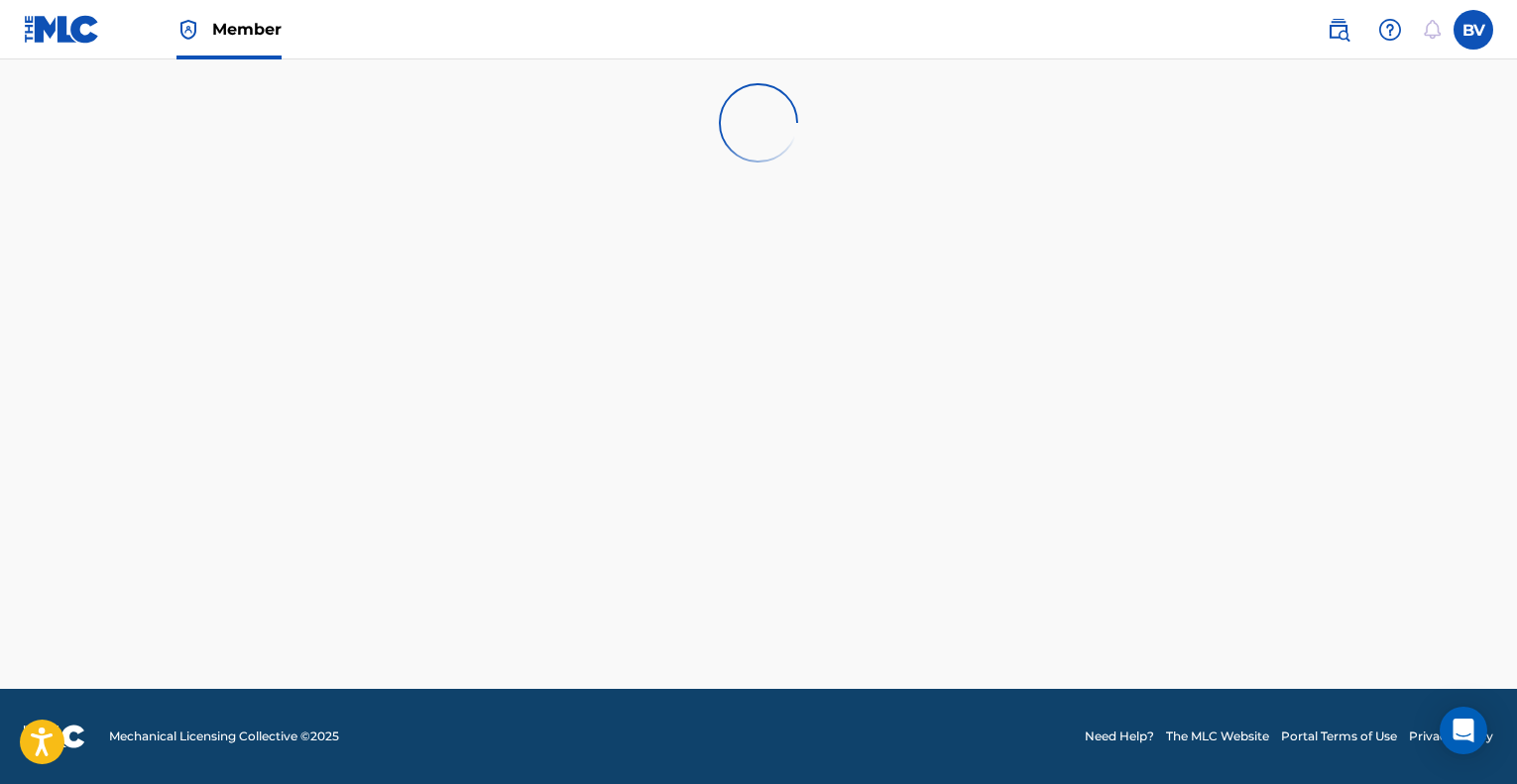 scroll, scrollTop: 0, scrollLeft: 0, axis: both 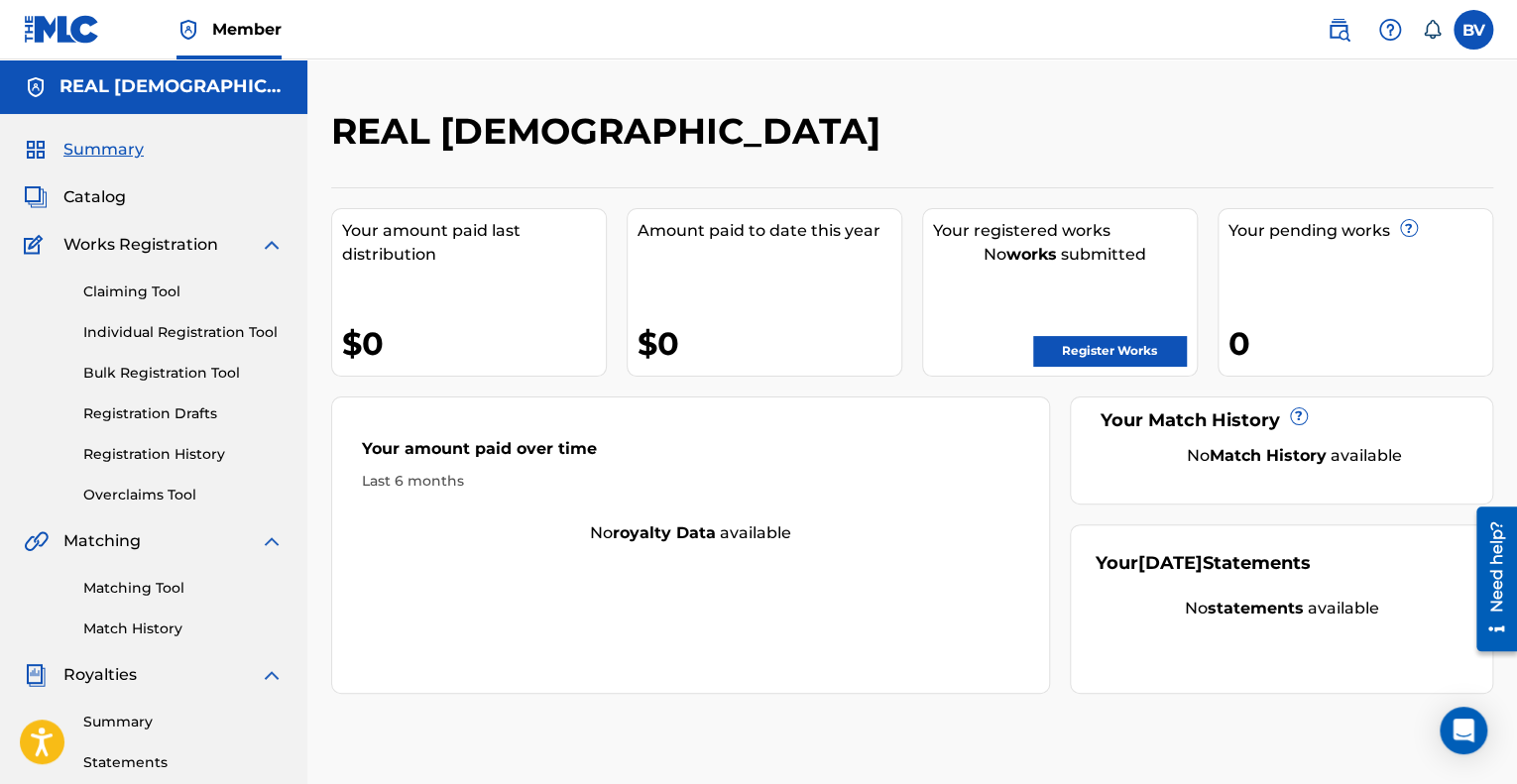 drag, startPoint x: 1368, startPoint y: 579, endPoint x: 1502, endPoint y: 495, distance: 158.15183 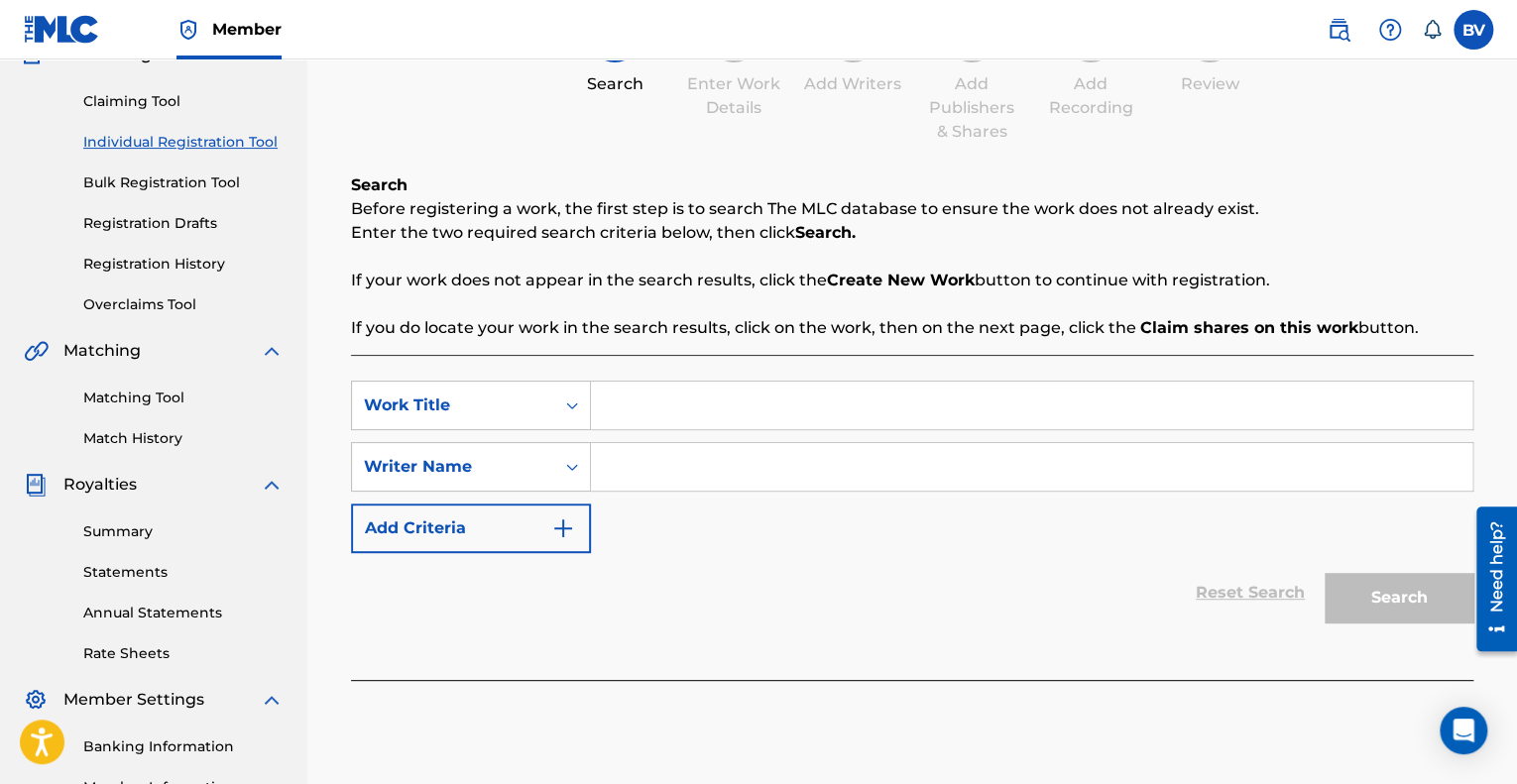 scroll, scrollTop: 297, scrollLeft: 0, axis: vertical 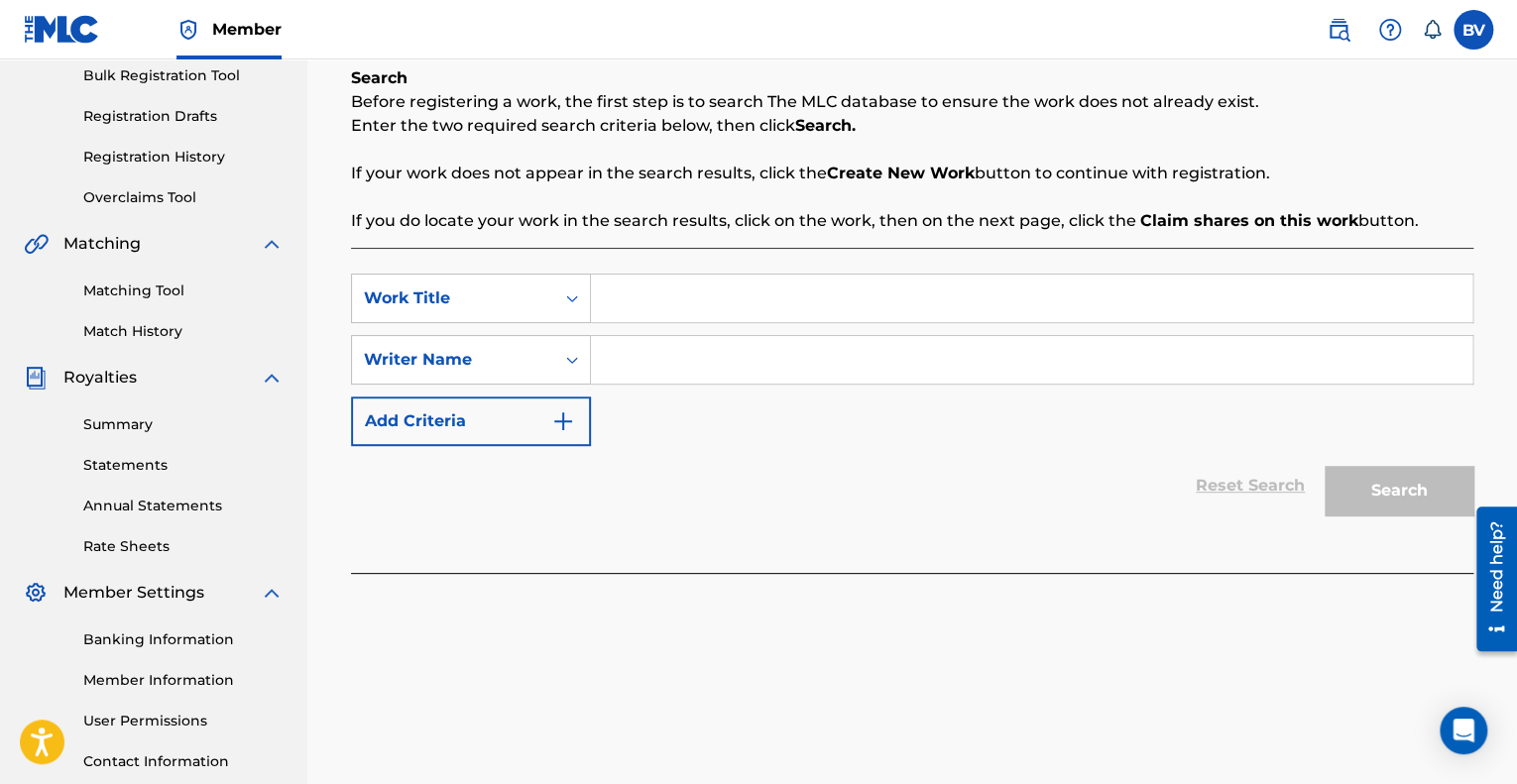 click on "Member BV BV [PERSON_NAME] [EMAIL_ADDRESS][DOMAIN_NAME] Notification Preferences Profile Log out" at bounding box center [758, 30] 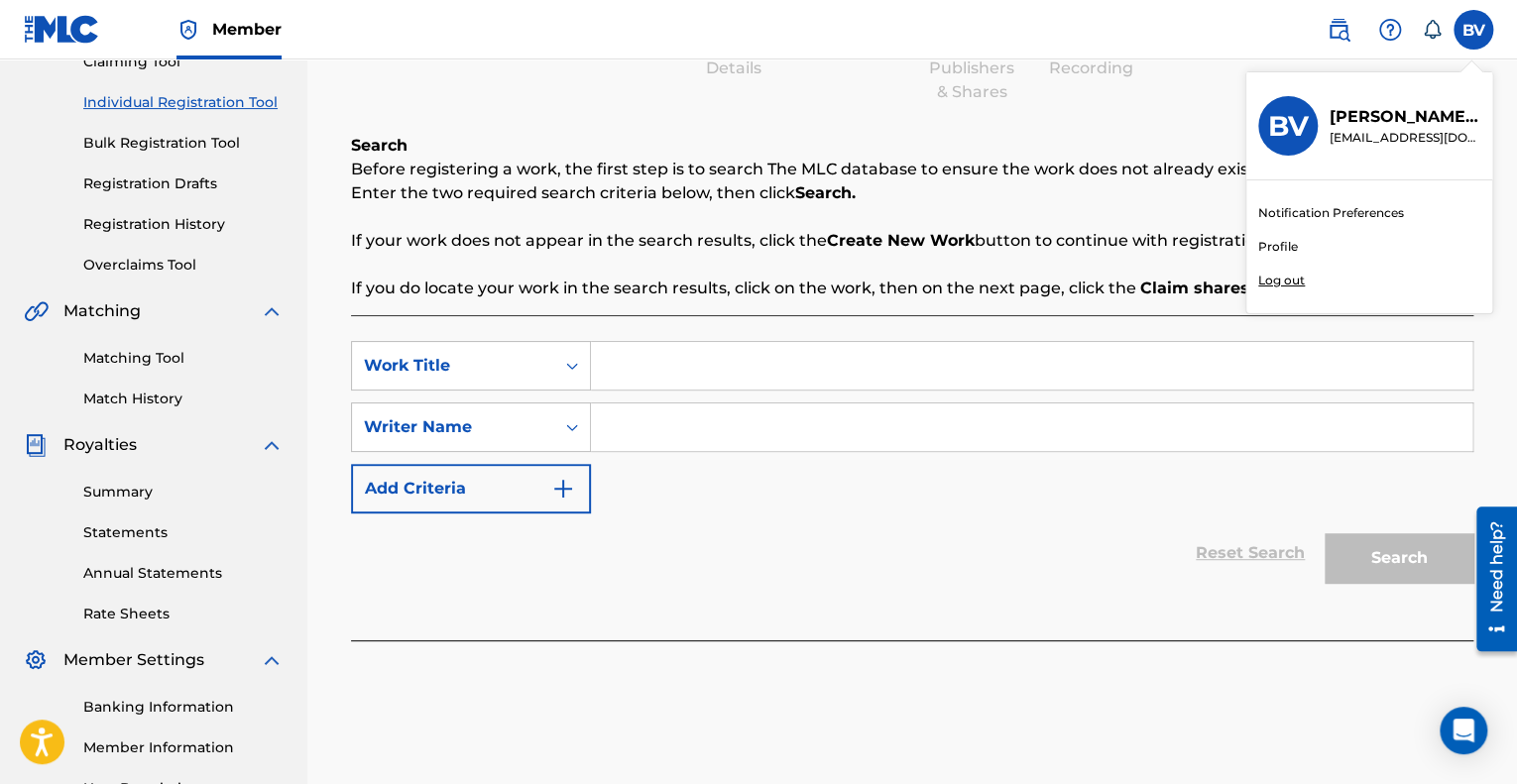 scroll, scrollTop: 198, scrollLeft: 0, axis: vertical 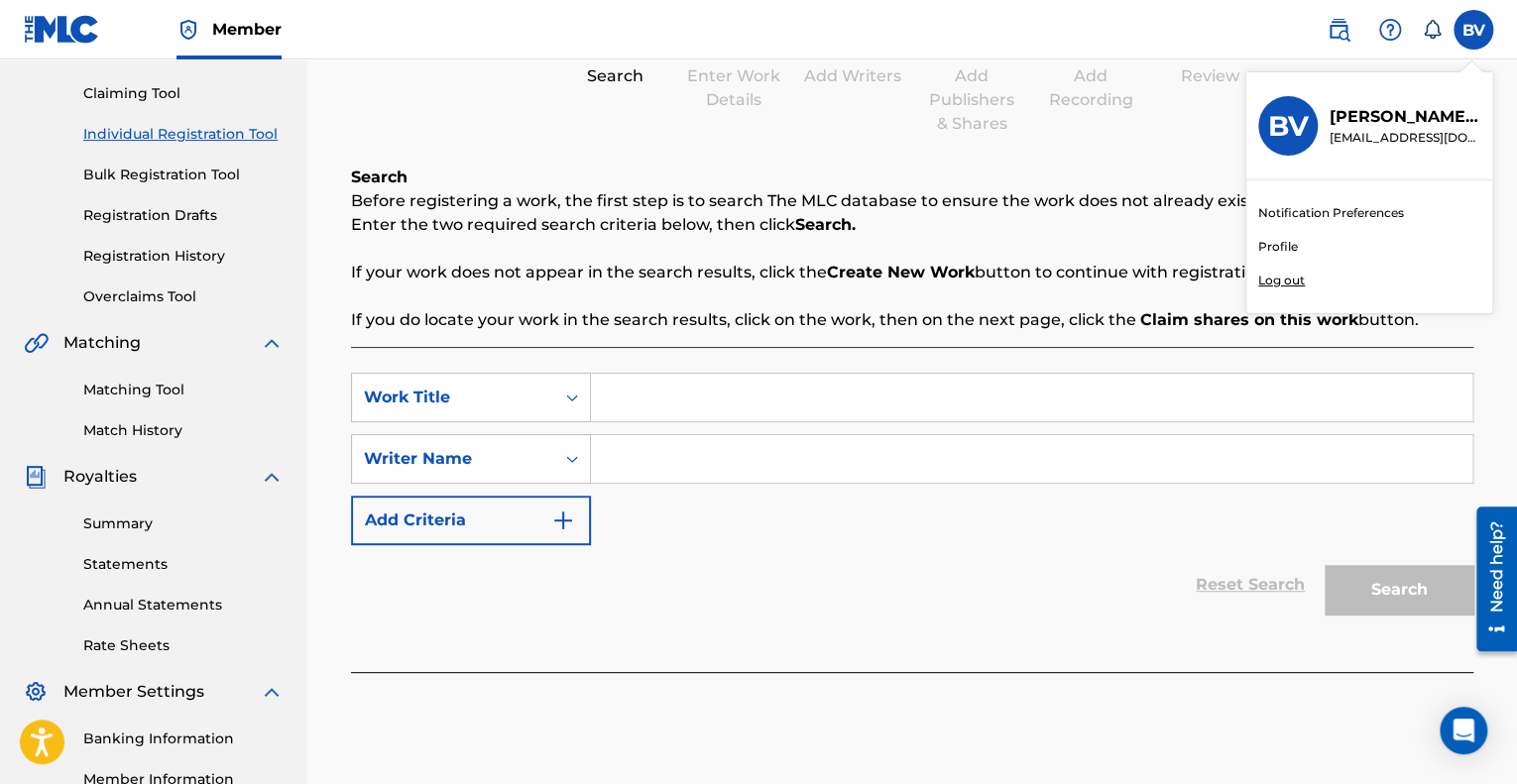 click at bounding box center [1031, 397] 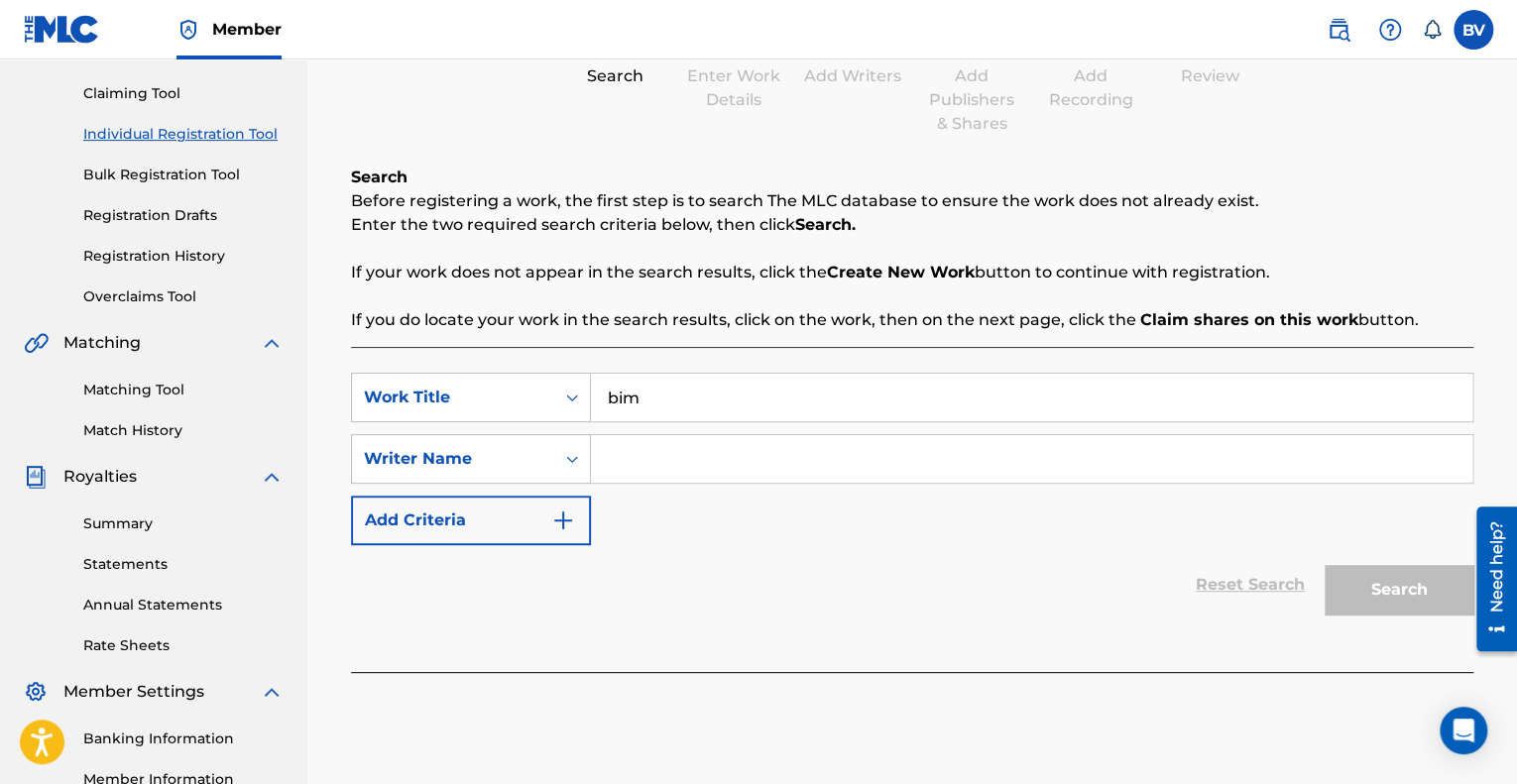 type on "bim" 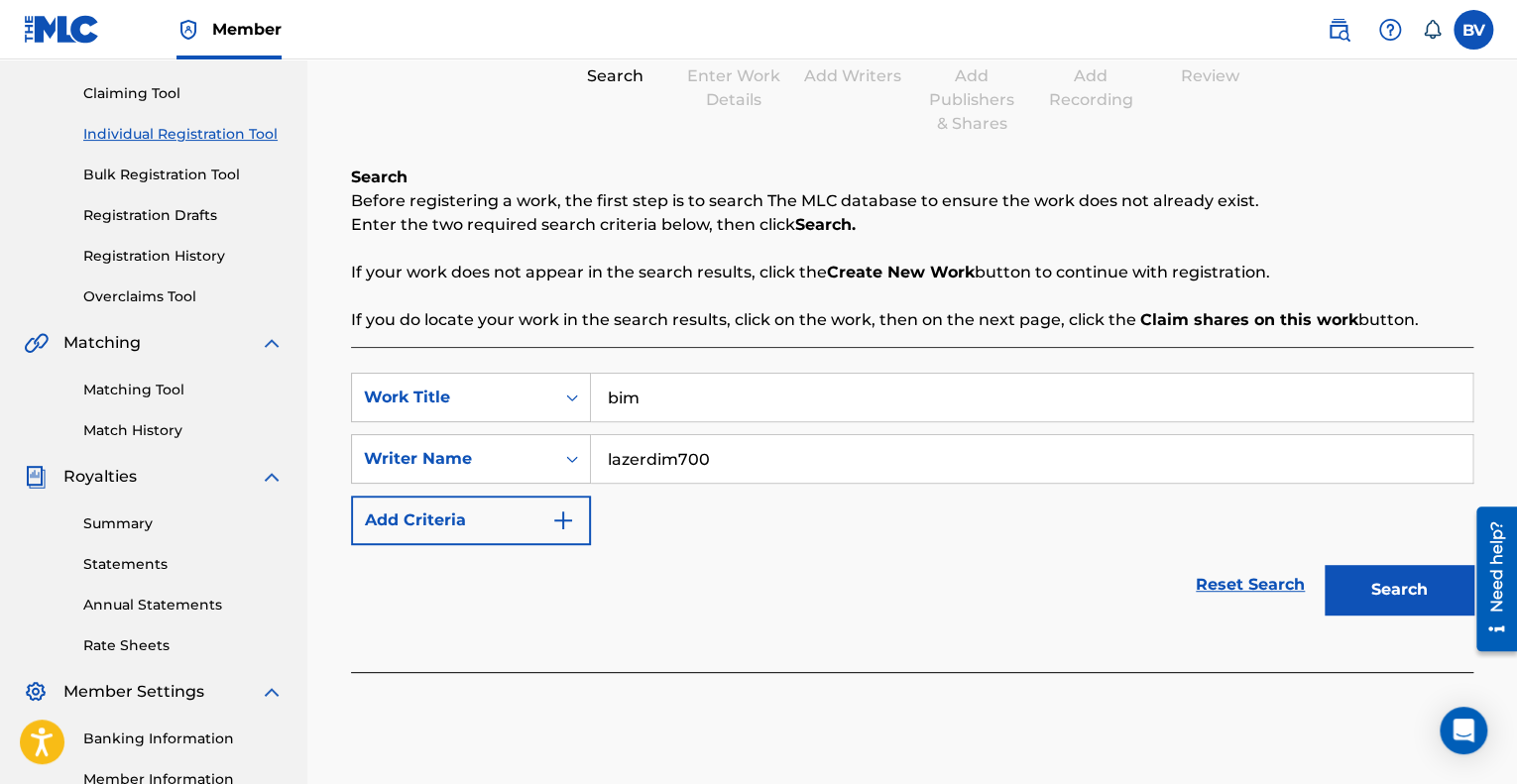 click on "Search" at bounding box center (1399, 590) 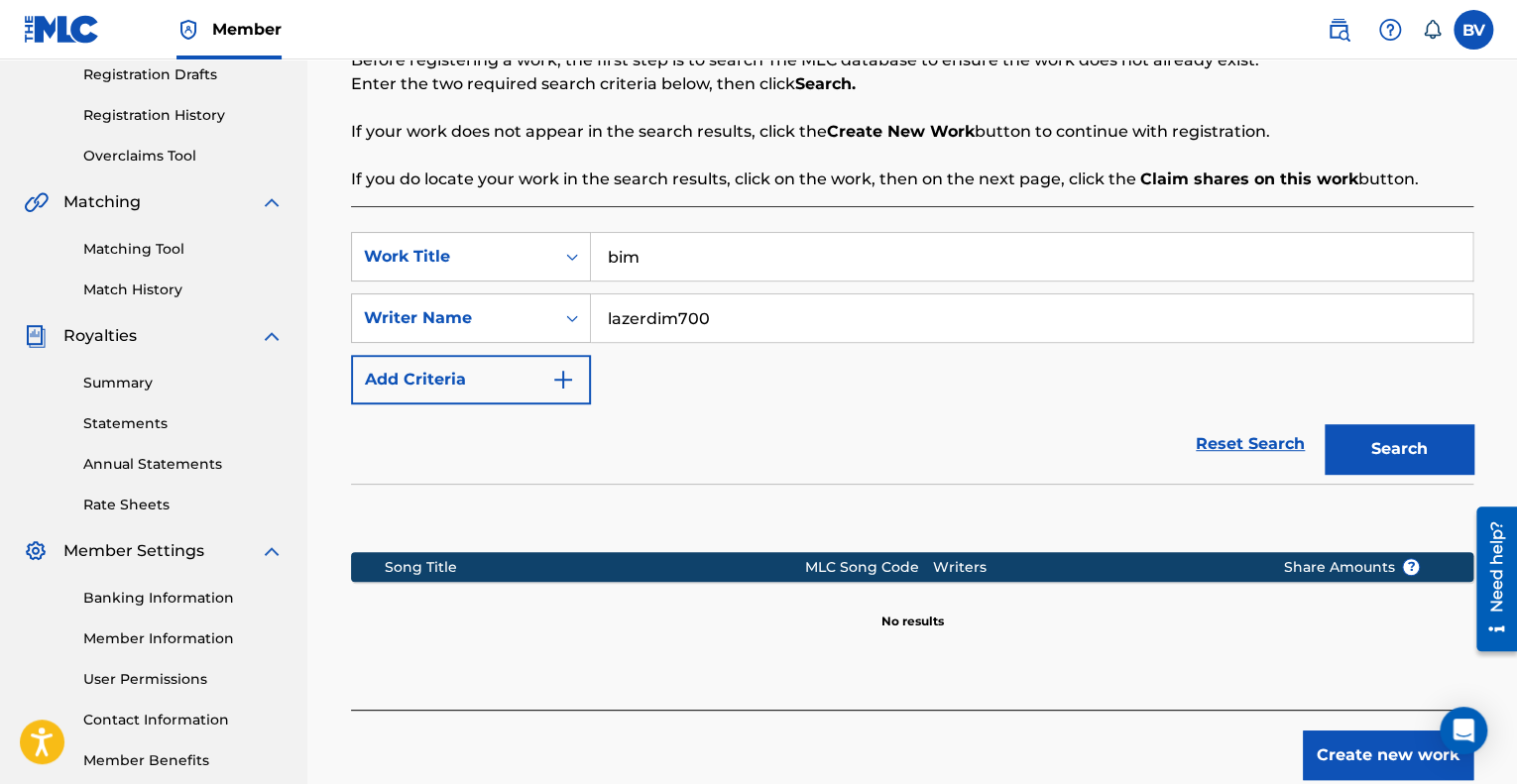 scroll, scrollTop: 396, scrollLeft: 0, axis: vertical 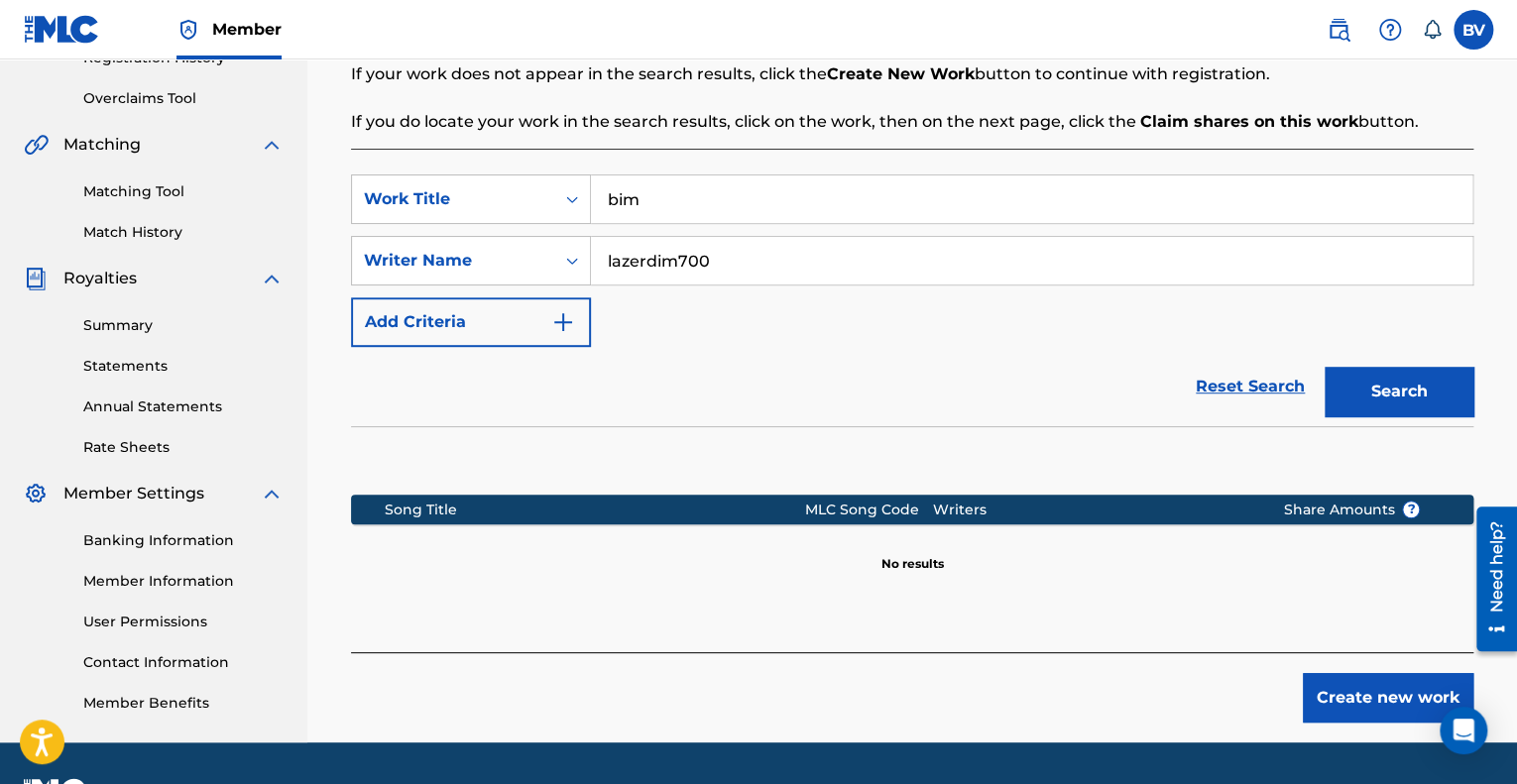 click on "Create new work" at bounding box center [1388, 698] 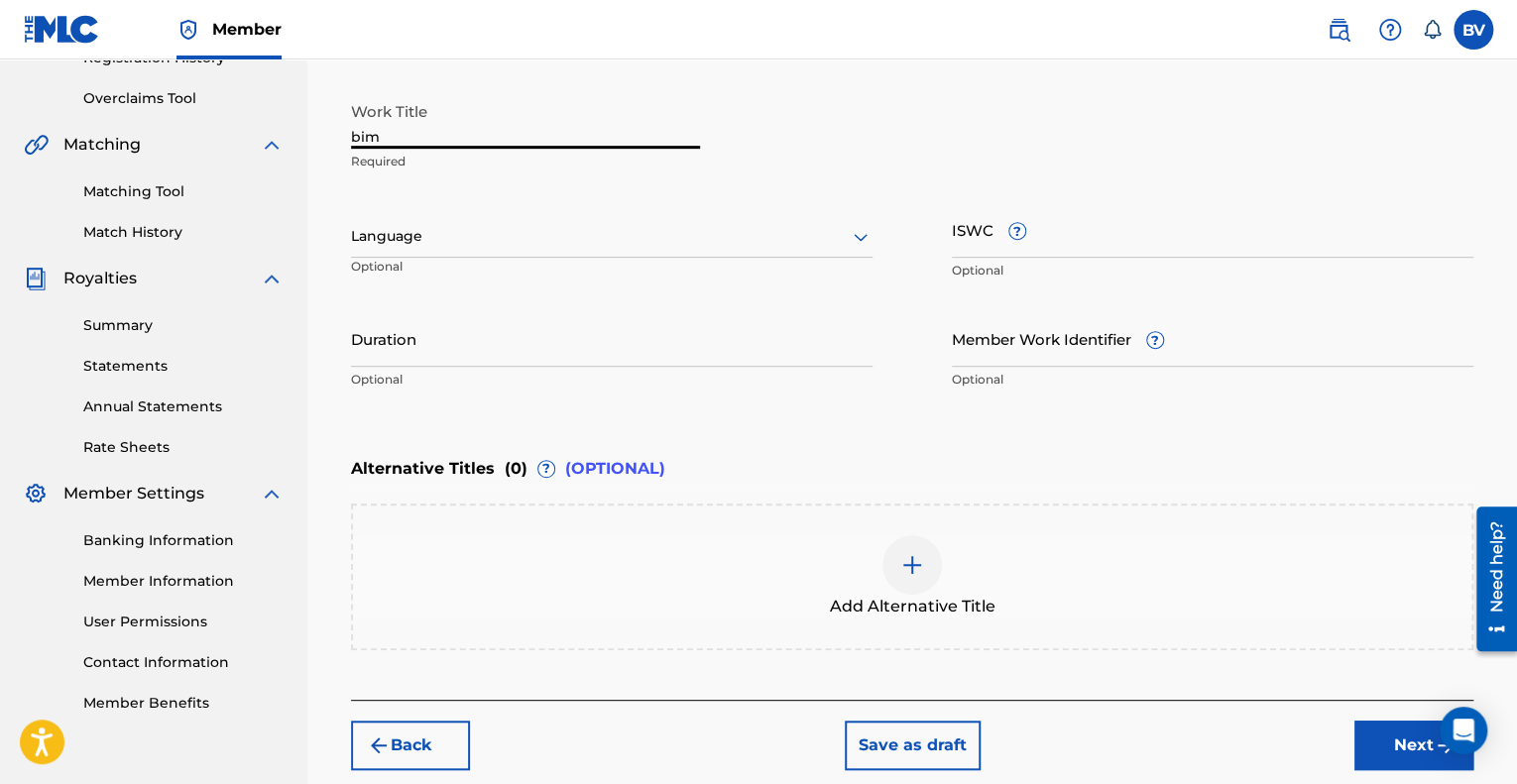 drag, startPoint x: 436, startPoint y: 142, endPoint x: 349, endPoint y: 146, distance: 87.09191 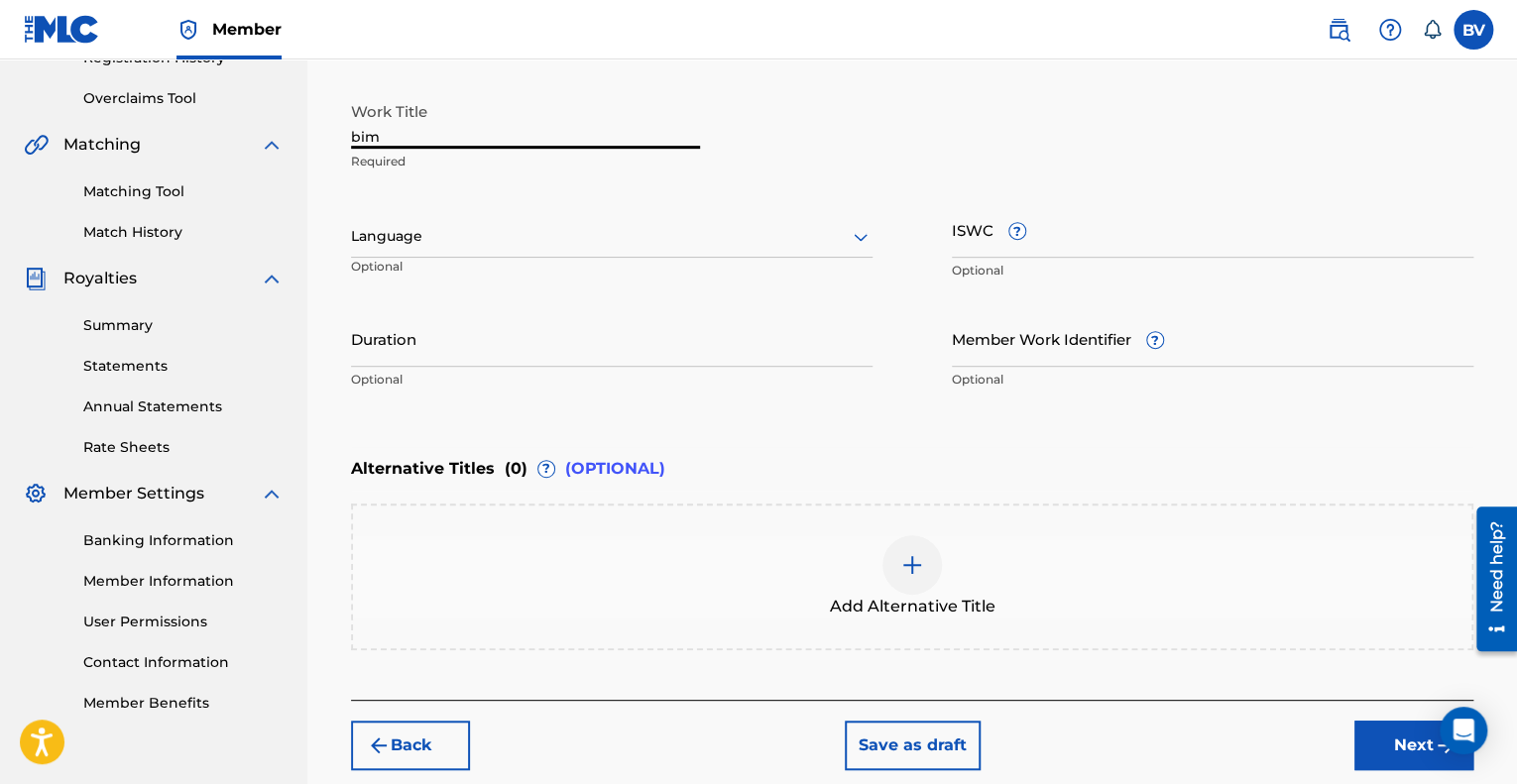 click on "bim" at bounding box center [525, 120] 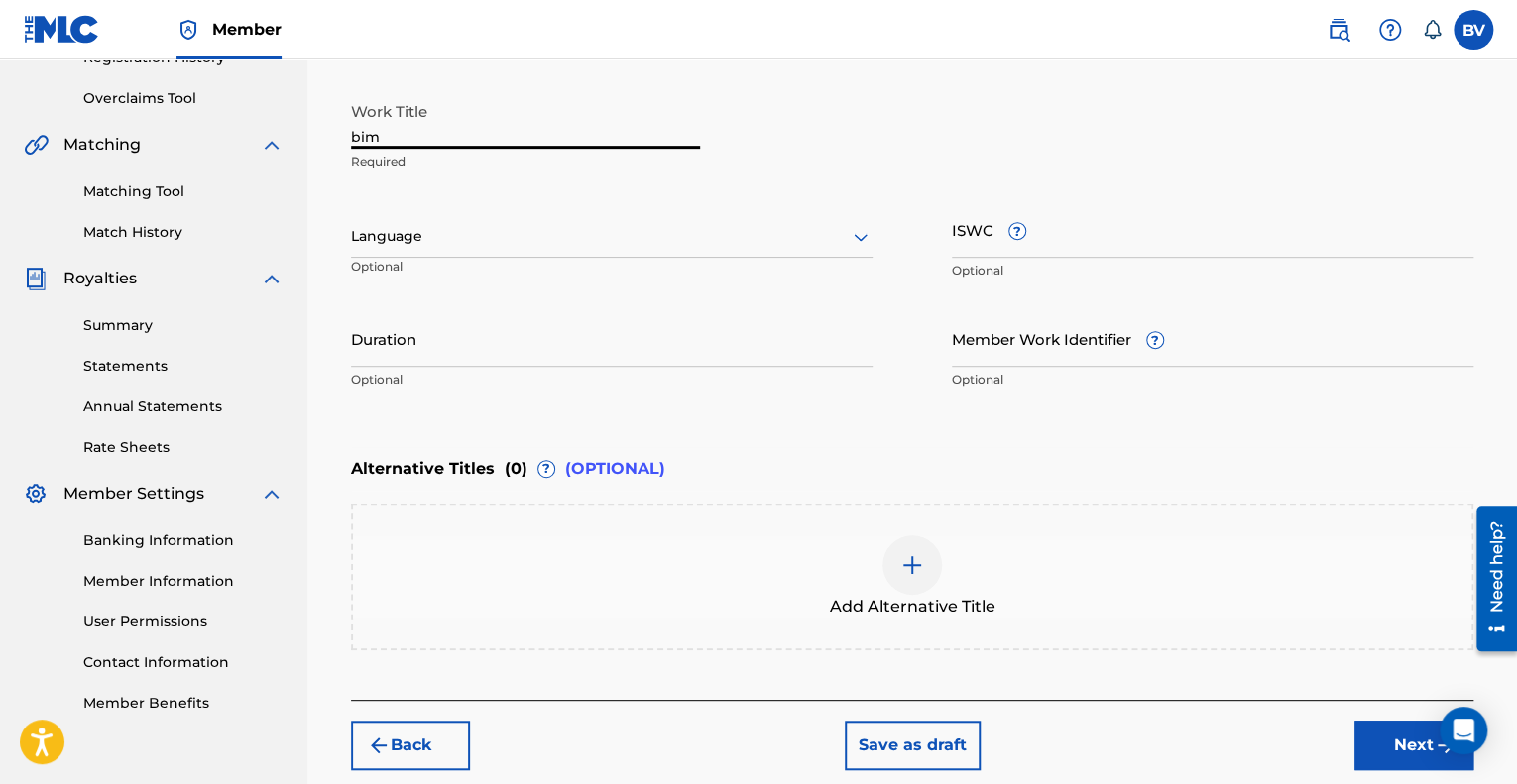 type on "b" 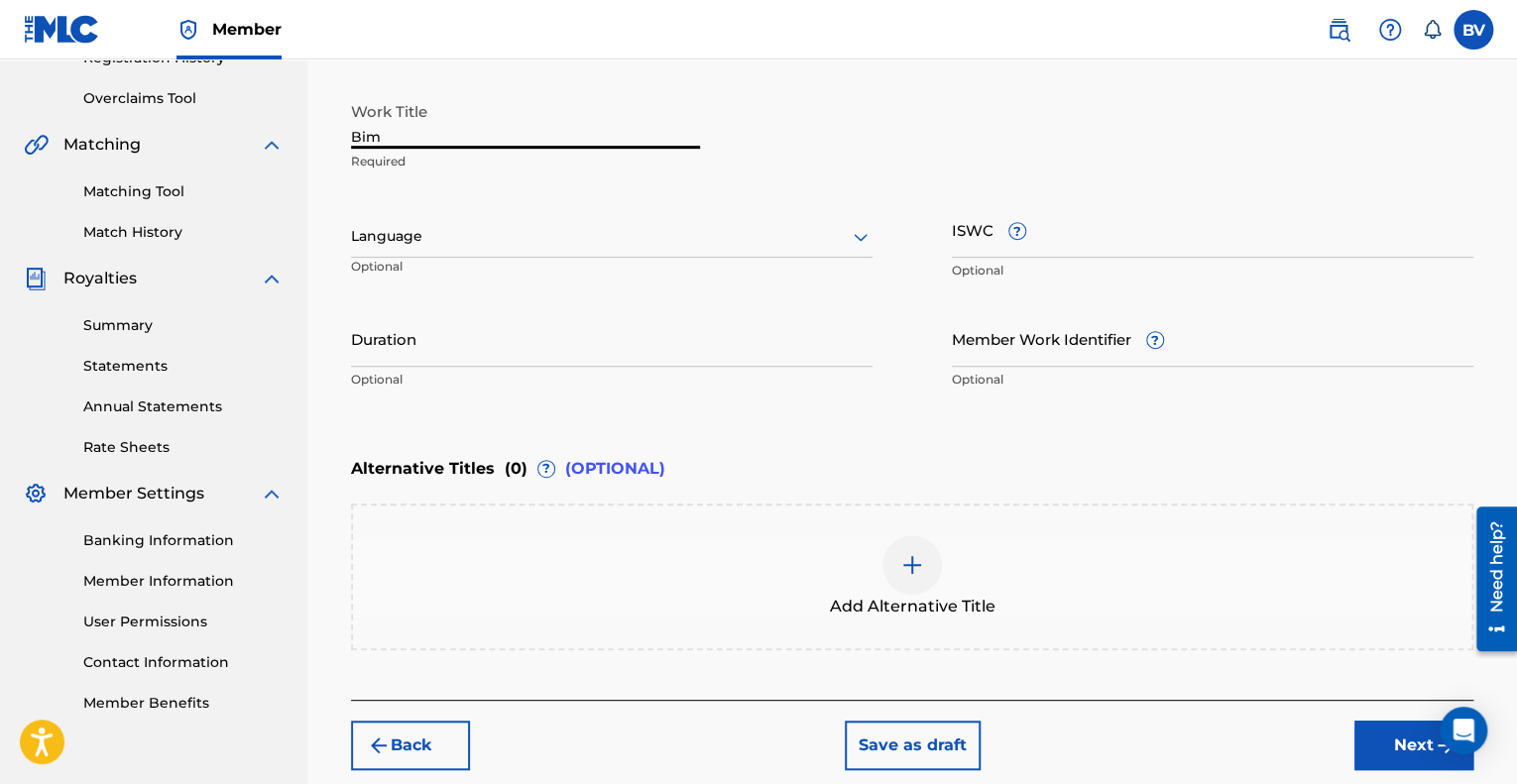 type on "Bim" 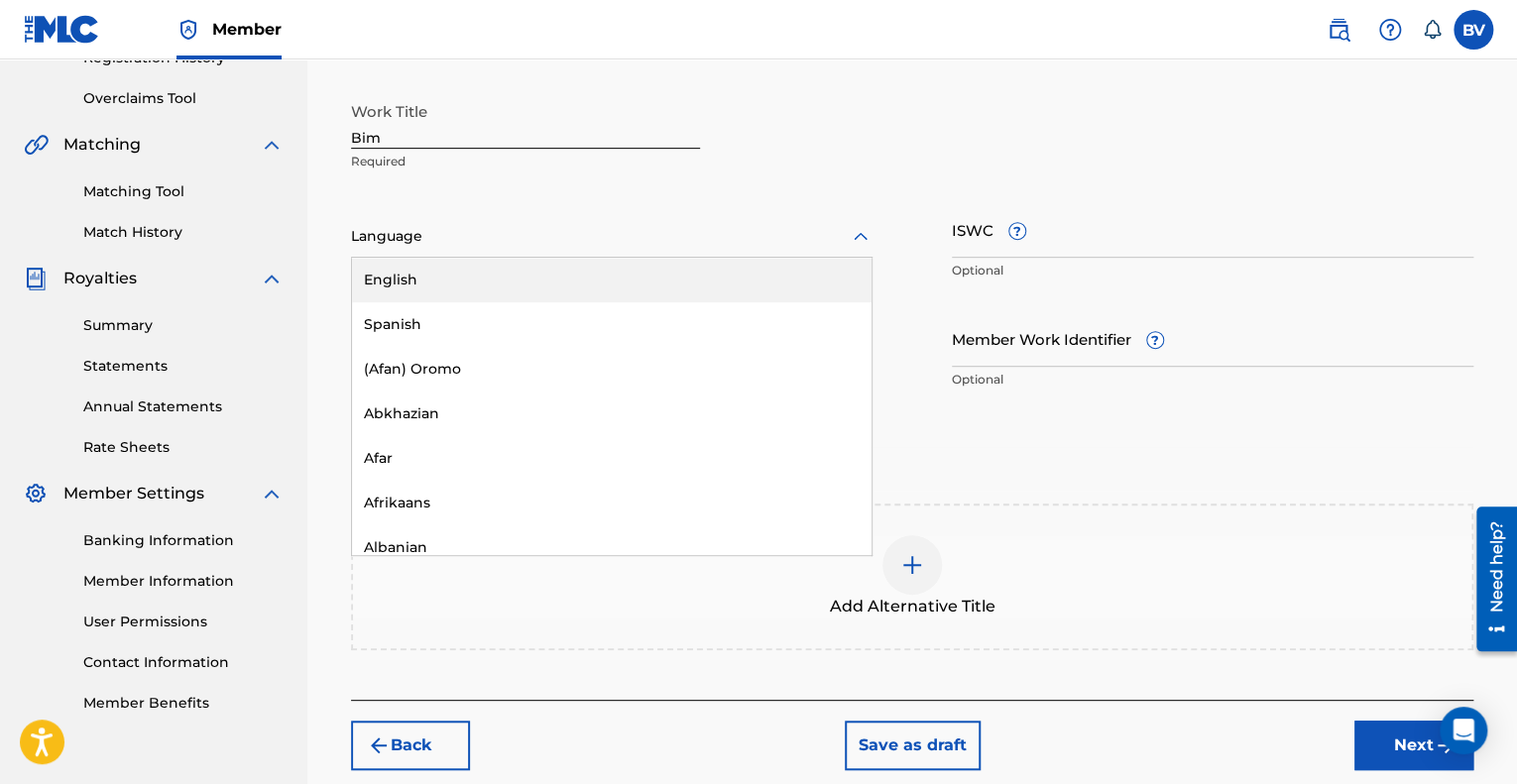 click at bounding box center [612, 236] 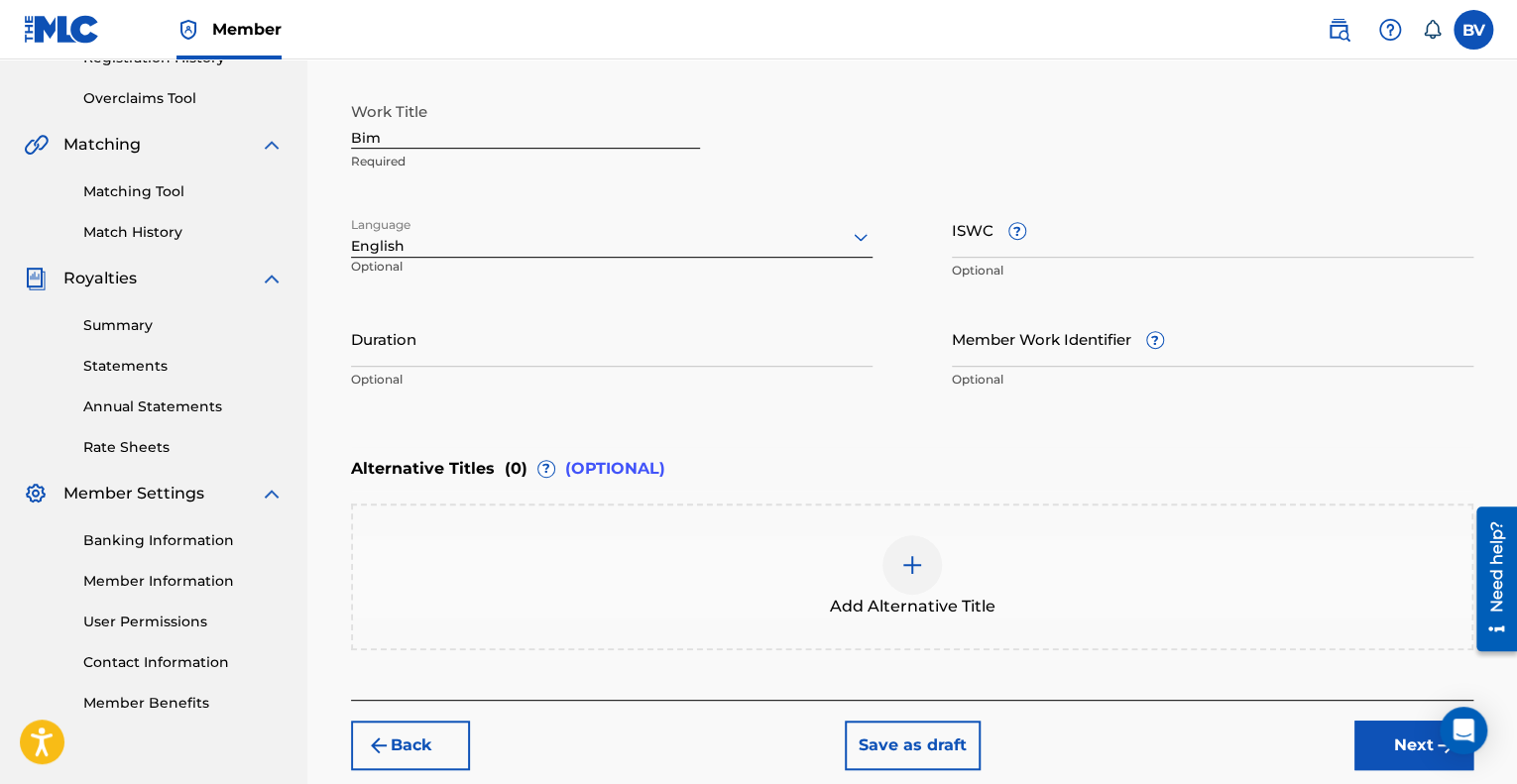 click on "Duration" at bounding box center (612, 338) 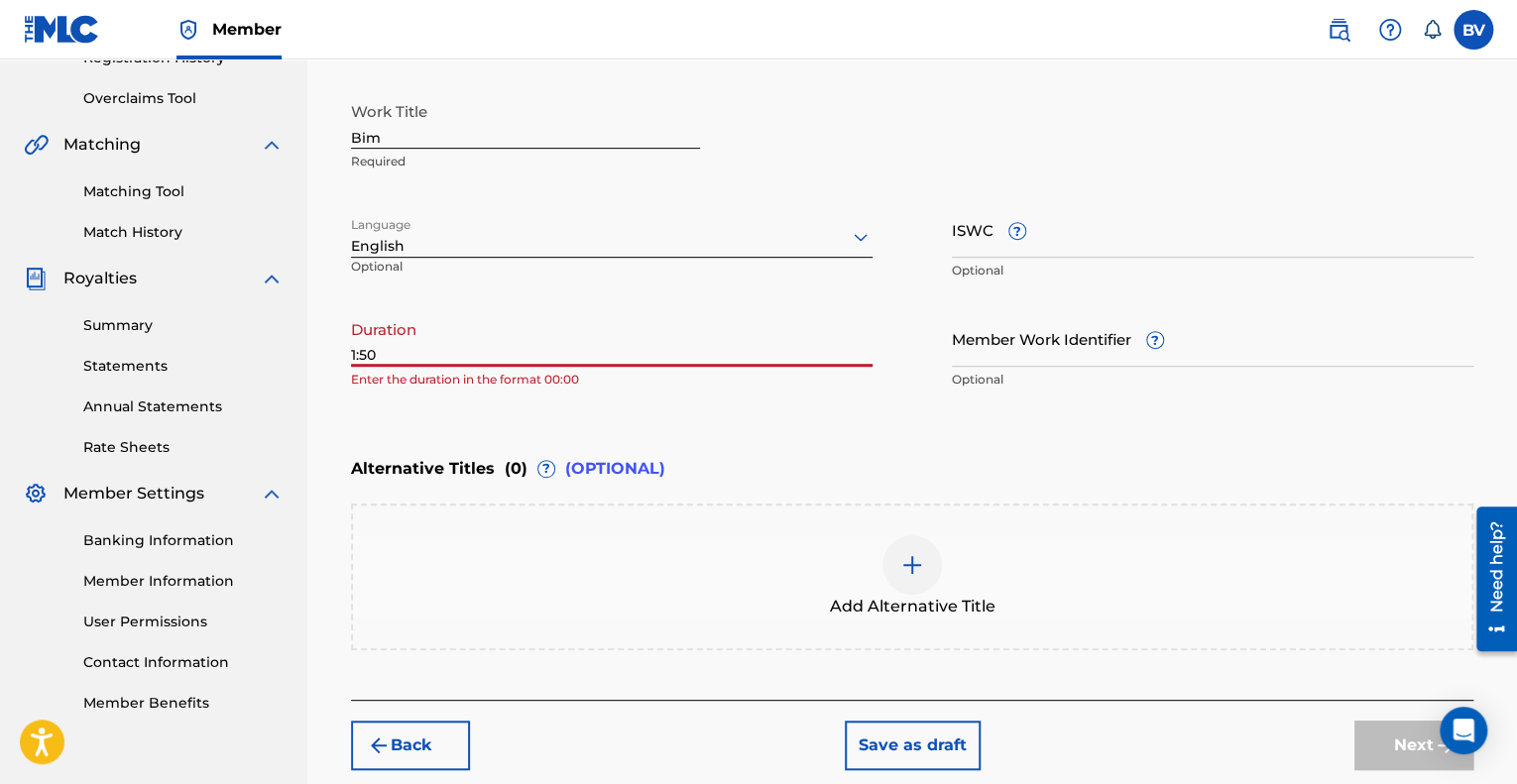 click on "Enter Work Details Enter work details for  ‘ Bim ’  below. Work Title   Bim Required Language English Optional ISWC   ? Optional Duration   1:50 Enter the duration in the format 00:00 Member Work Identifier   ? Optional" at bounding box center (912, 207) 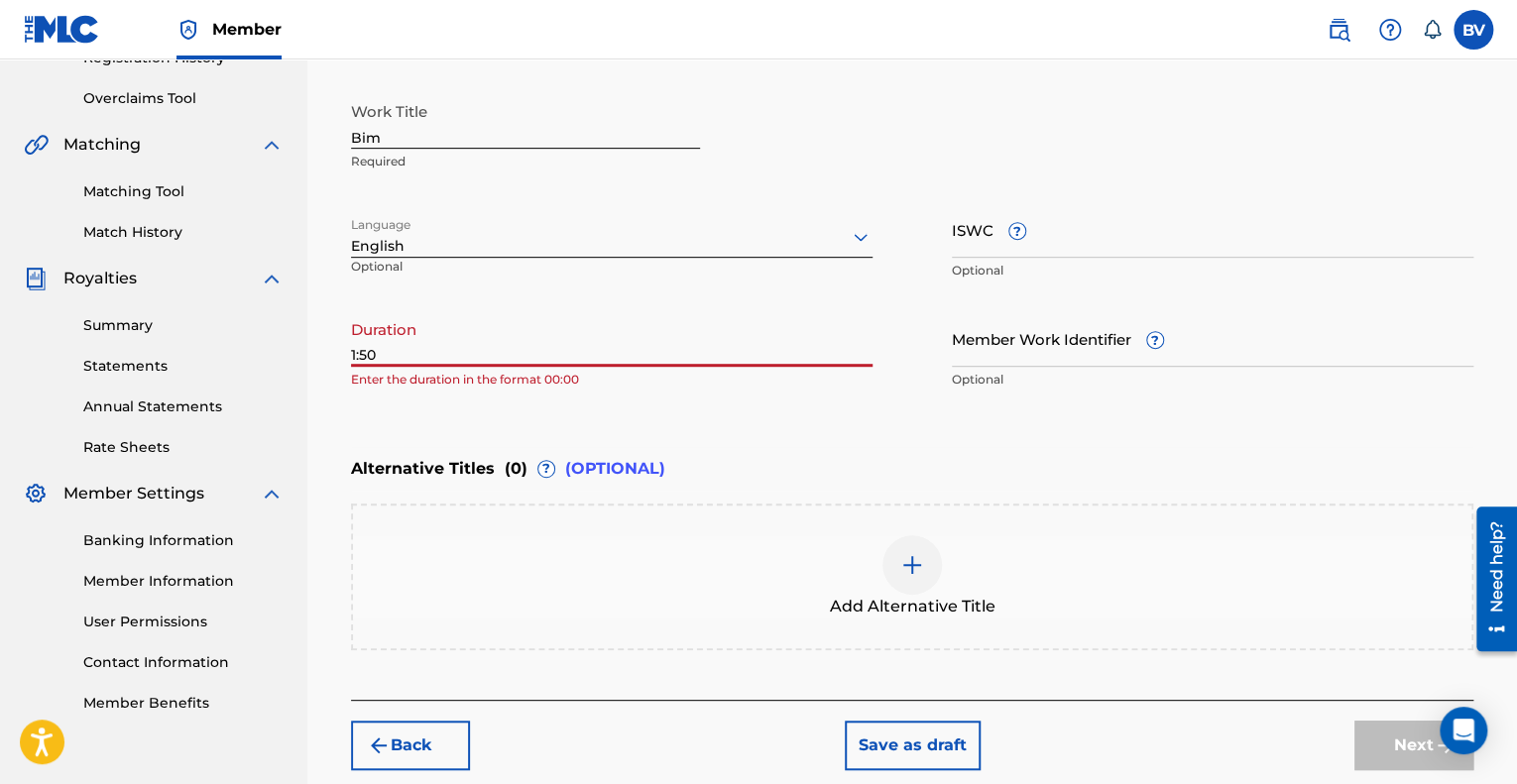 click on "1:50" at bounding box center (612, 338) 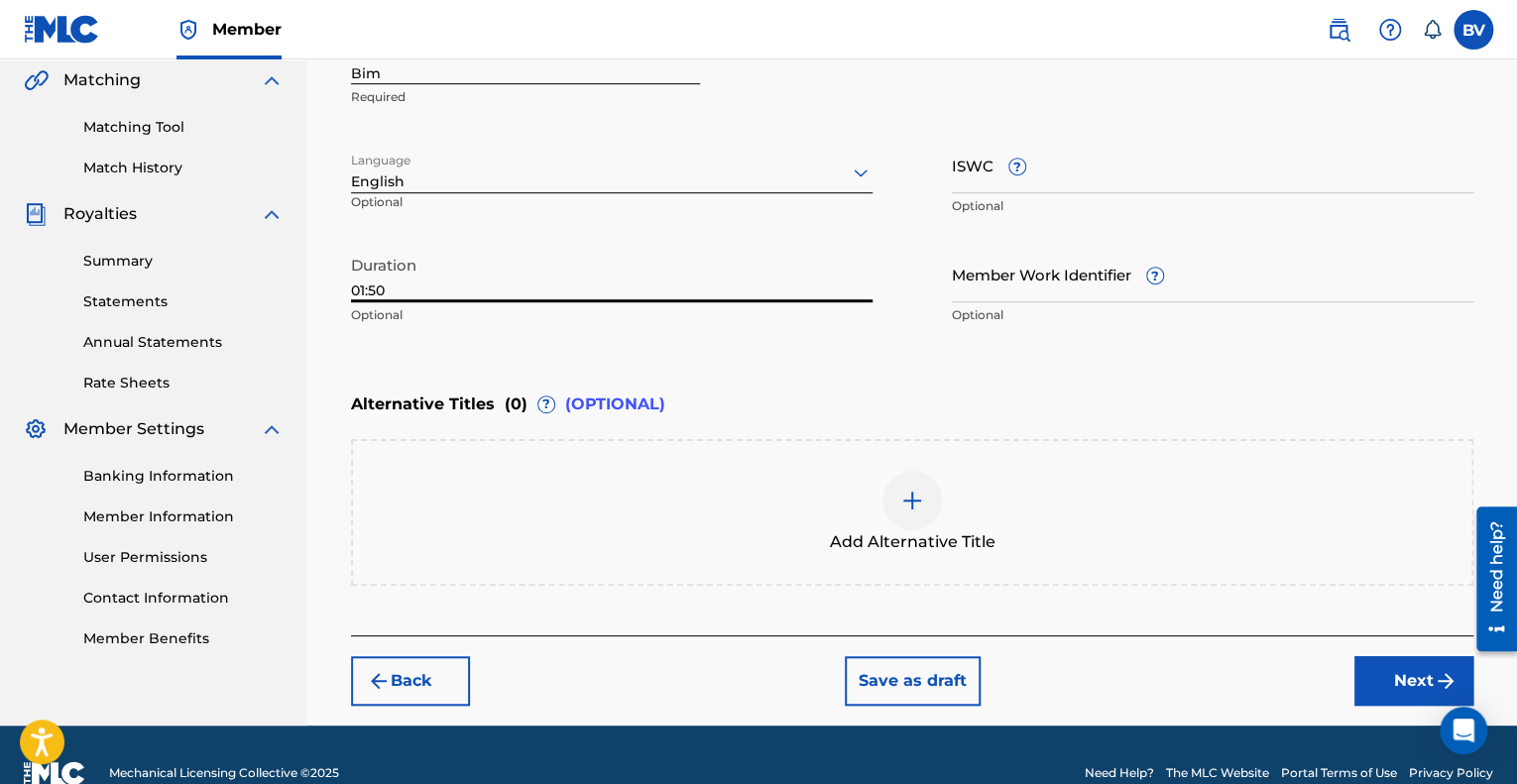 scroll, scrollTop: 496, scrollLeft: 0, axis: vertical 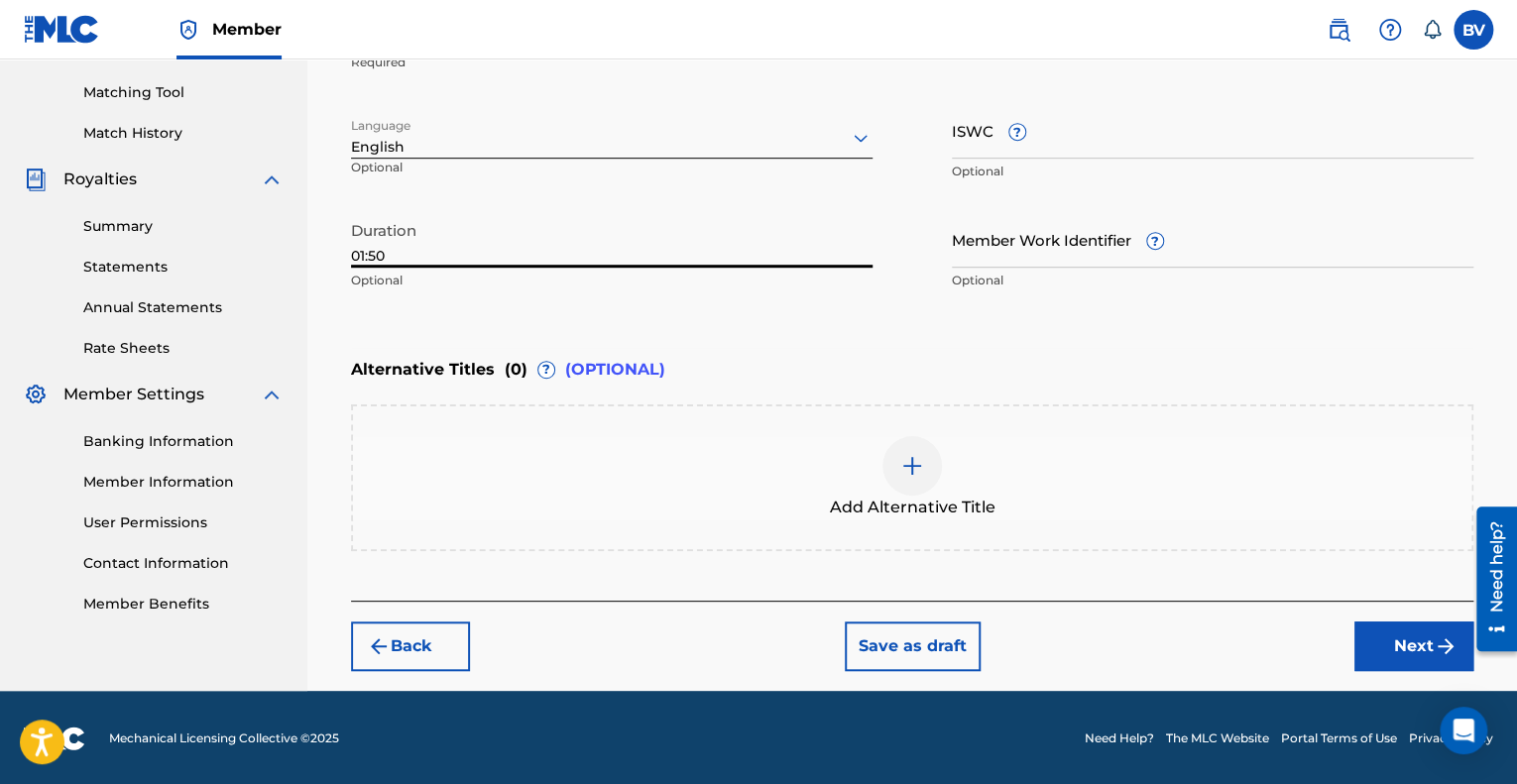 type on "01:50" 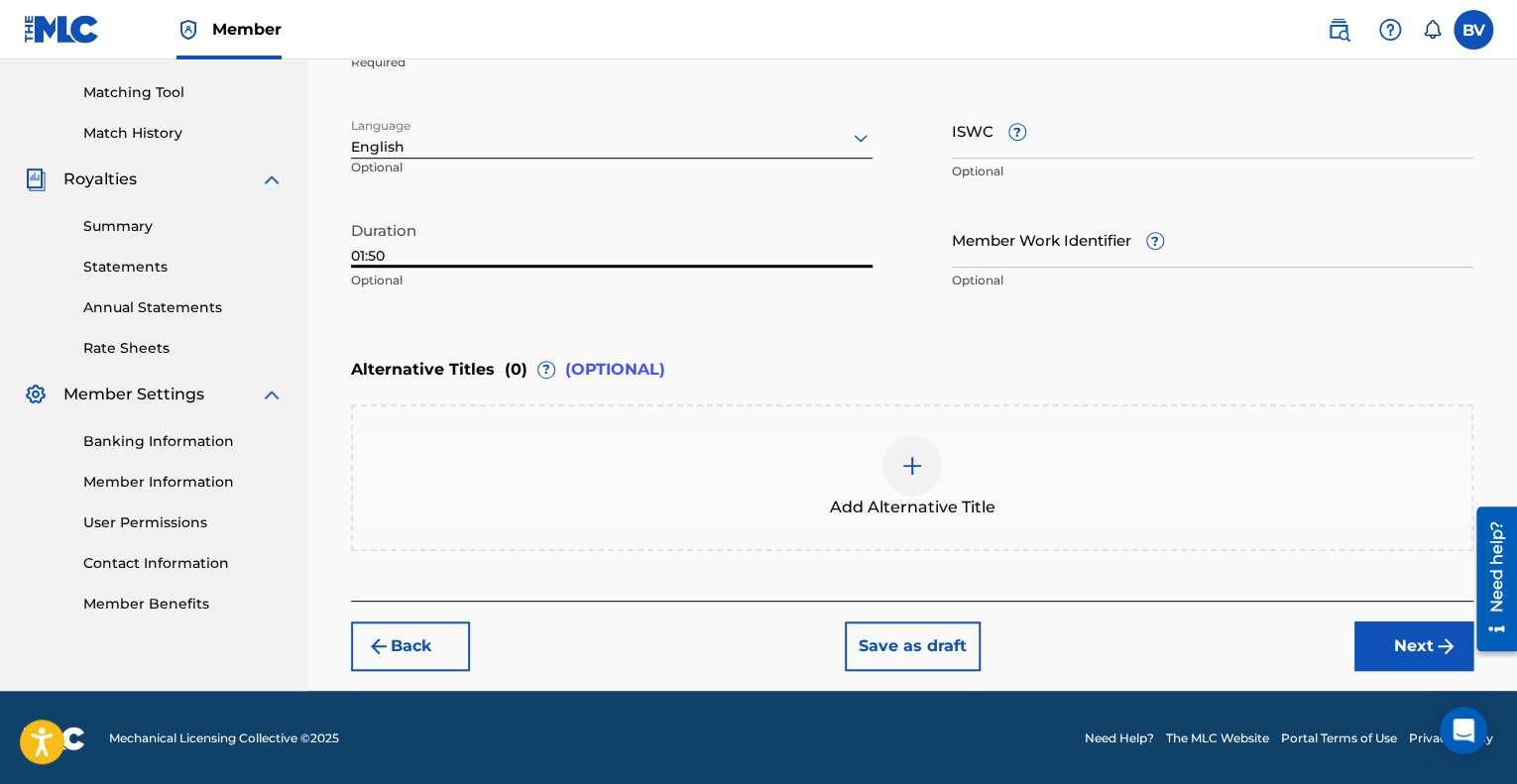click on "Next" at bounding box center [1414, 646] 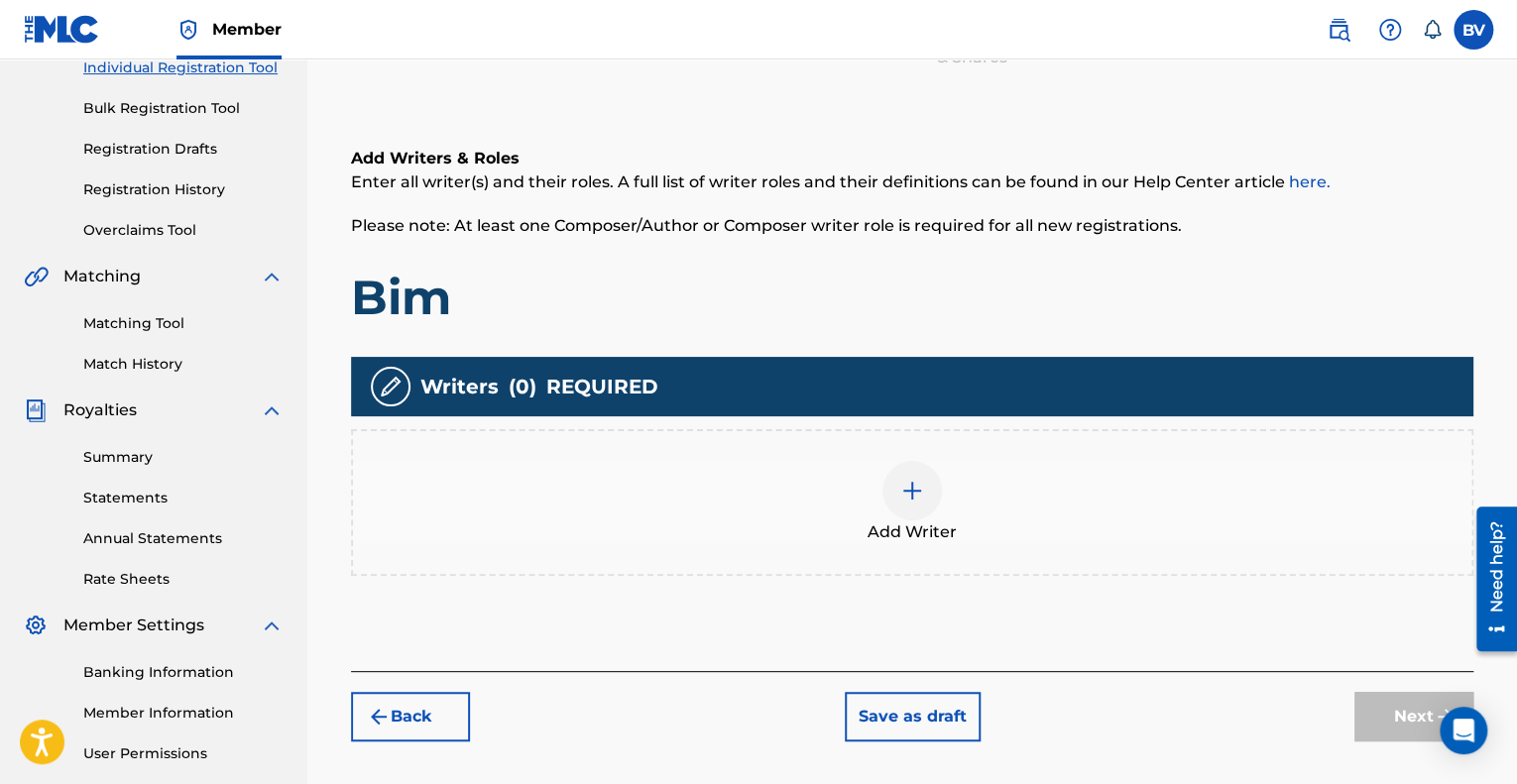 scroll, scrollTop: 387, scrollLeft: 0, axis: vertical 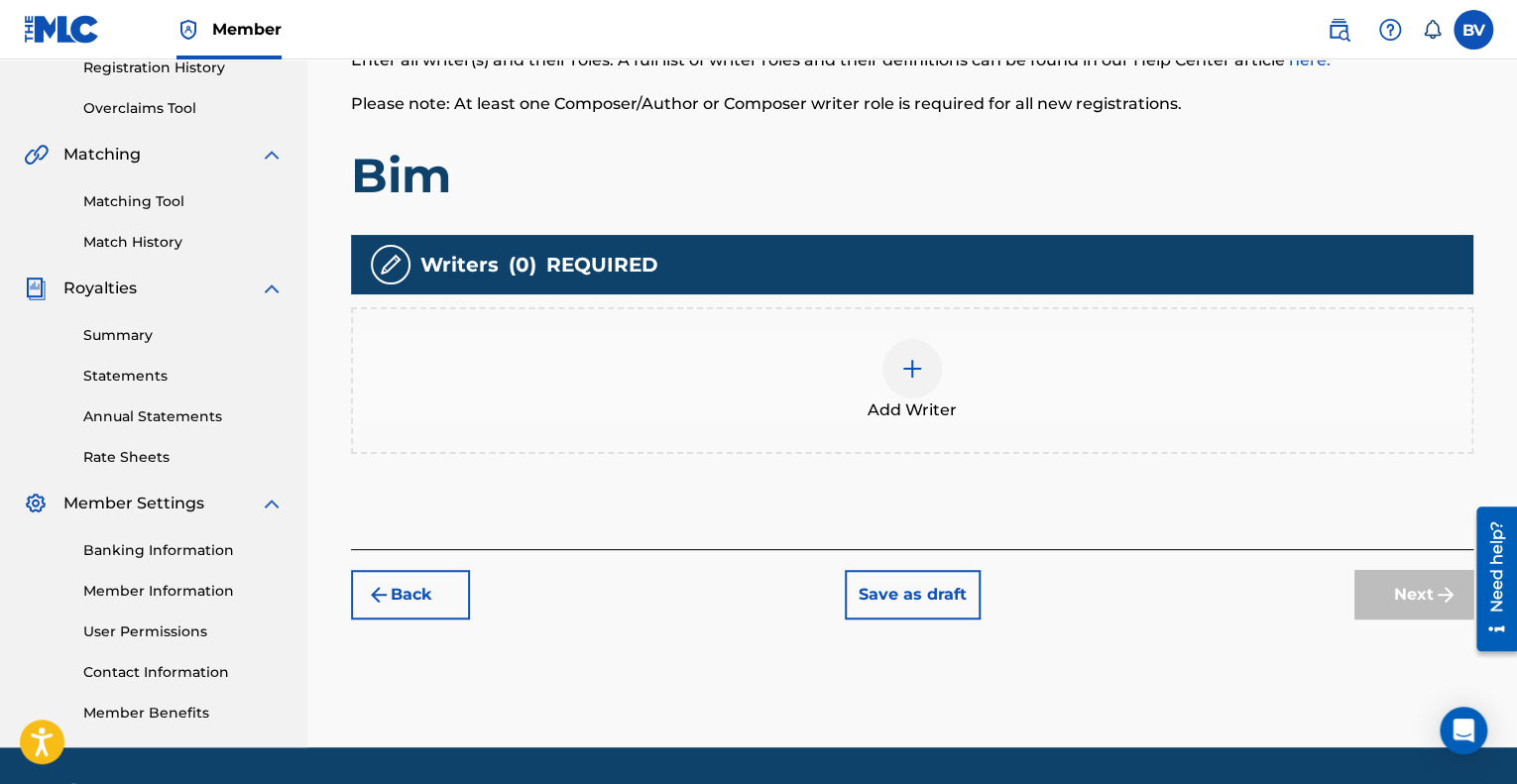click on "Add Writer" at bounding box center (912, 381) 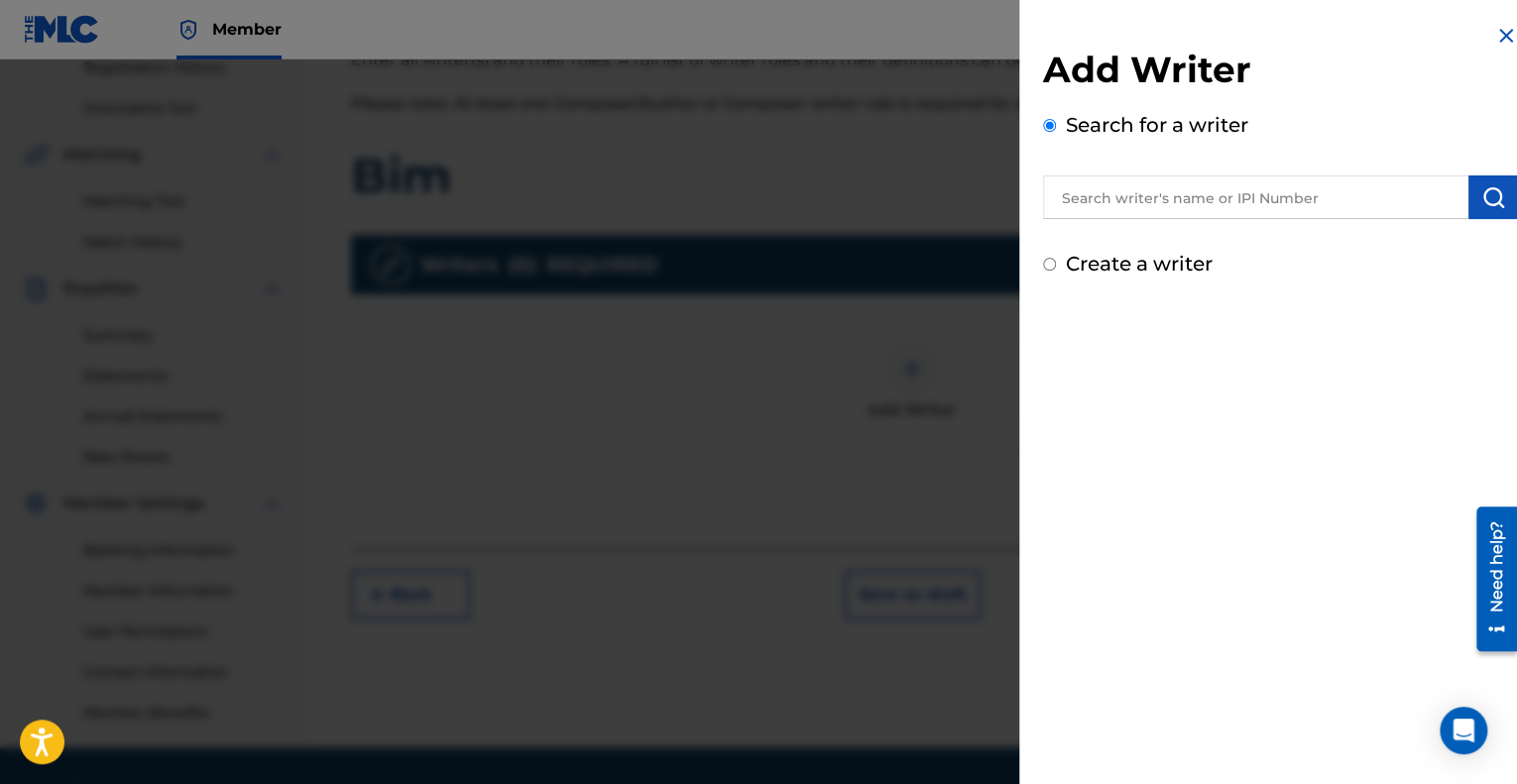 click at bounding box center [1255, 197] 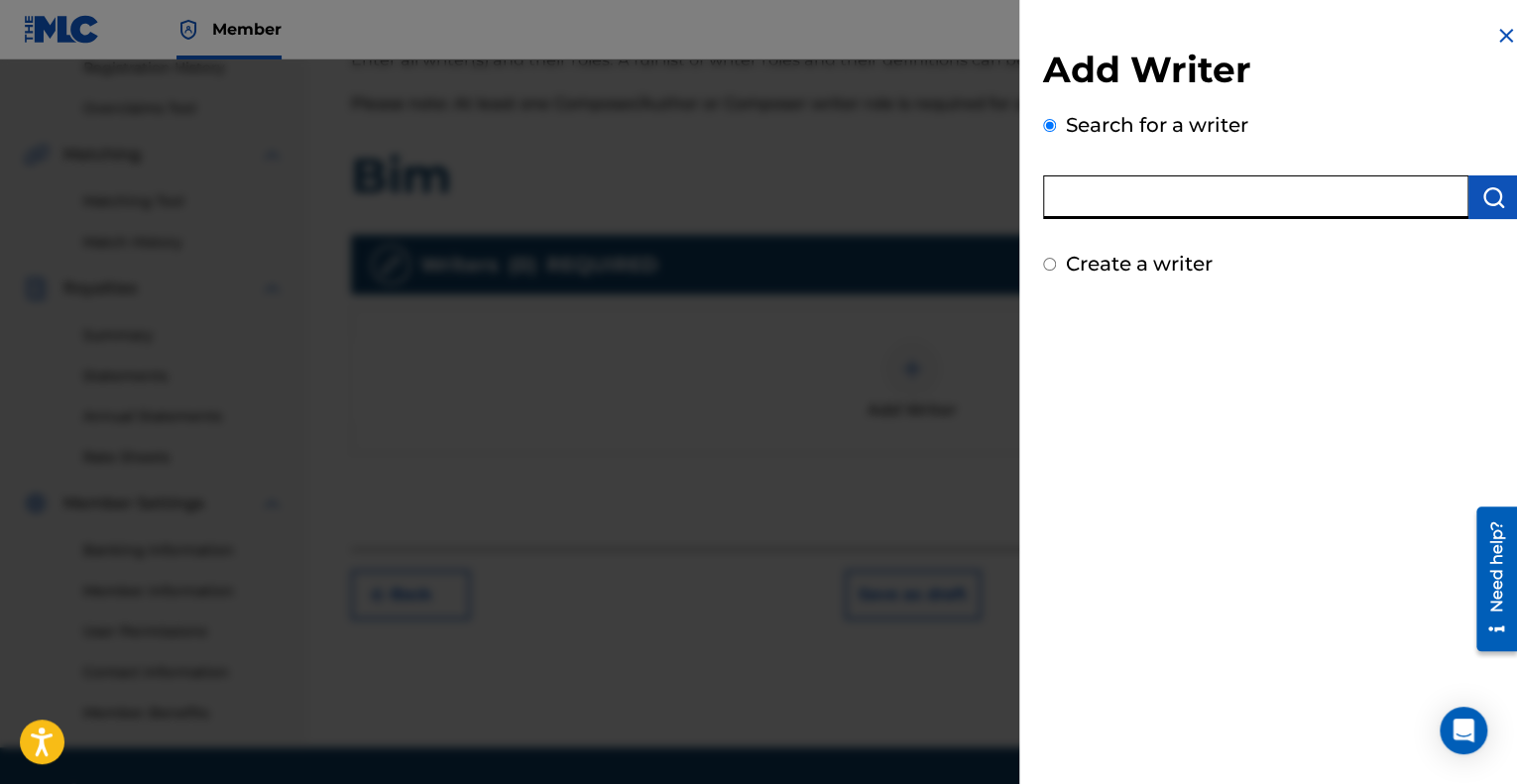 type on "B" 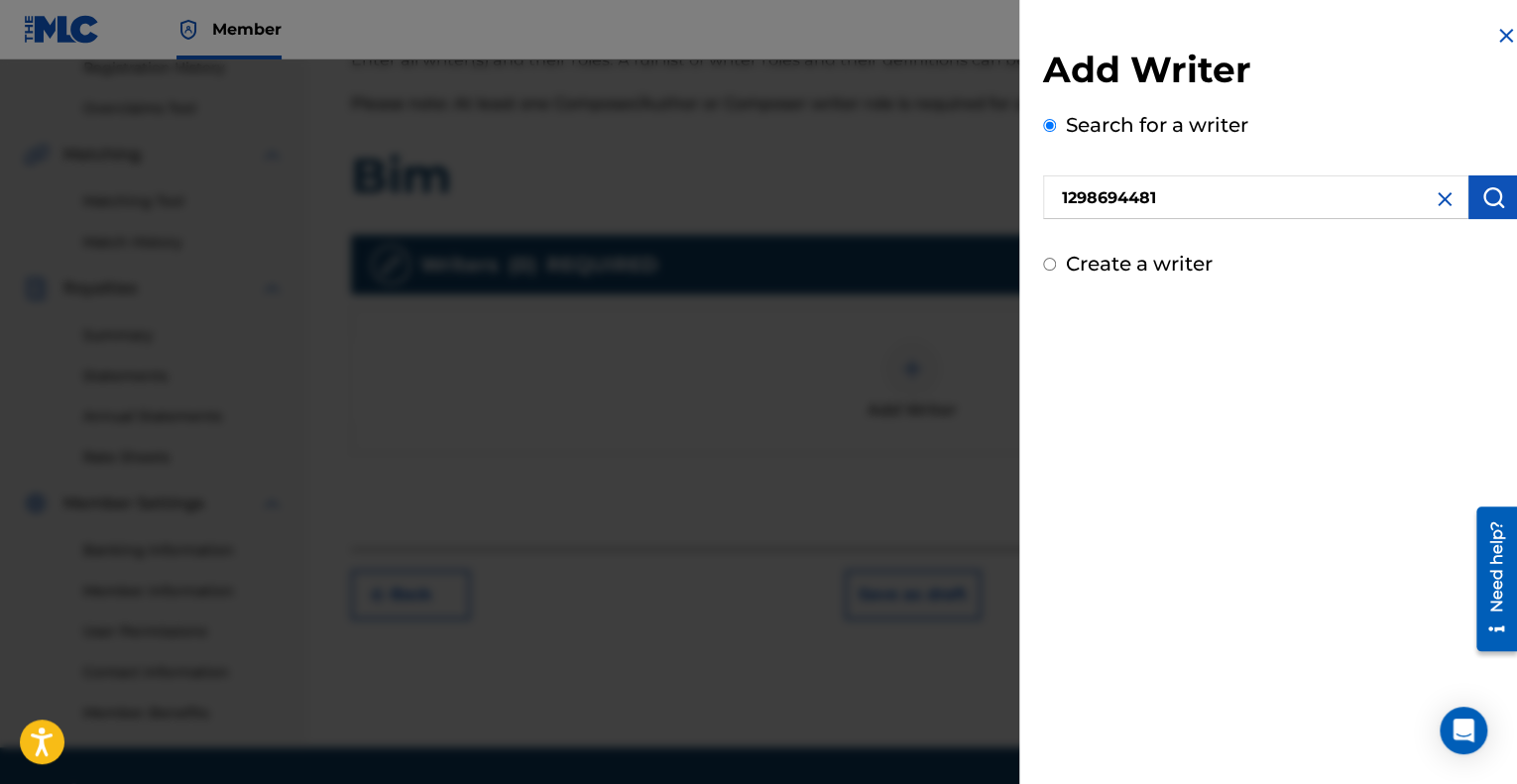click at bounding box center [1493, 197] 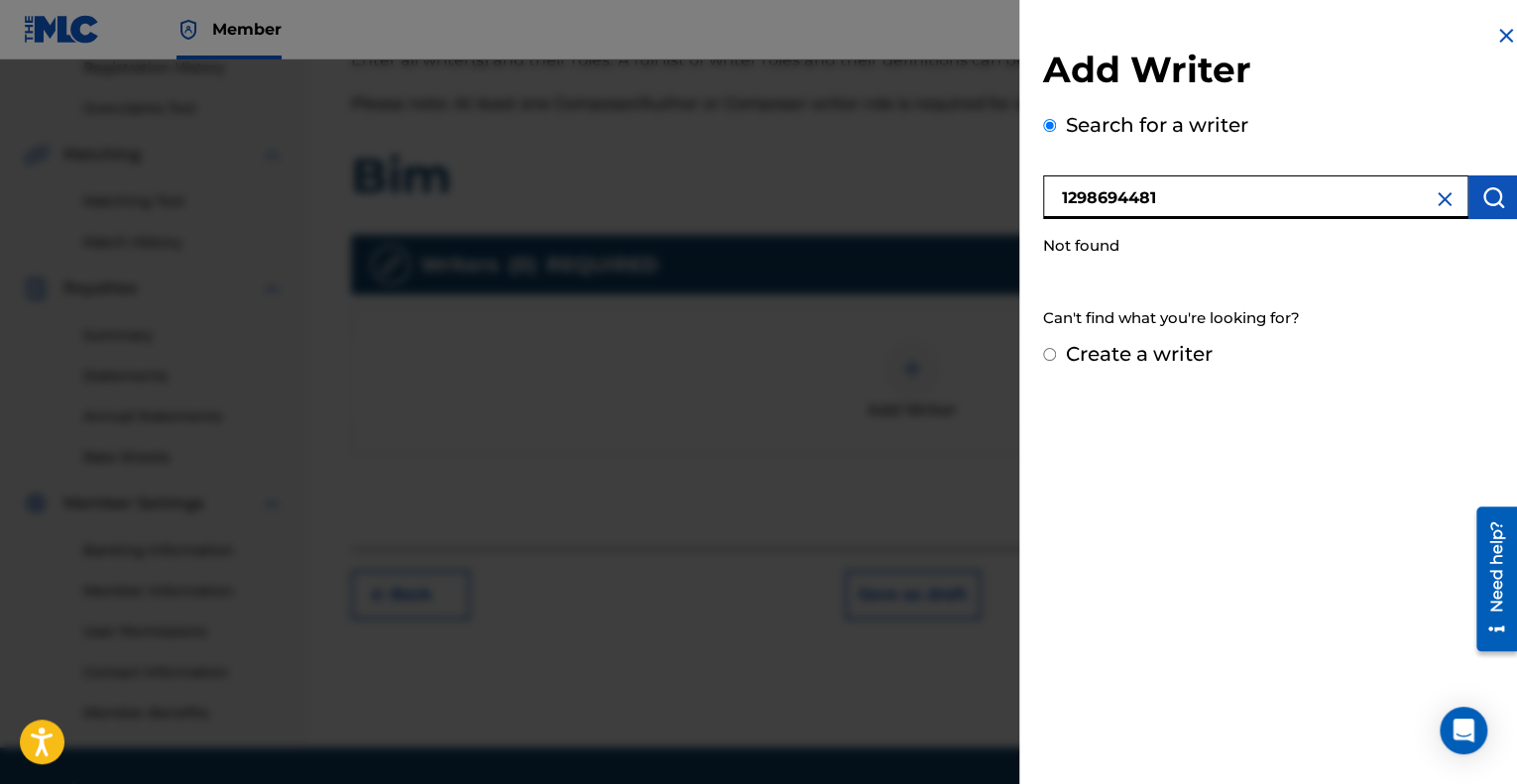 drag, startPoint x: 1232, startPoint y: 200, endPoint x: 907, endPoint y: 224, distance: 325.88495 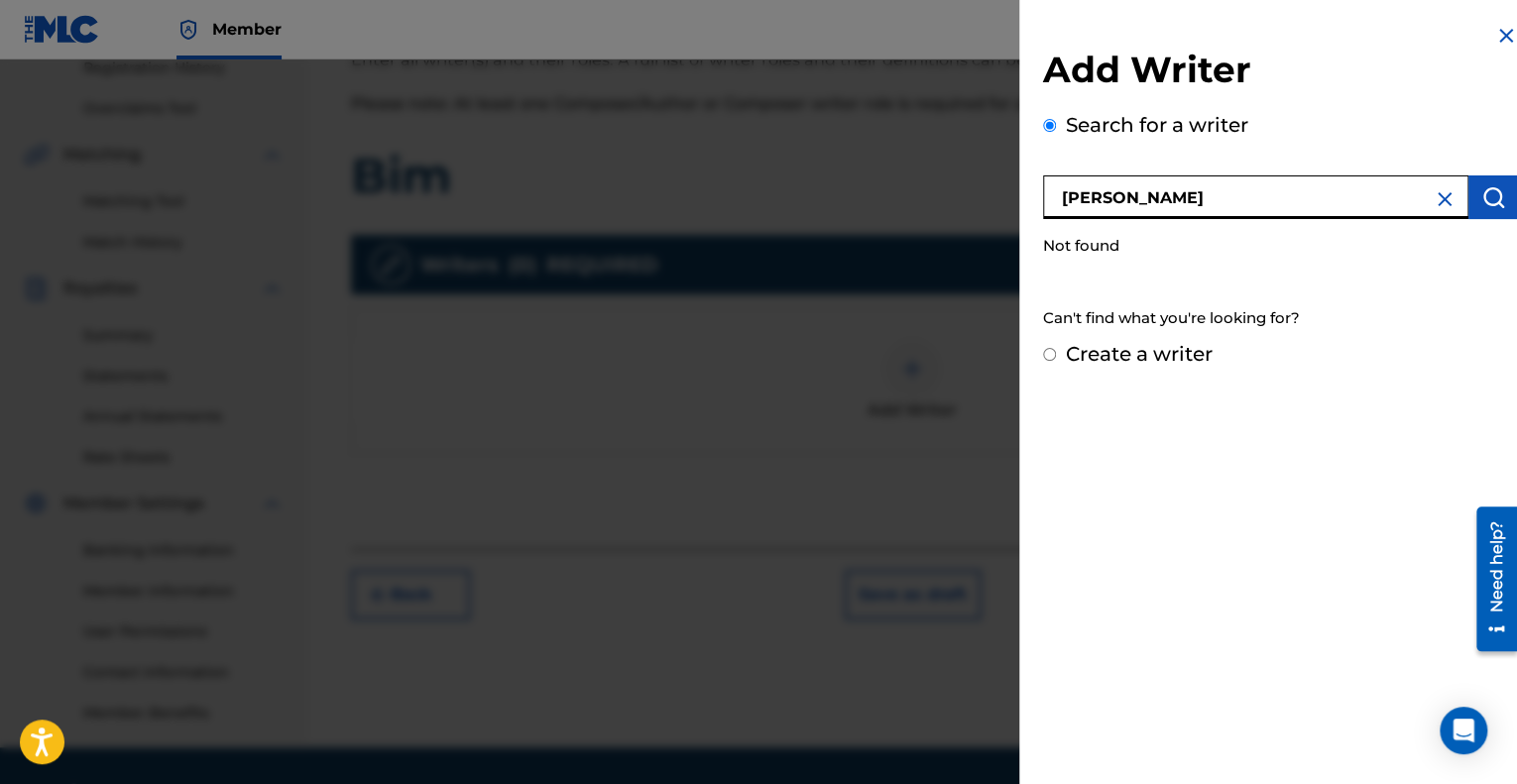 type on "[PERSON_NAME]" 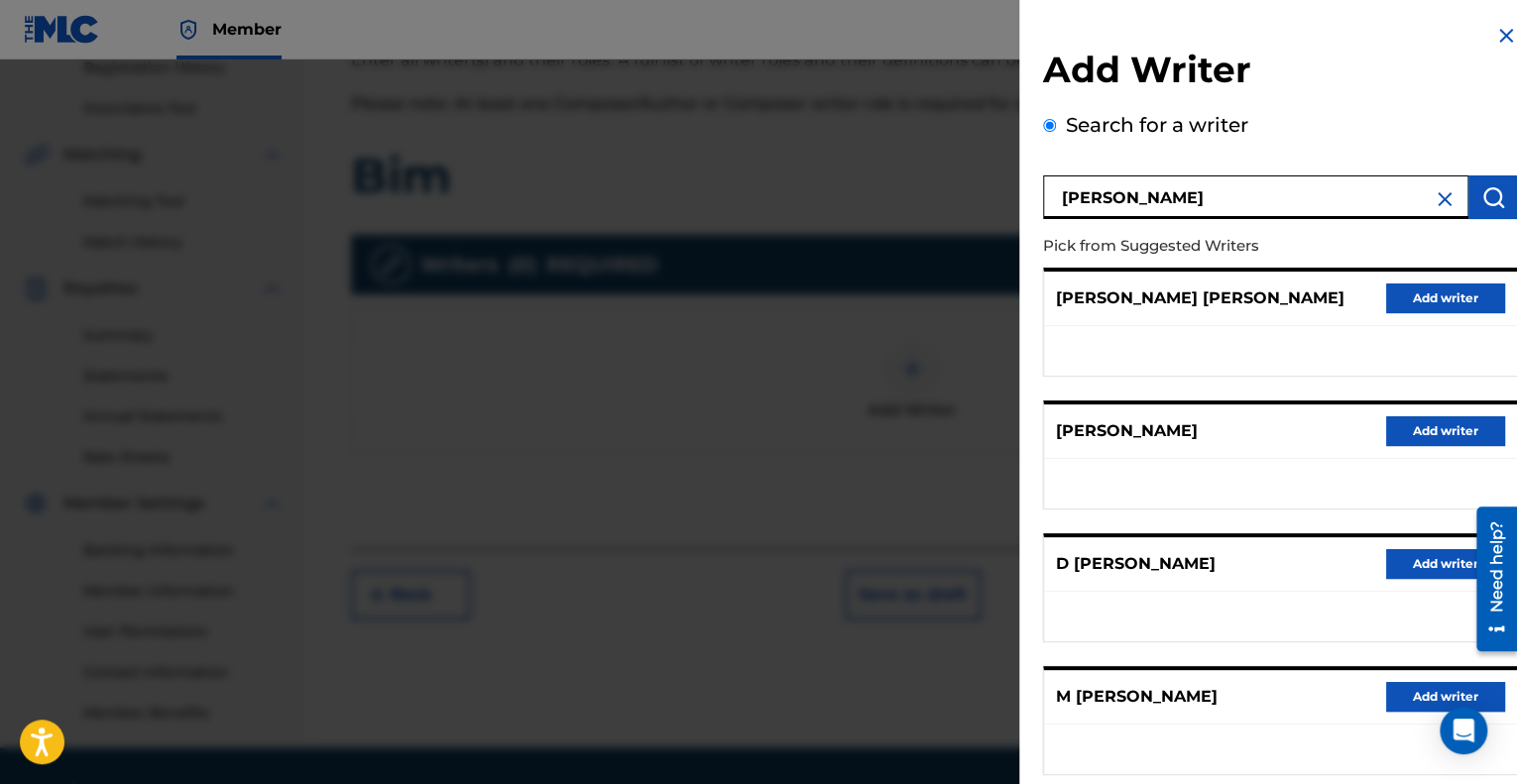 scroll, scrollTop: 246, scrollLeft: 0, axis: vertical 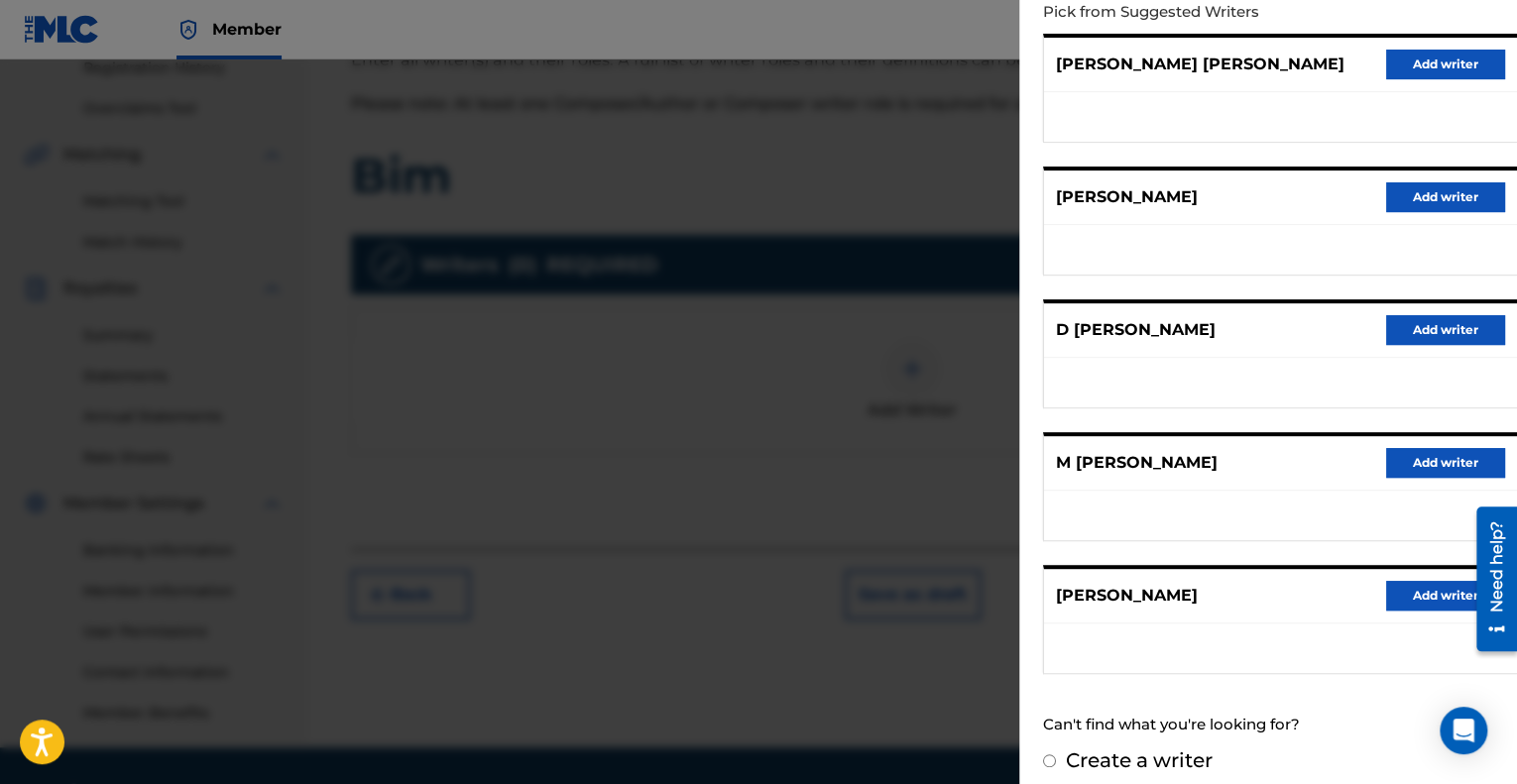 click on "[PERSON_NAME] Add writer" at bounding box center [1280, 596] 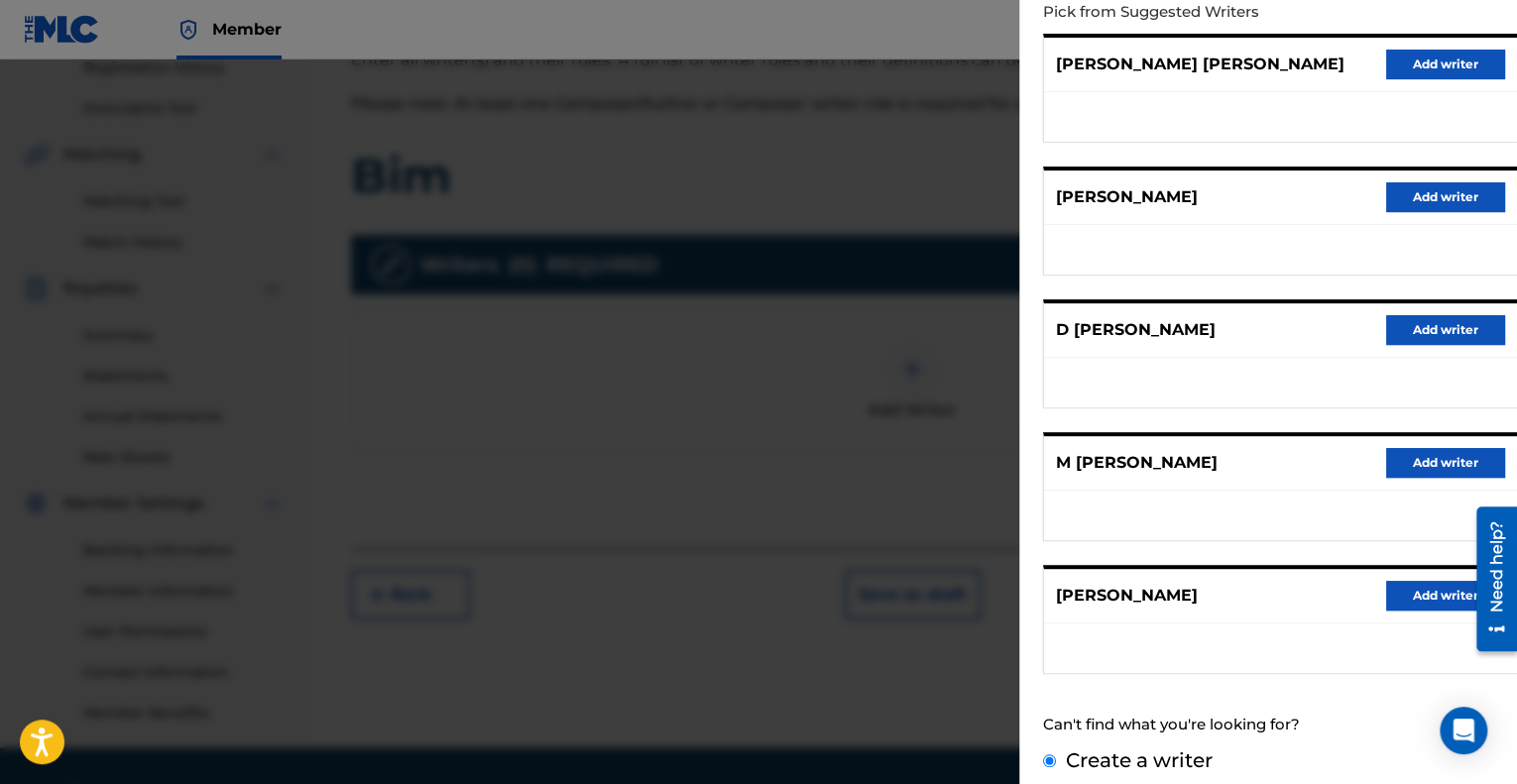 click on "Create a writer" at bounding box center [1049, 760] 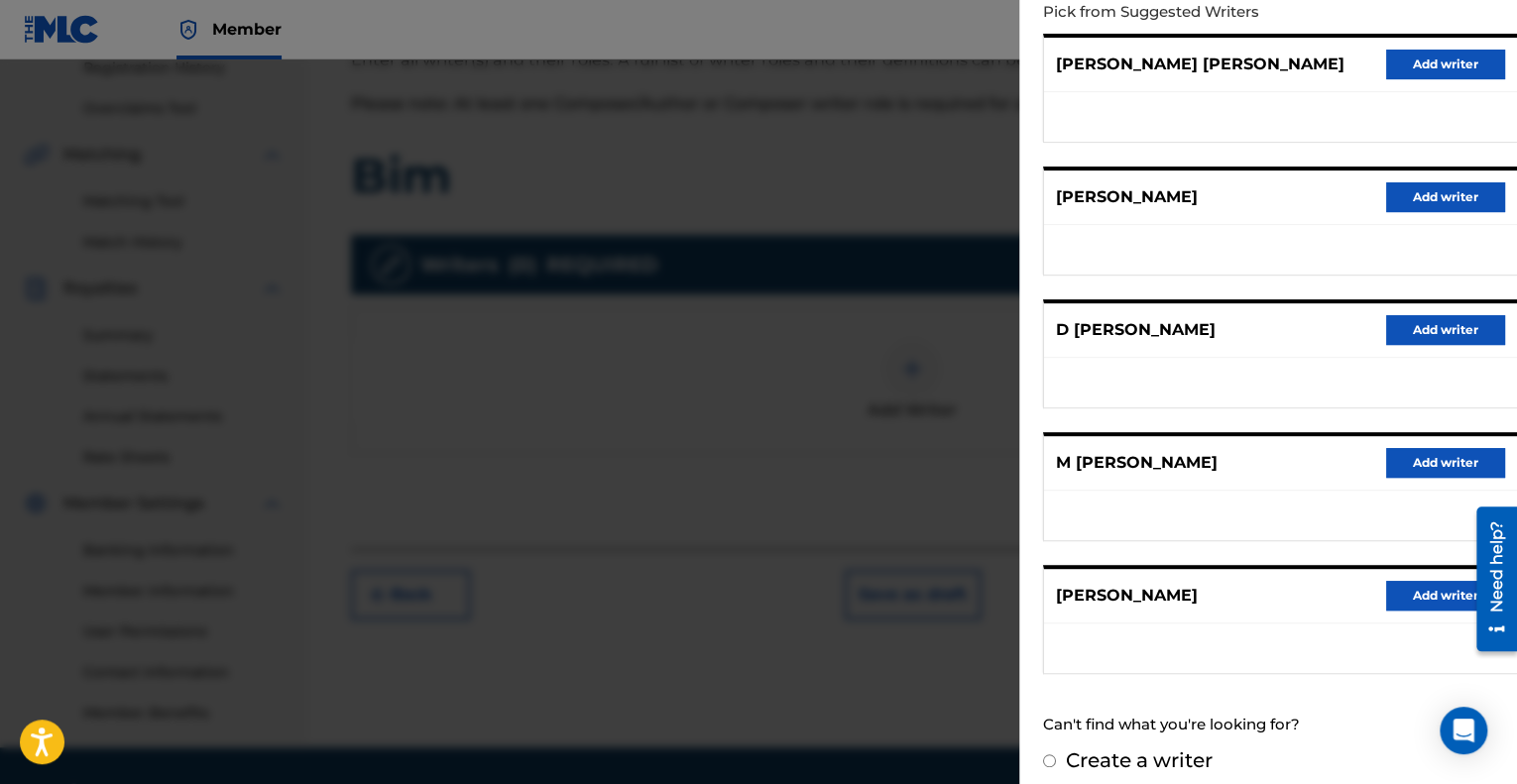 radio on "false" 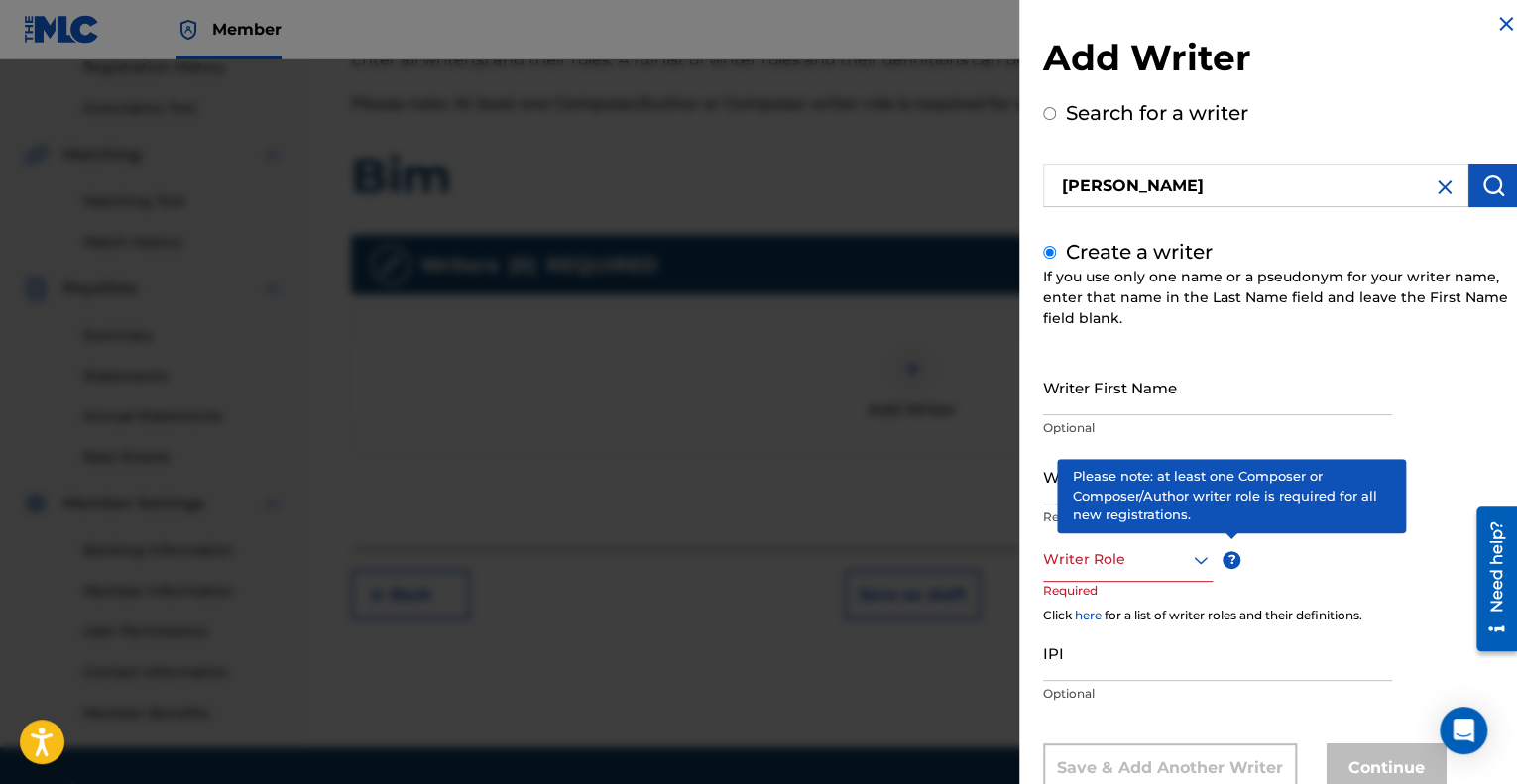scroll, scrollTop: 74, scrollLeft: 0, axis: vertical 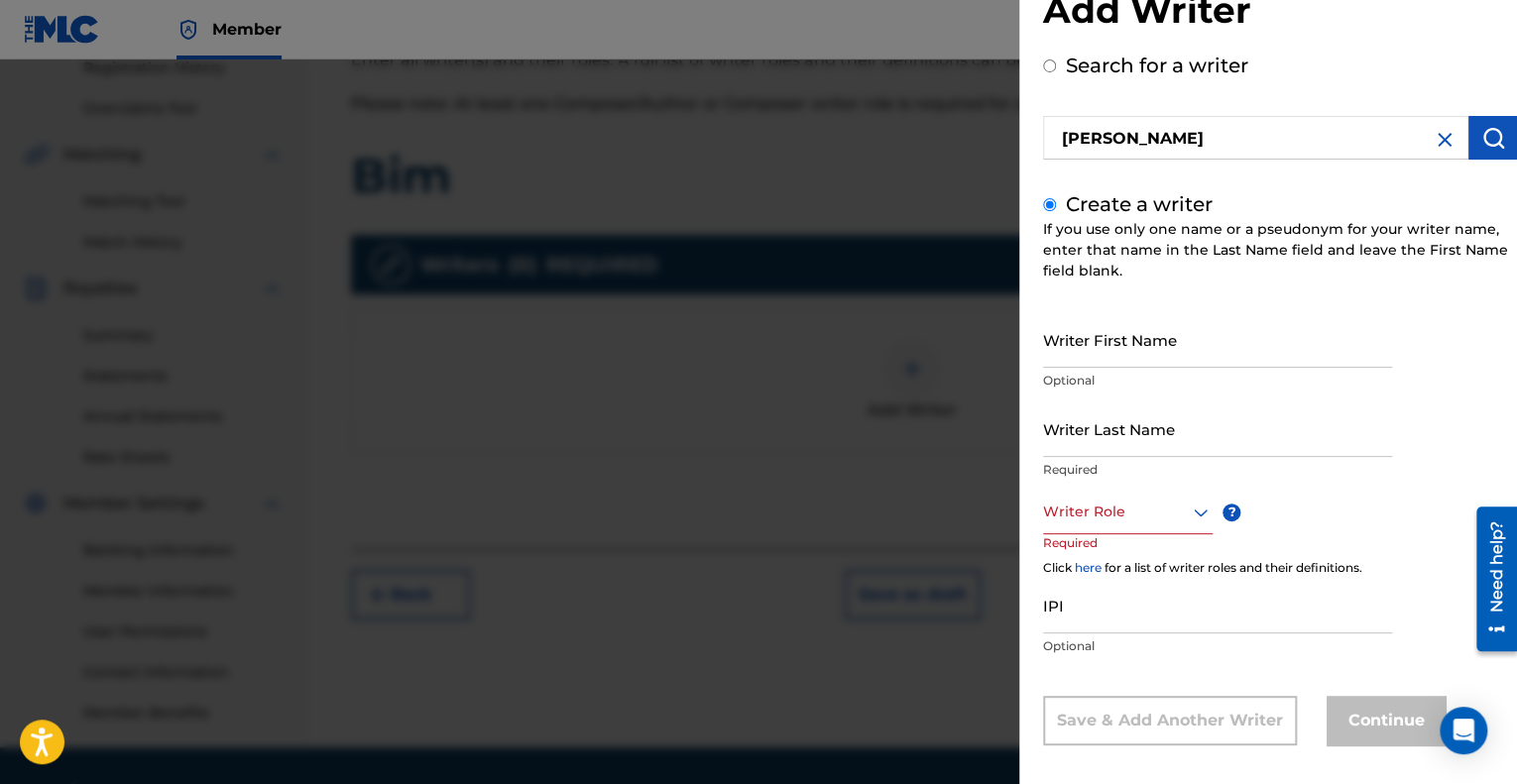 click on "Writer First Name" at bounding box center (1218, 339) 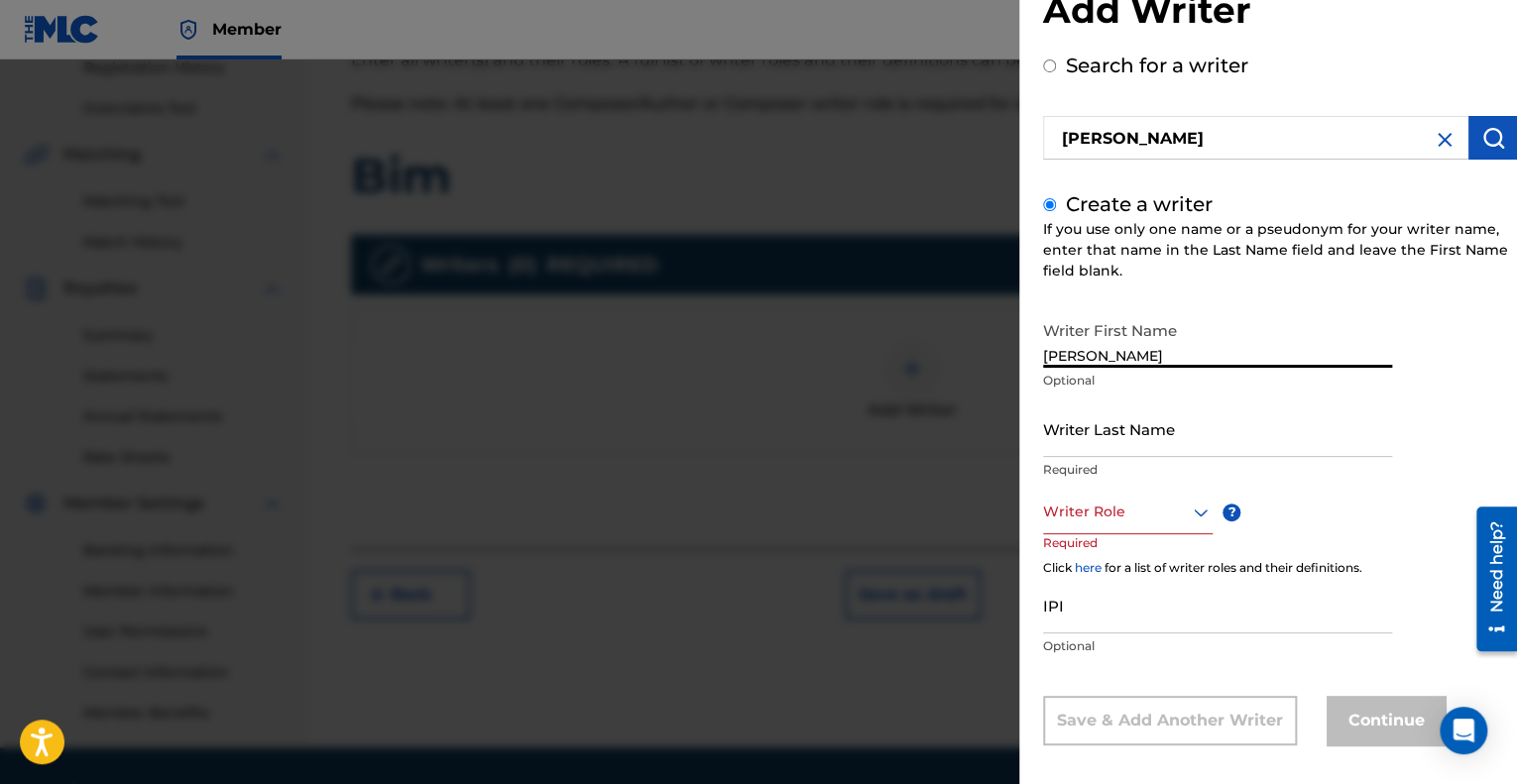 type on "[PERSON_NAME]" 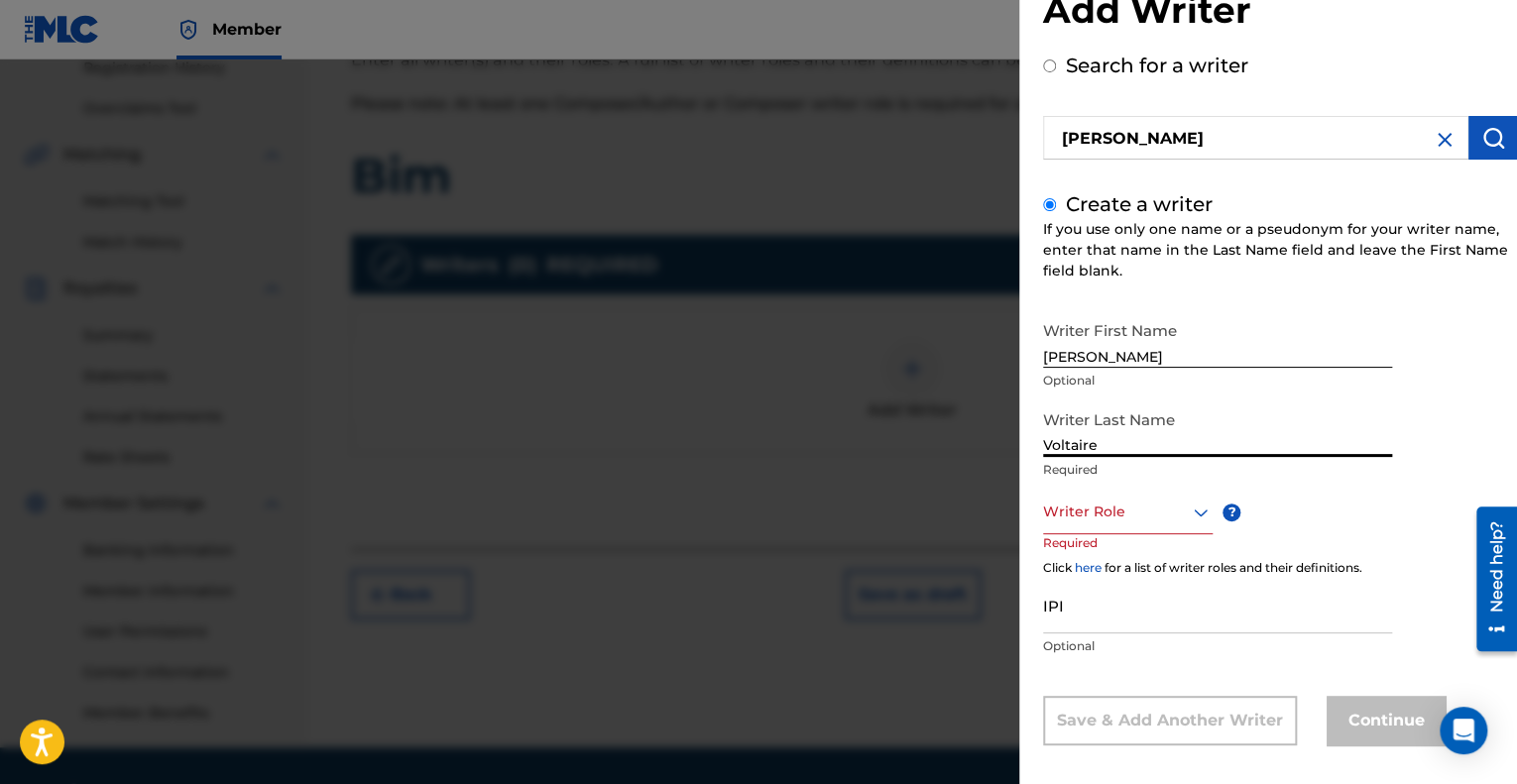 type on "Voltaire" 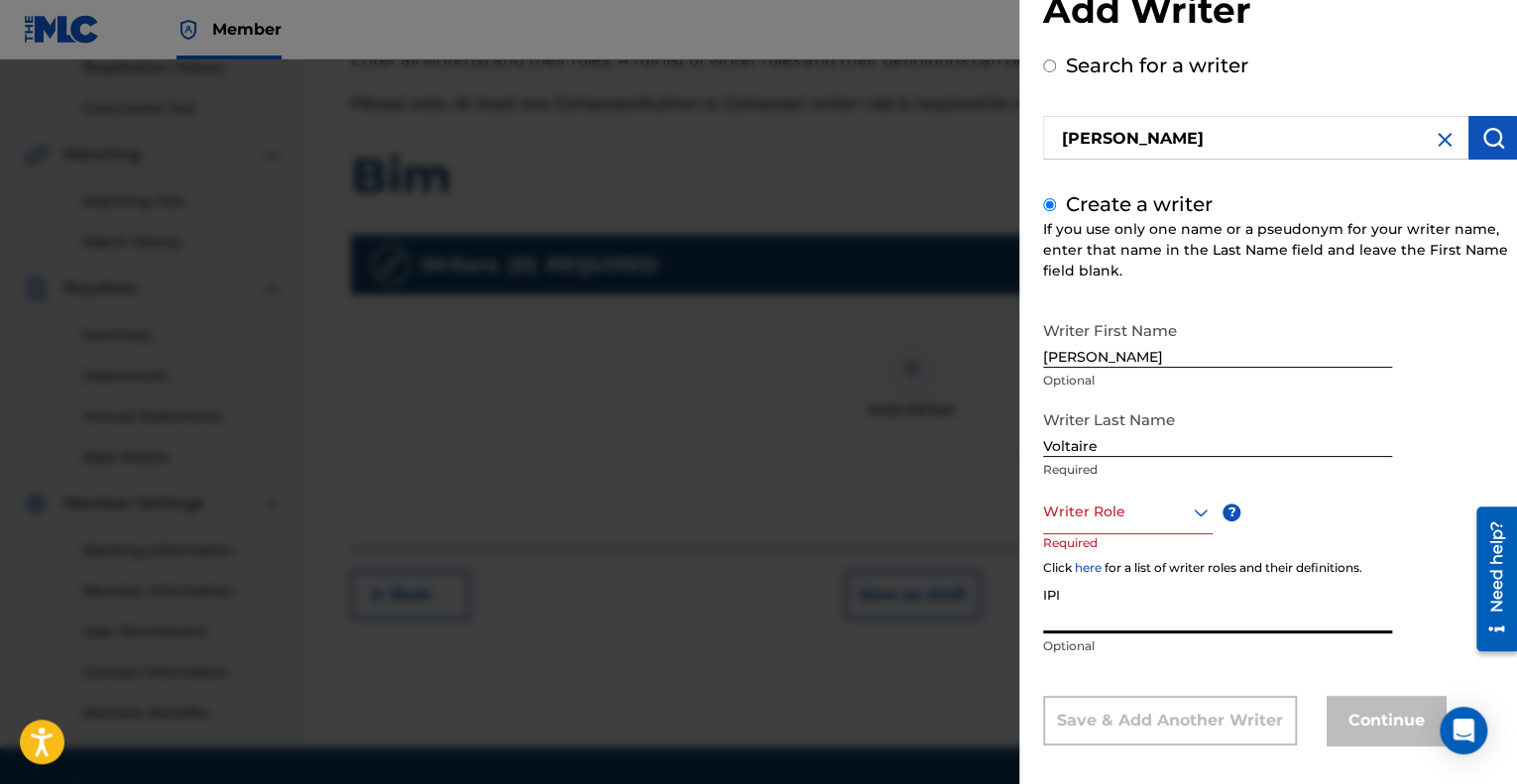 click on "IPI" at bounding box center (1218, 605) 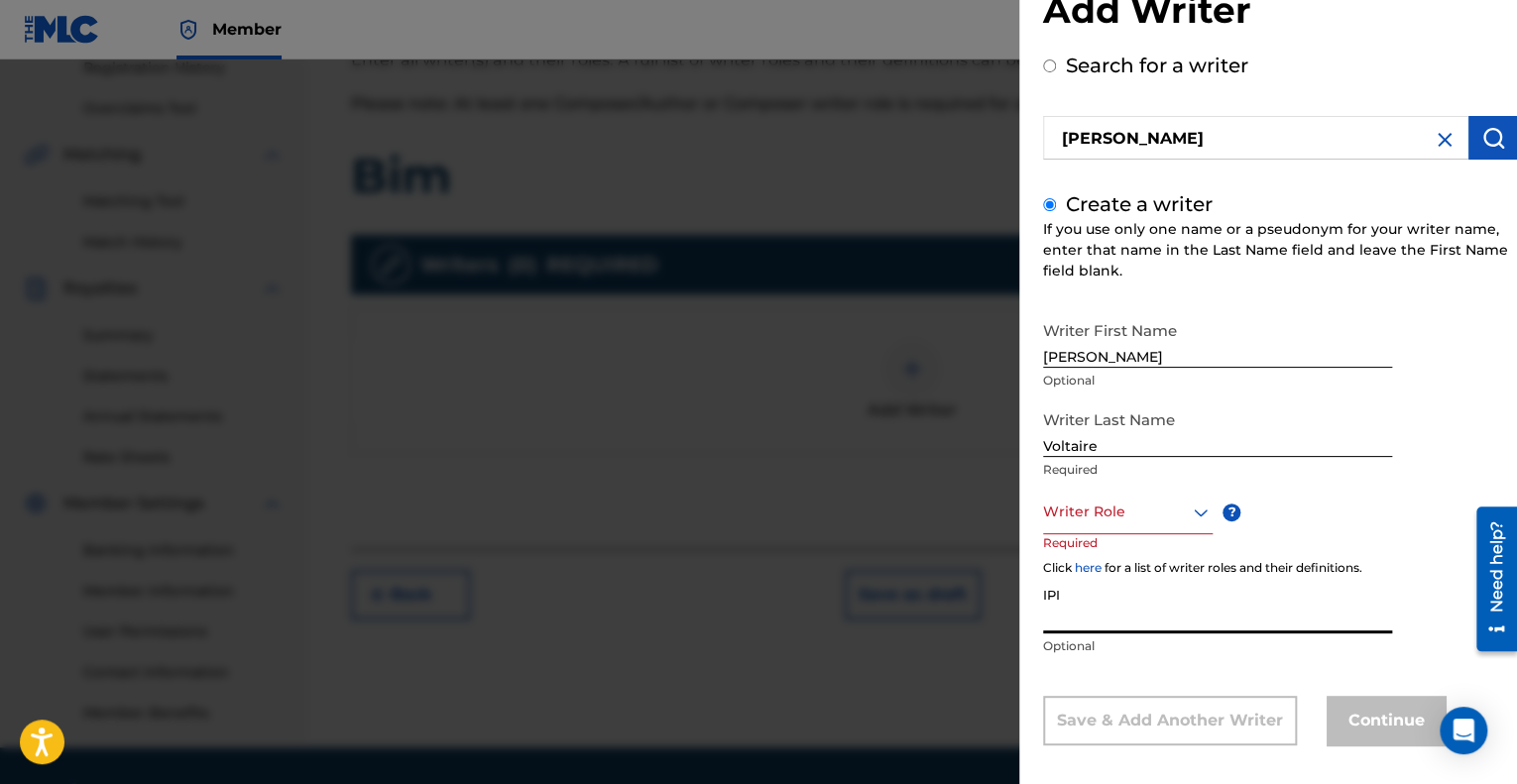 paste on "1298694481" 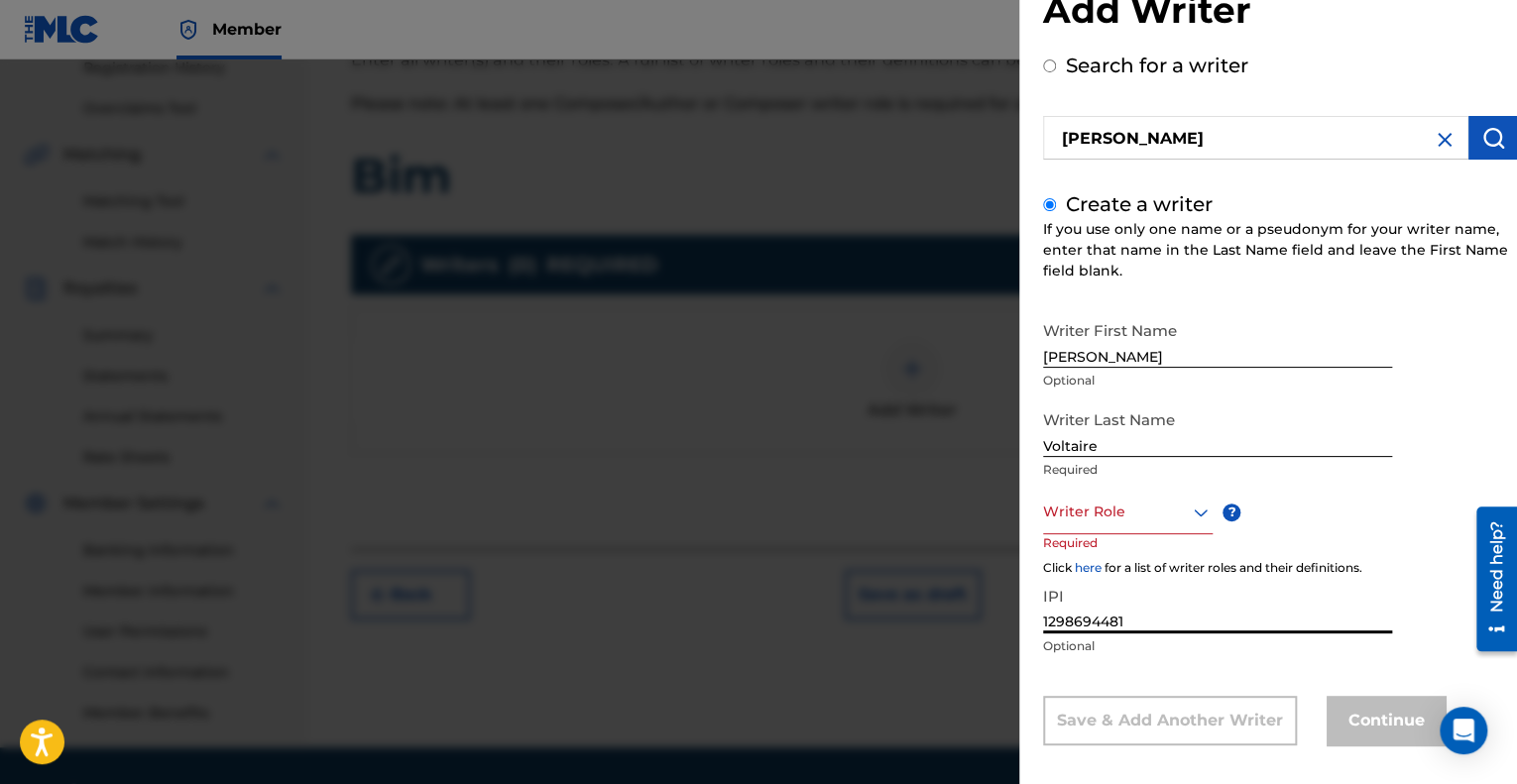 type on "1298694481" 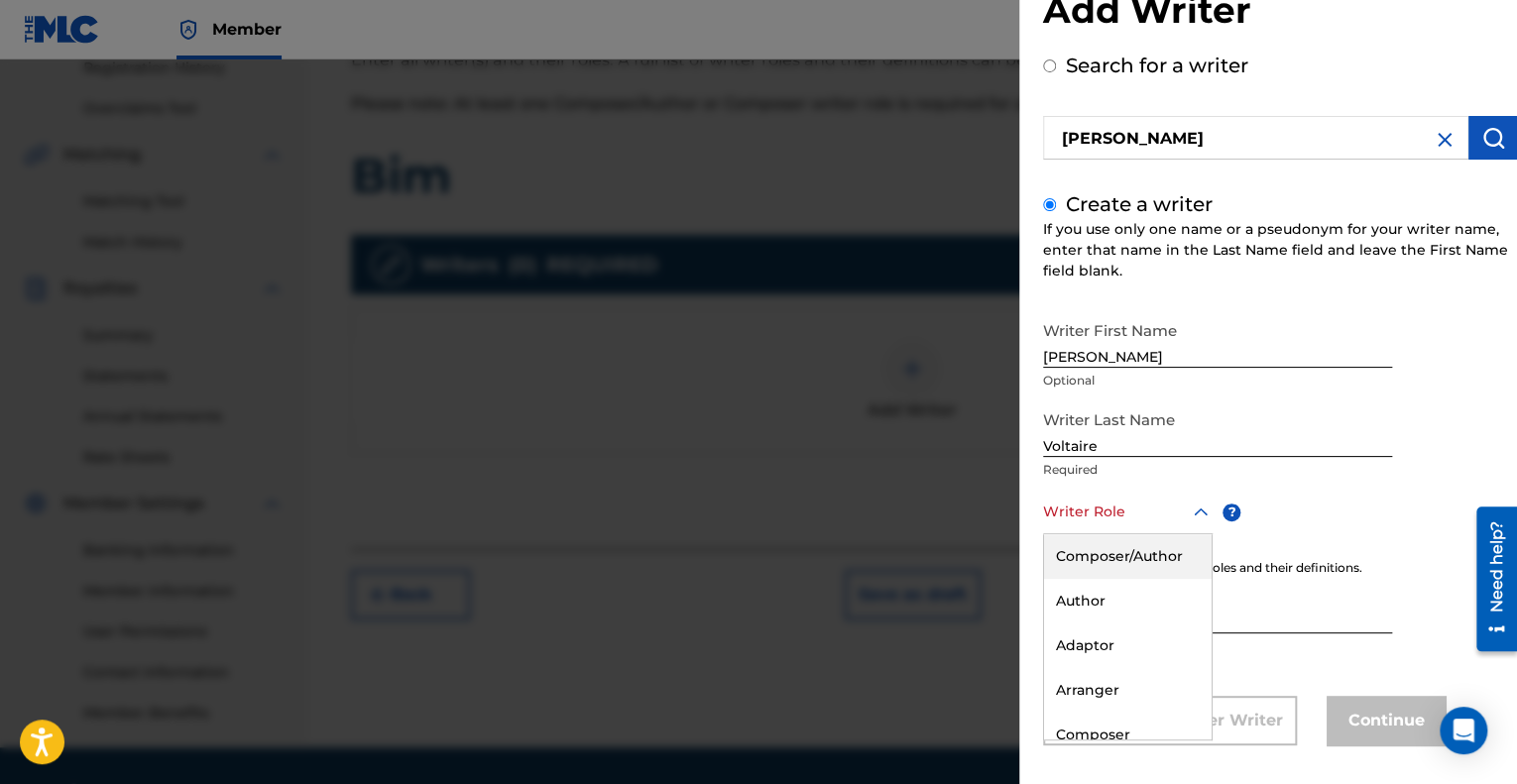 click at bounding box center (1127, 511) 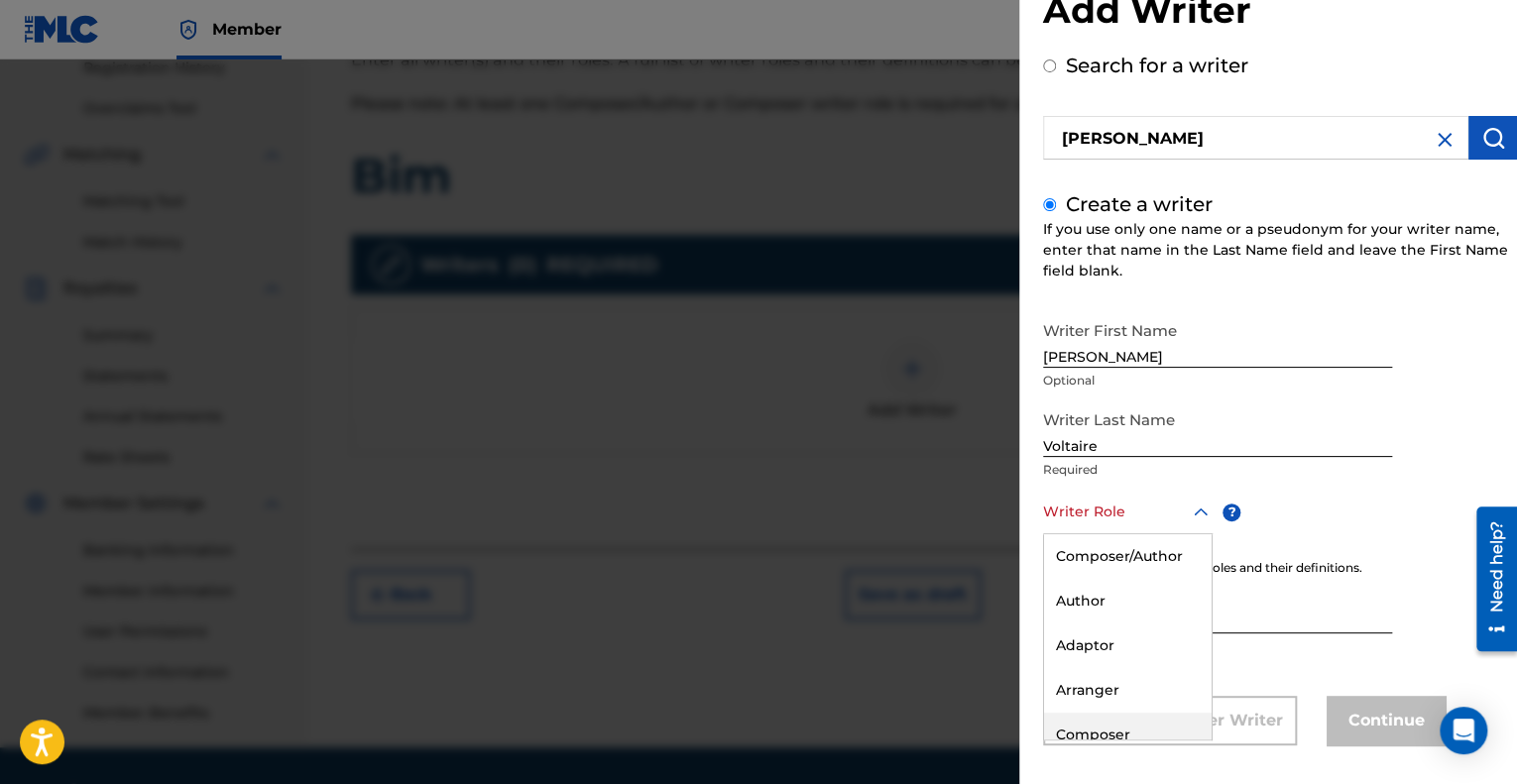 click on "Composer" at bounding box center (1127, 734) 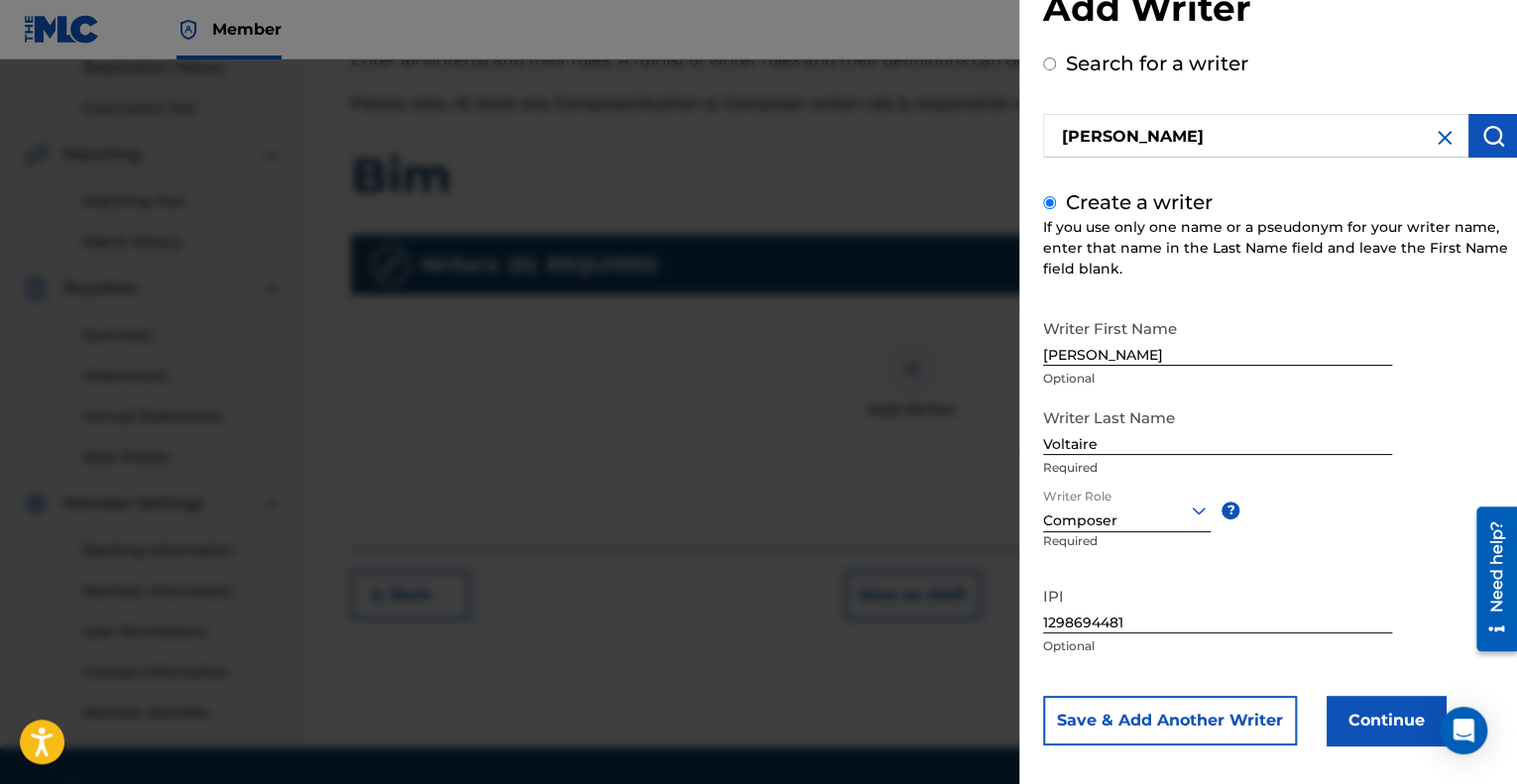 scroll, scrollTop: 75, scrollLeft: 0, axis: vertical 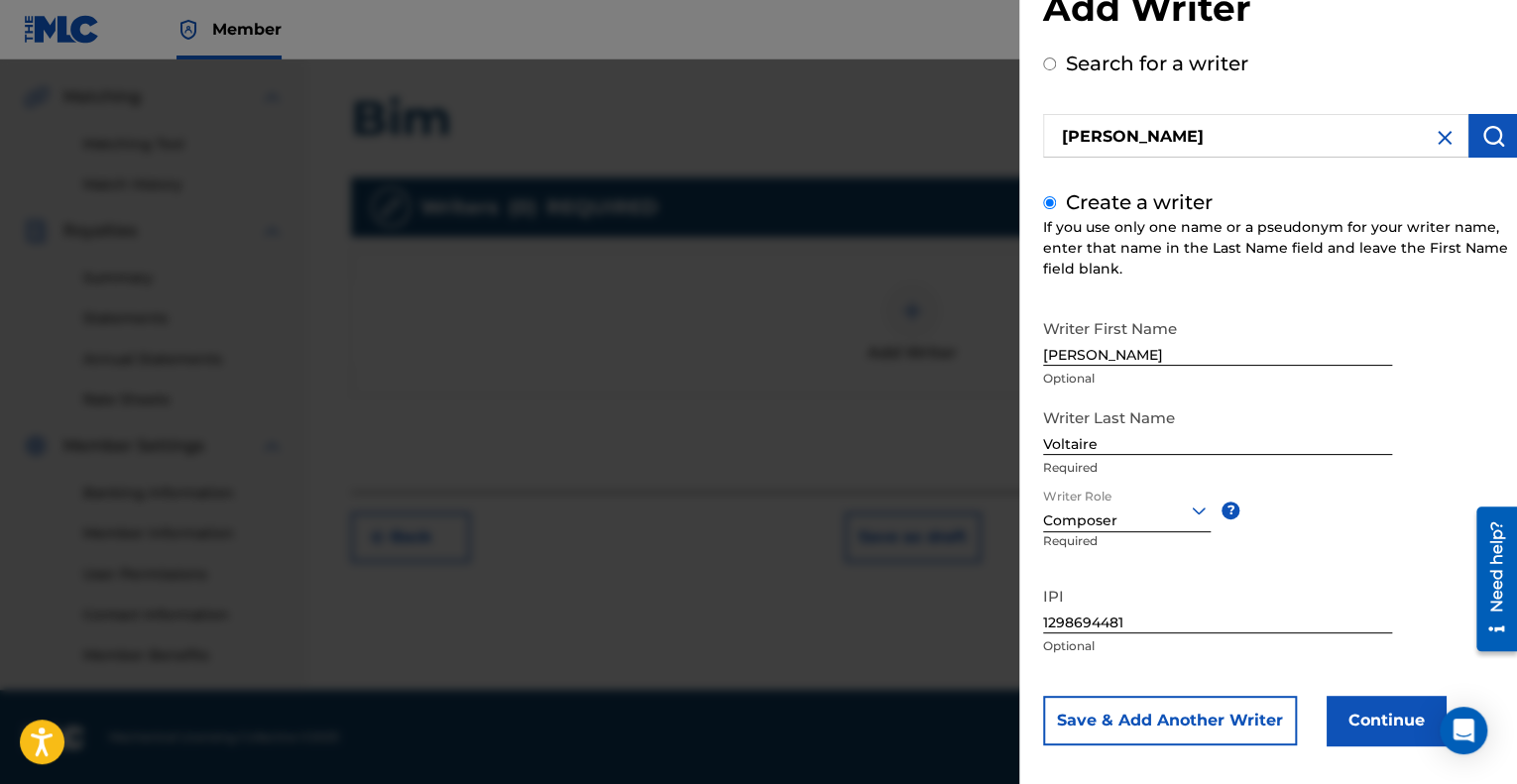 click on "Continue" at bounding box center (1386, 721) 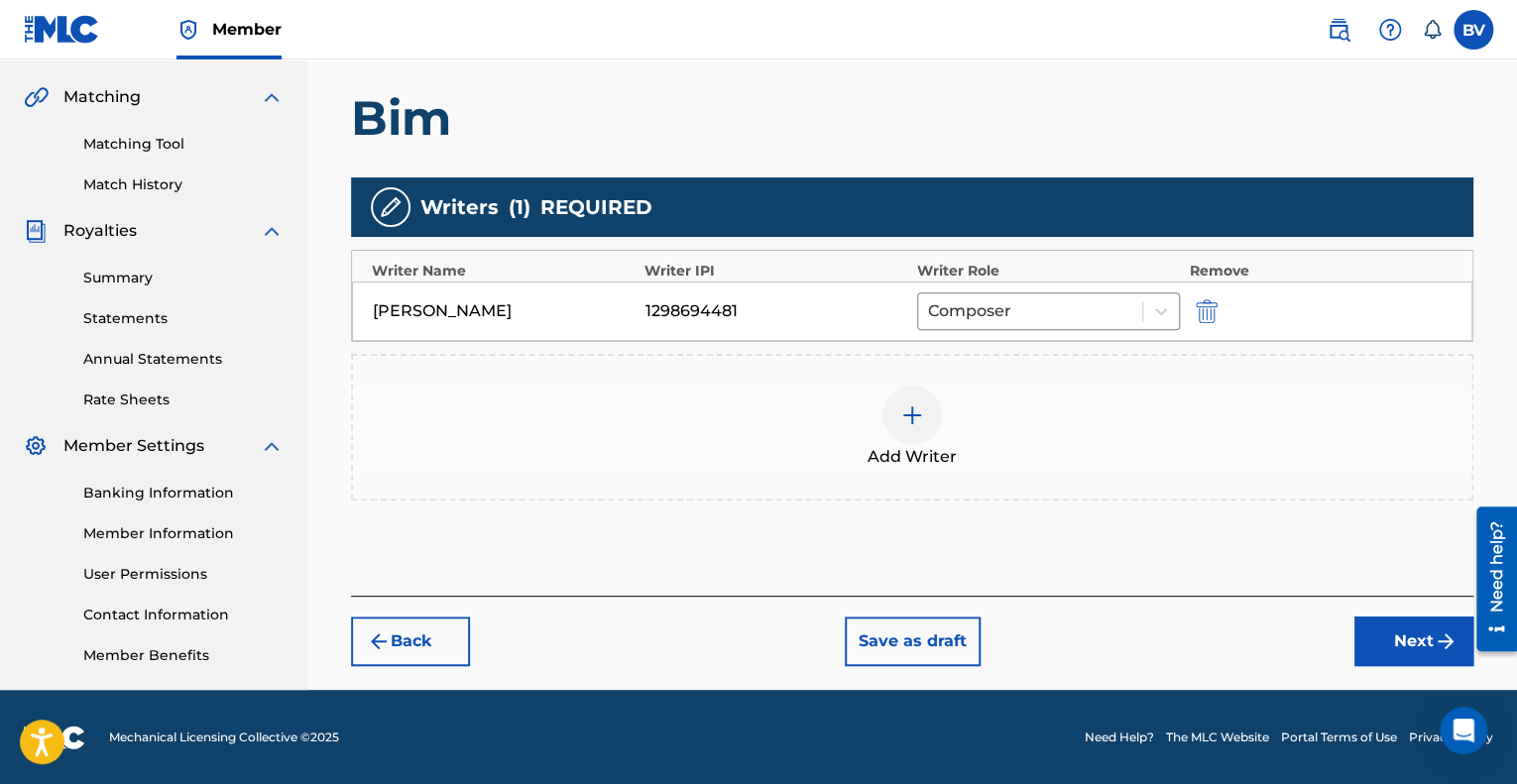 click on "Add Writer" at bounding box center (912, 427) 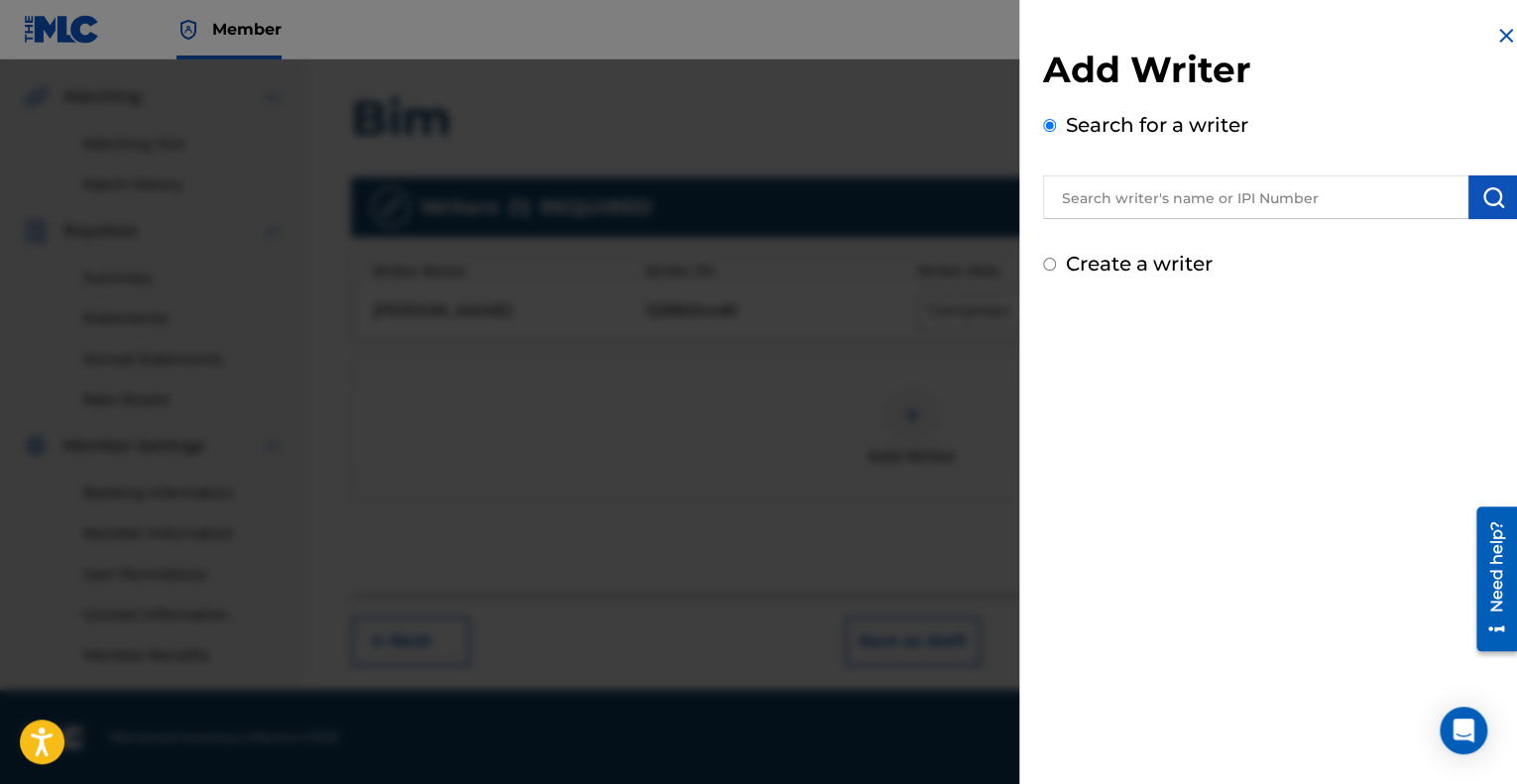 click at bounding box center [1255, 197] 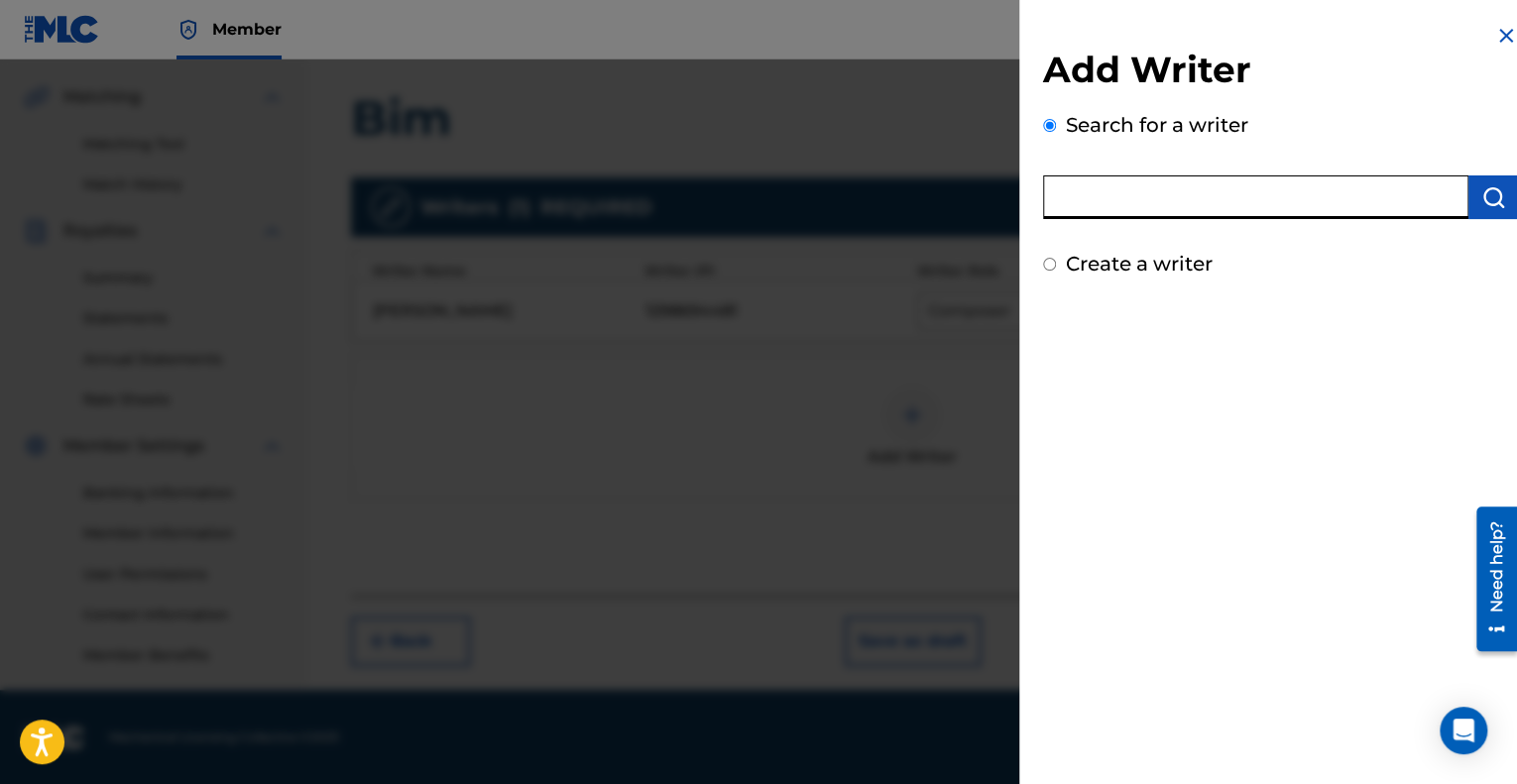 click on "Add Writer Search for a writer Create a writer" at bounding box center [1280, 163] 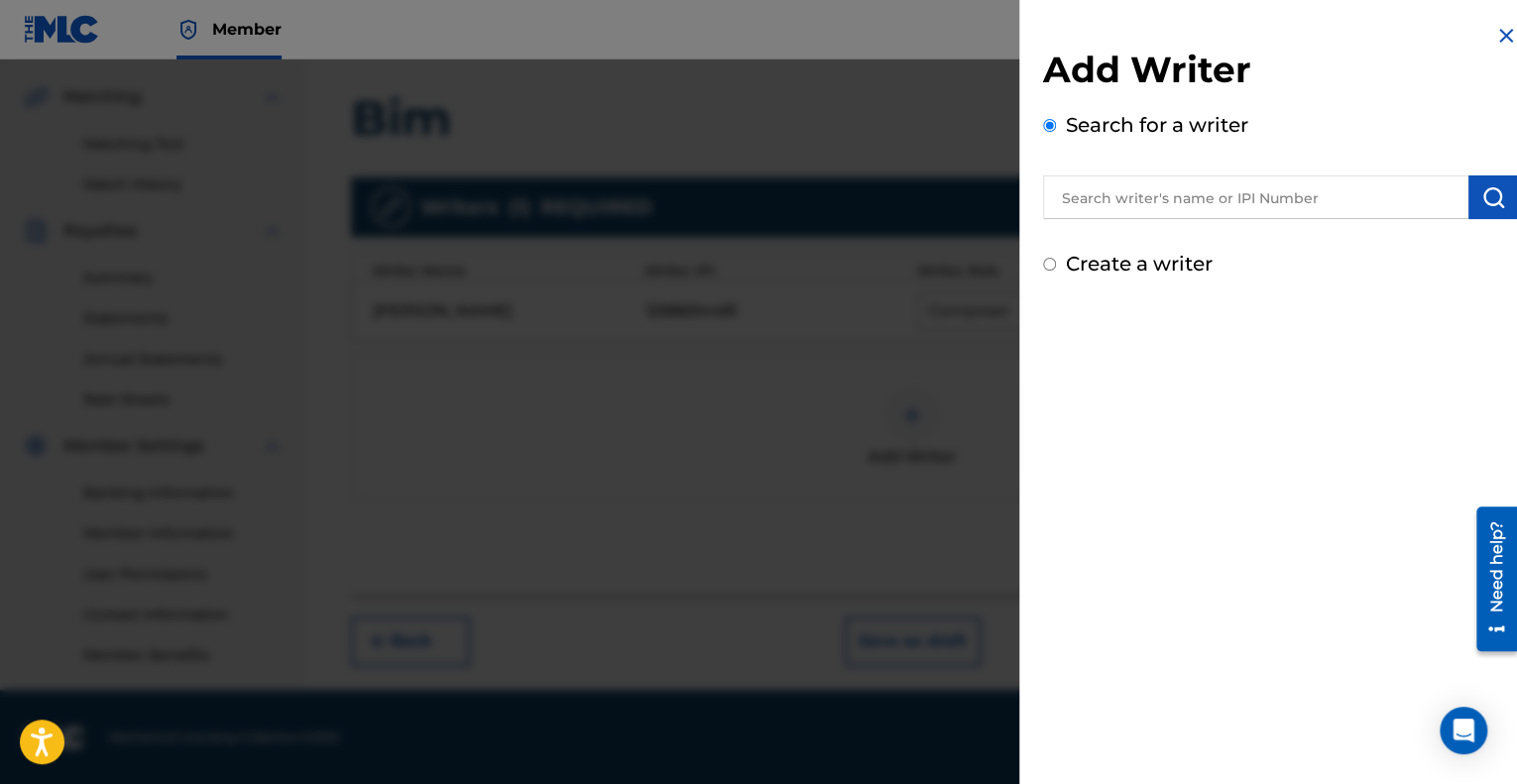 click on "Create a writer" at bounding box center [1139, 264] 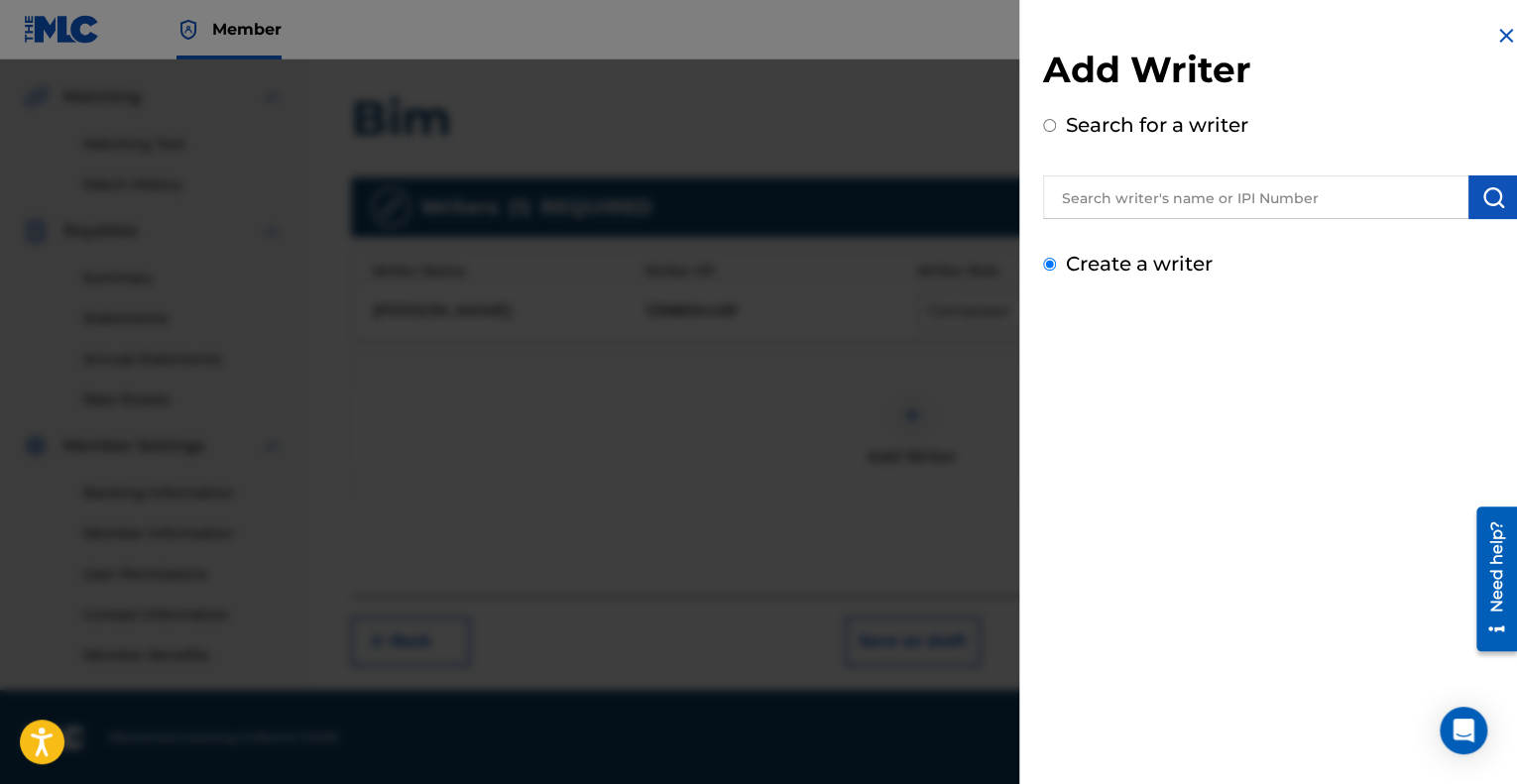 click on "Create a writer" at bounding box center (1049, 264) 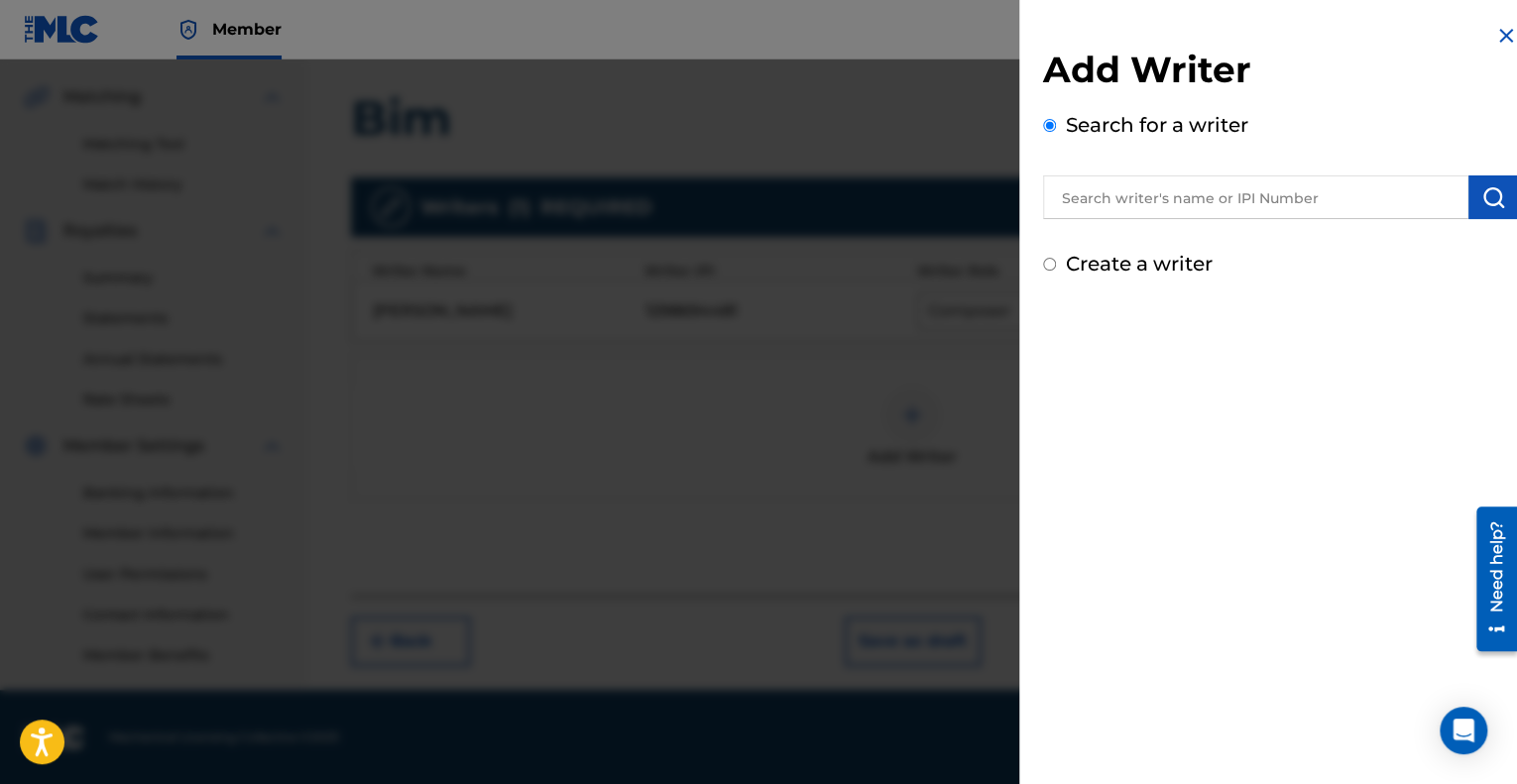 radio on "false" 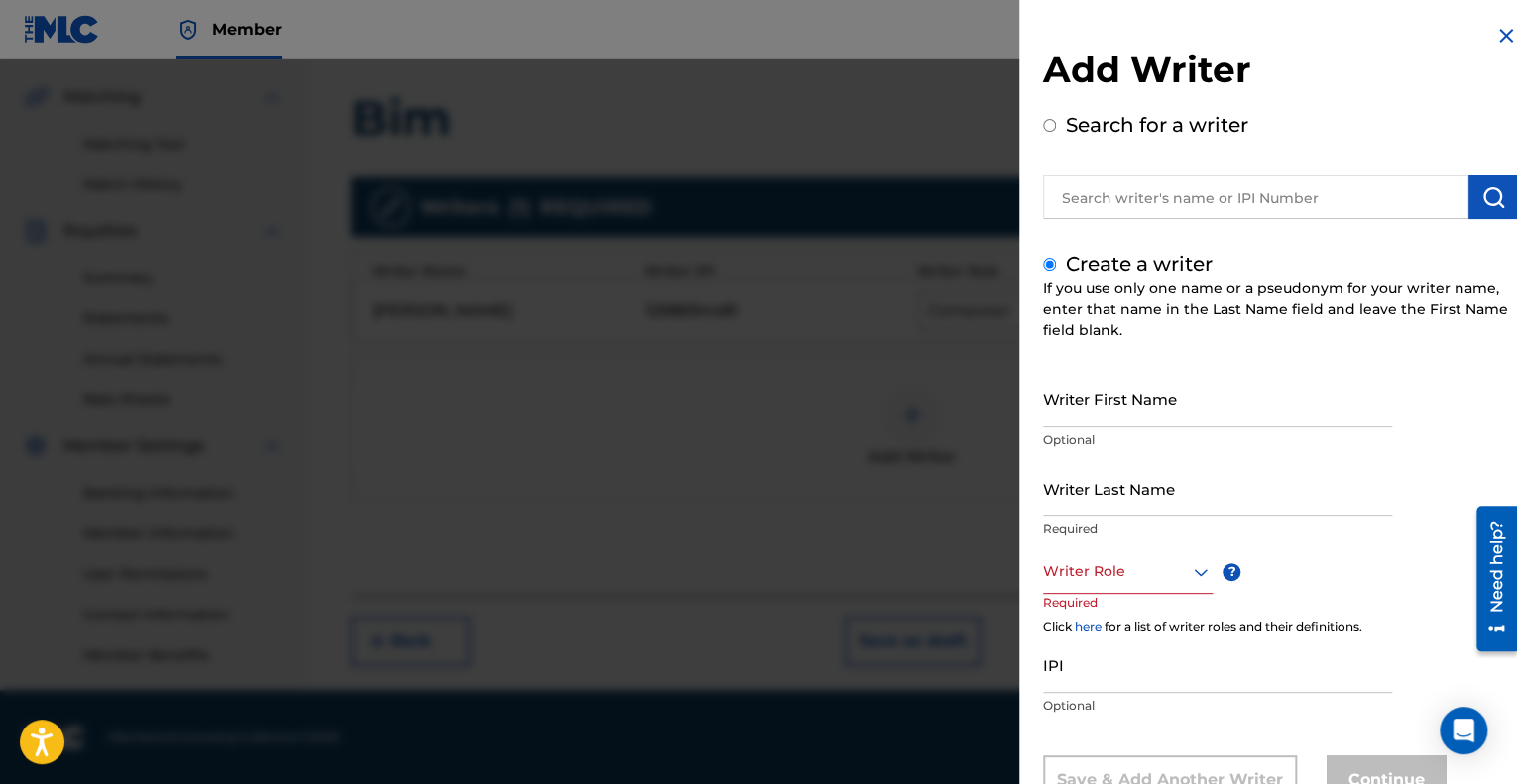 click on "Writer First Name" at bounding box center (1218, 398) 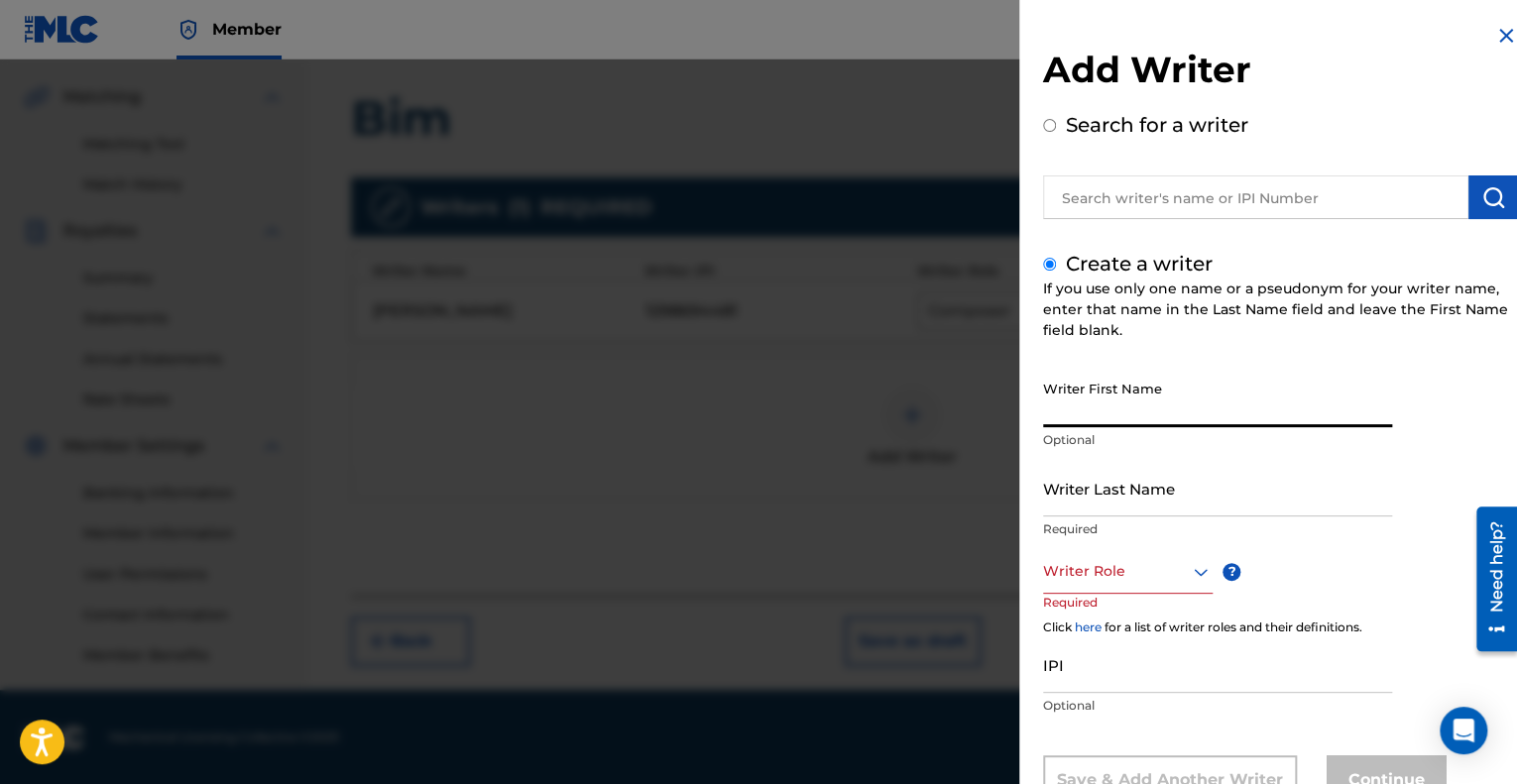 paste on "Devokeyous" 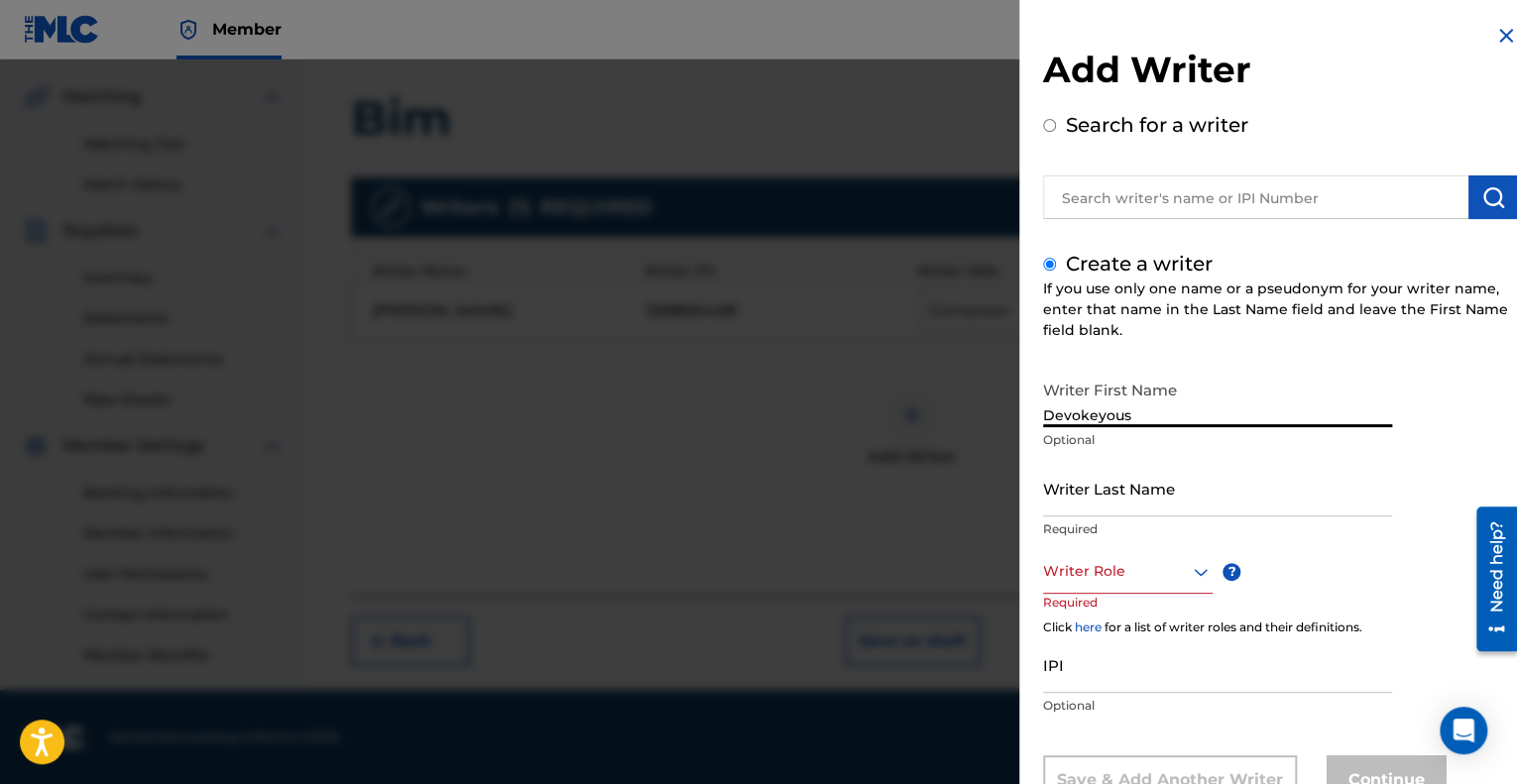 type on "Devokeyous" 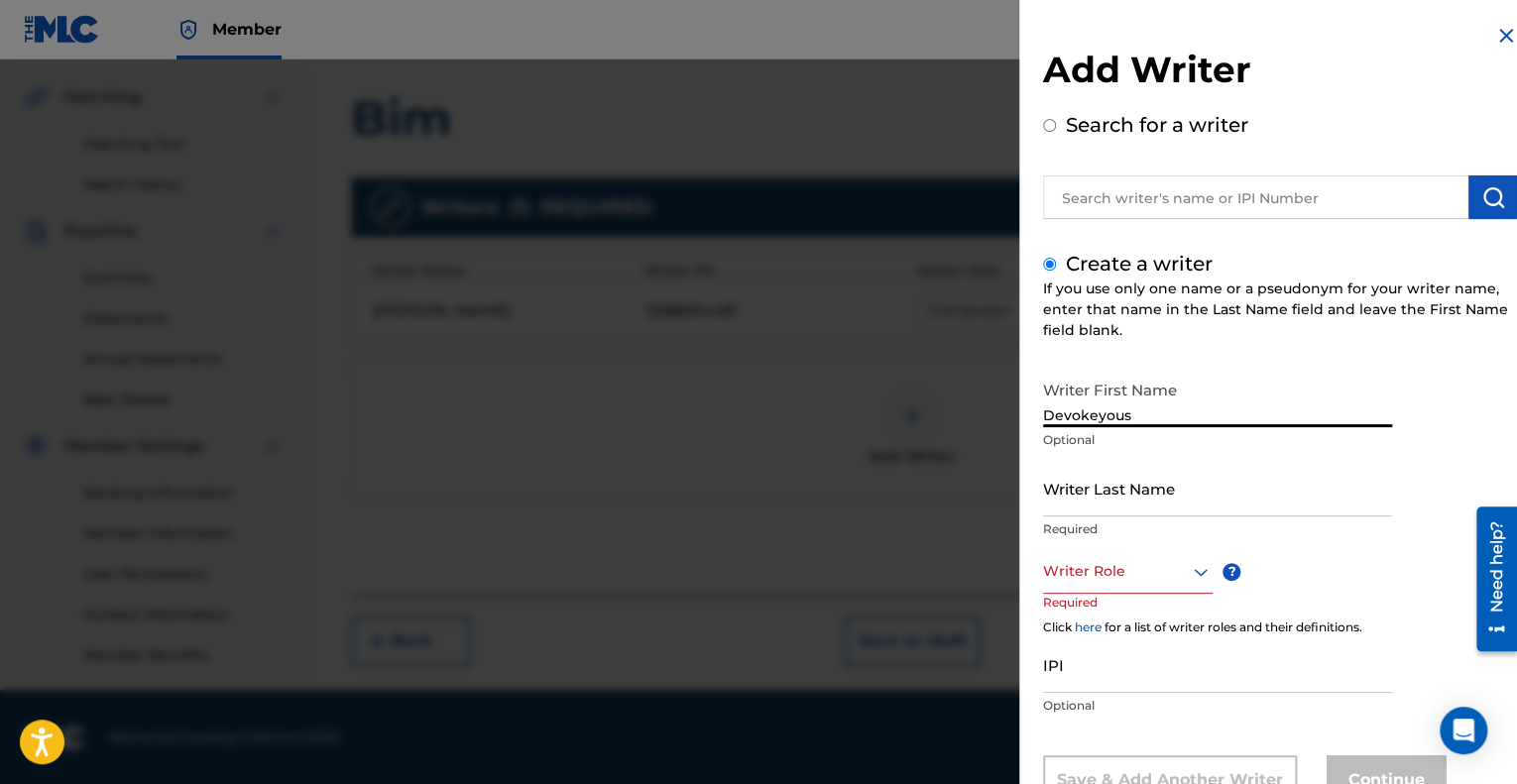 click on "Writer Last Name" at bounding box center [1218, 488] 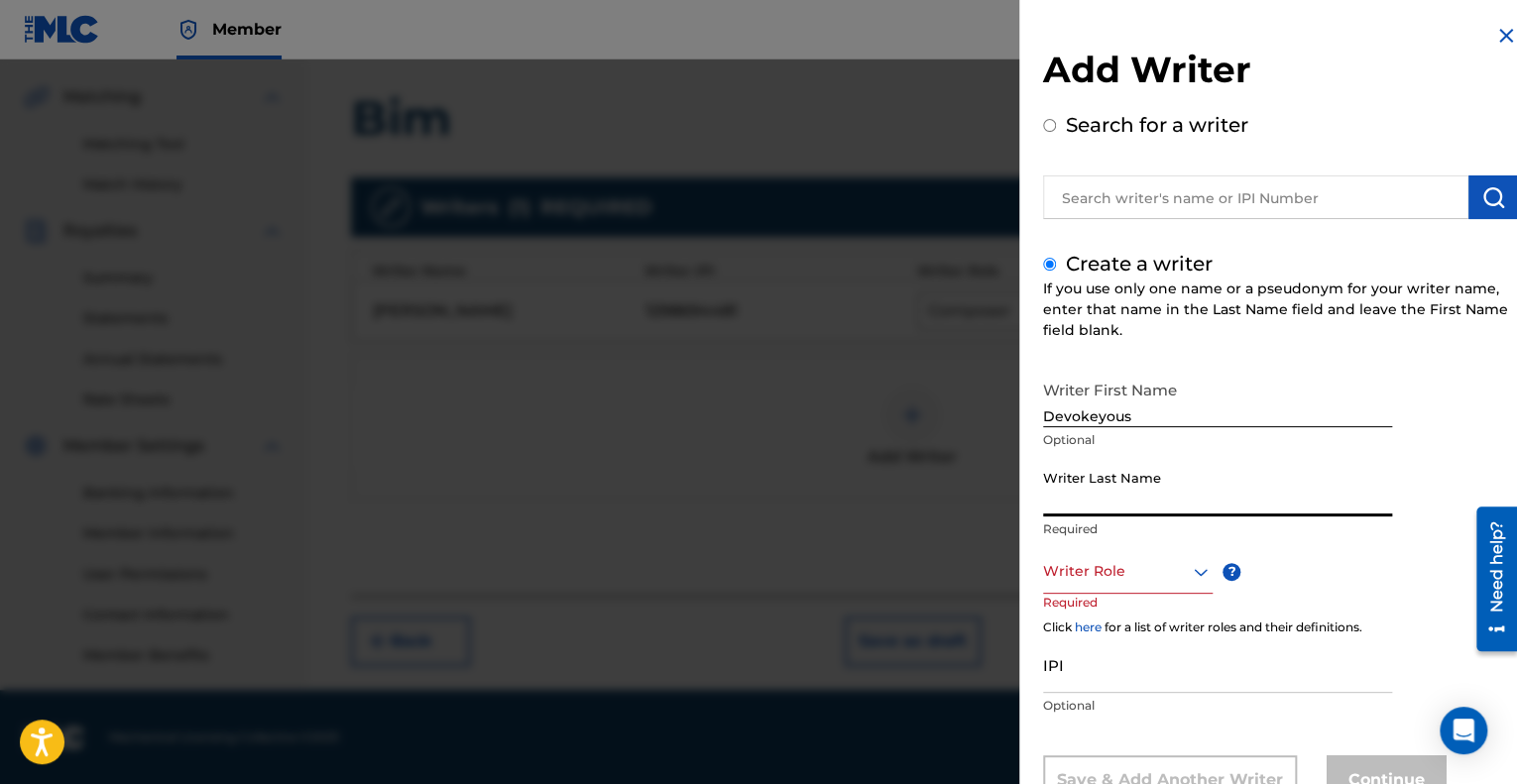 paste on "[PERSON_NAME]" 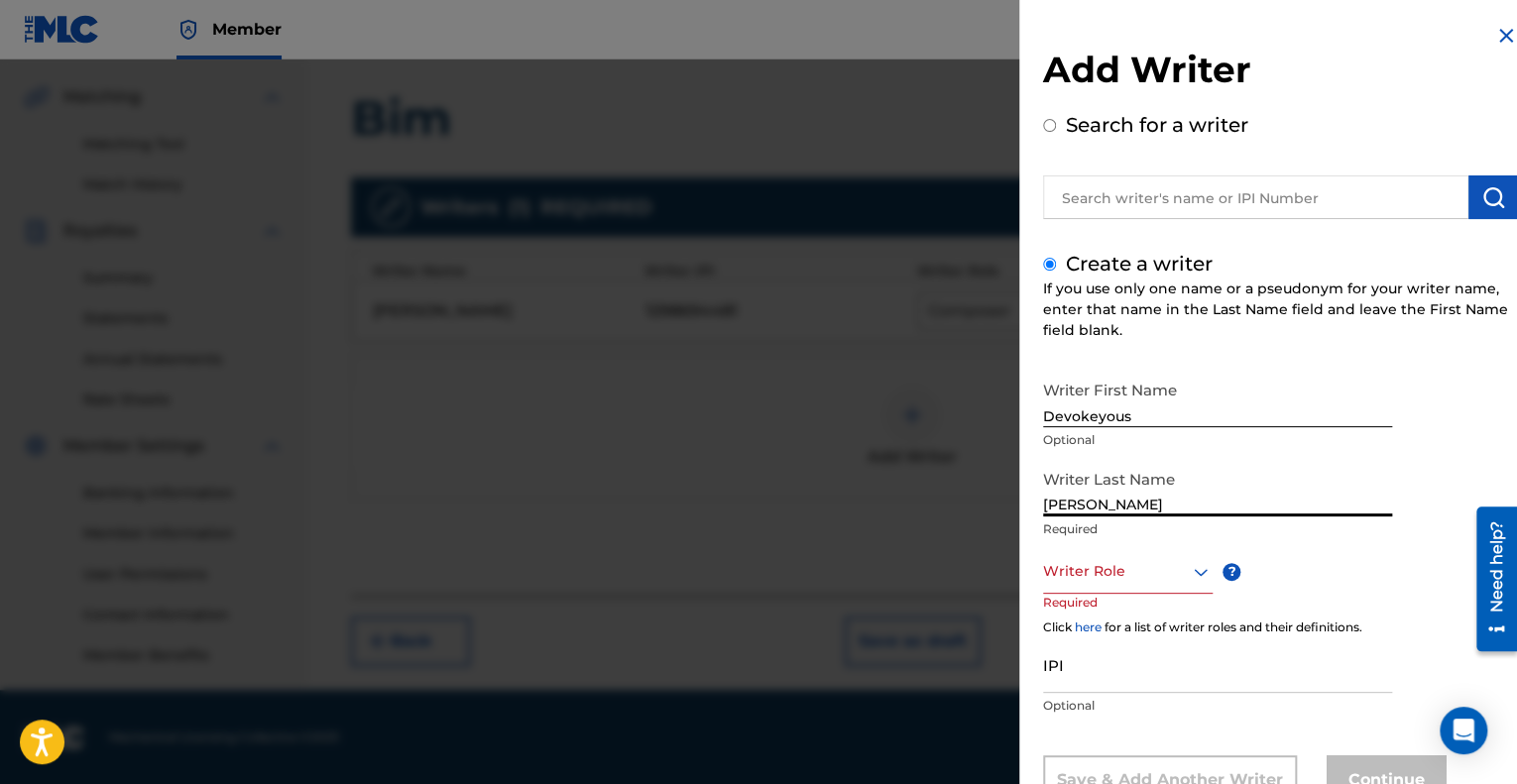 type on "[PERSON_NAME]" 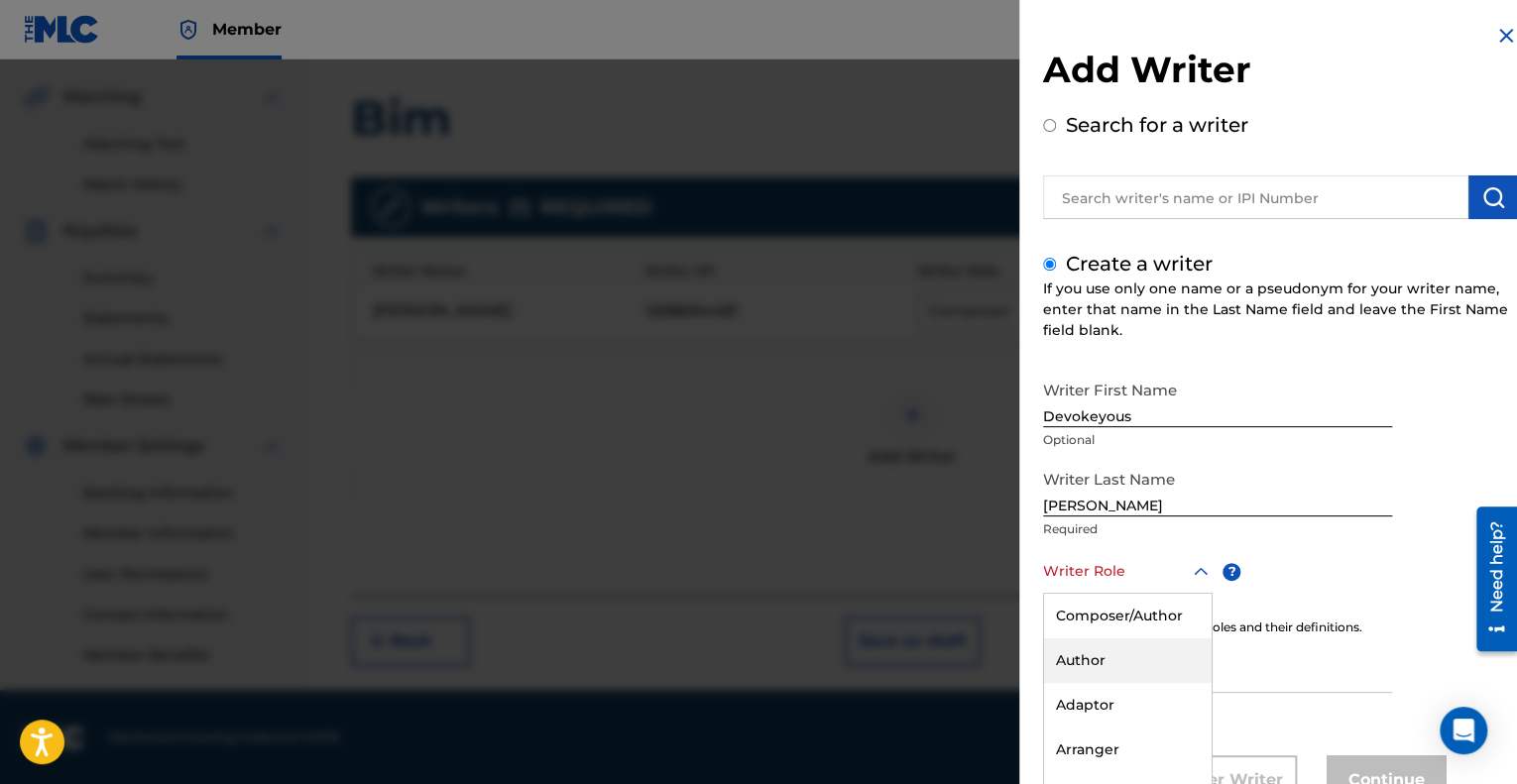 scroll, scrollTop: 74, scrollLeft: 0, axis: vertical 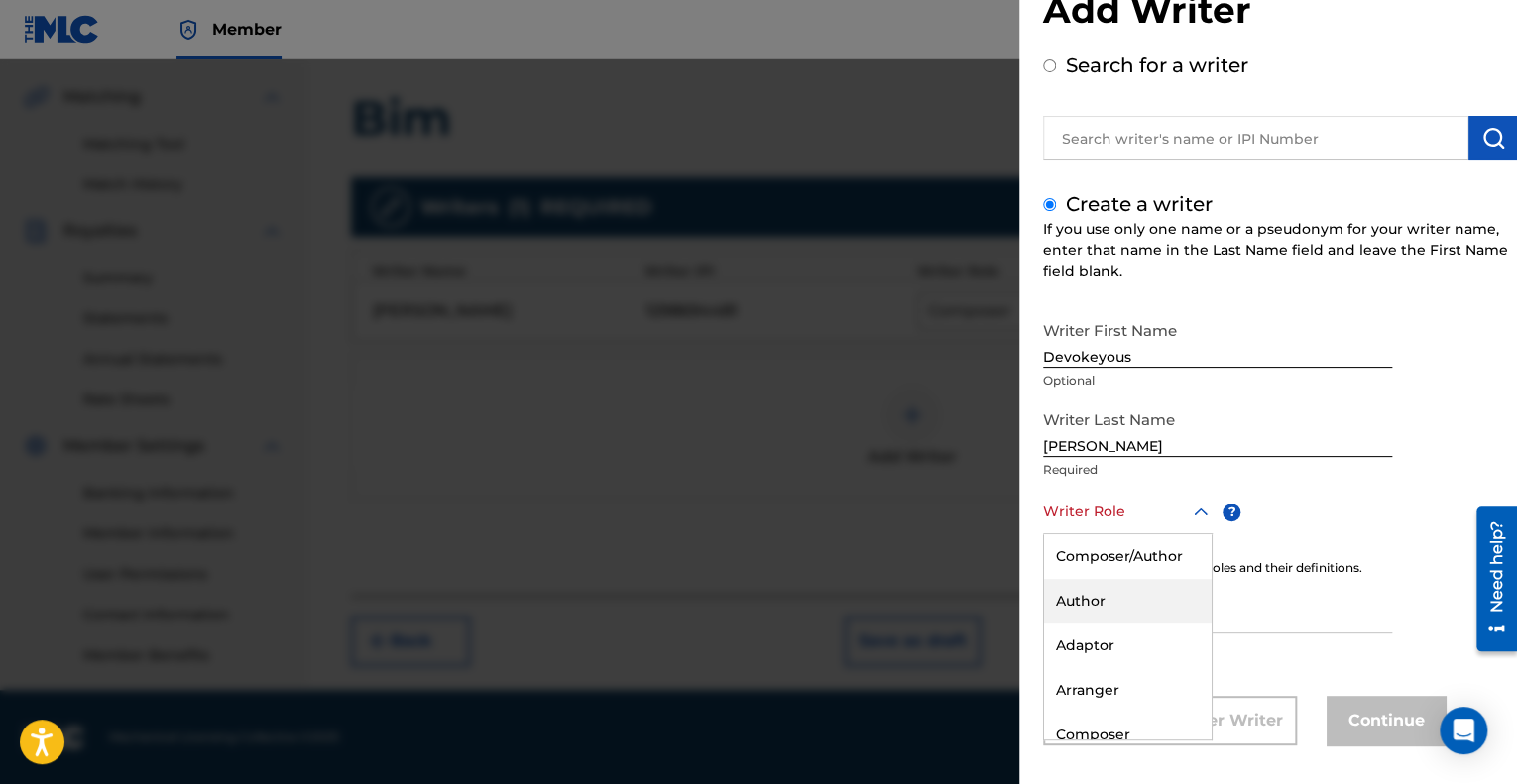 click on "Author" at bounding box center [1127, 601] 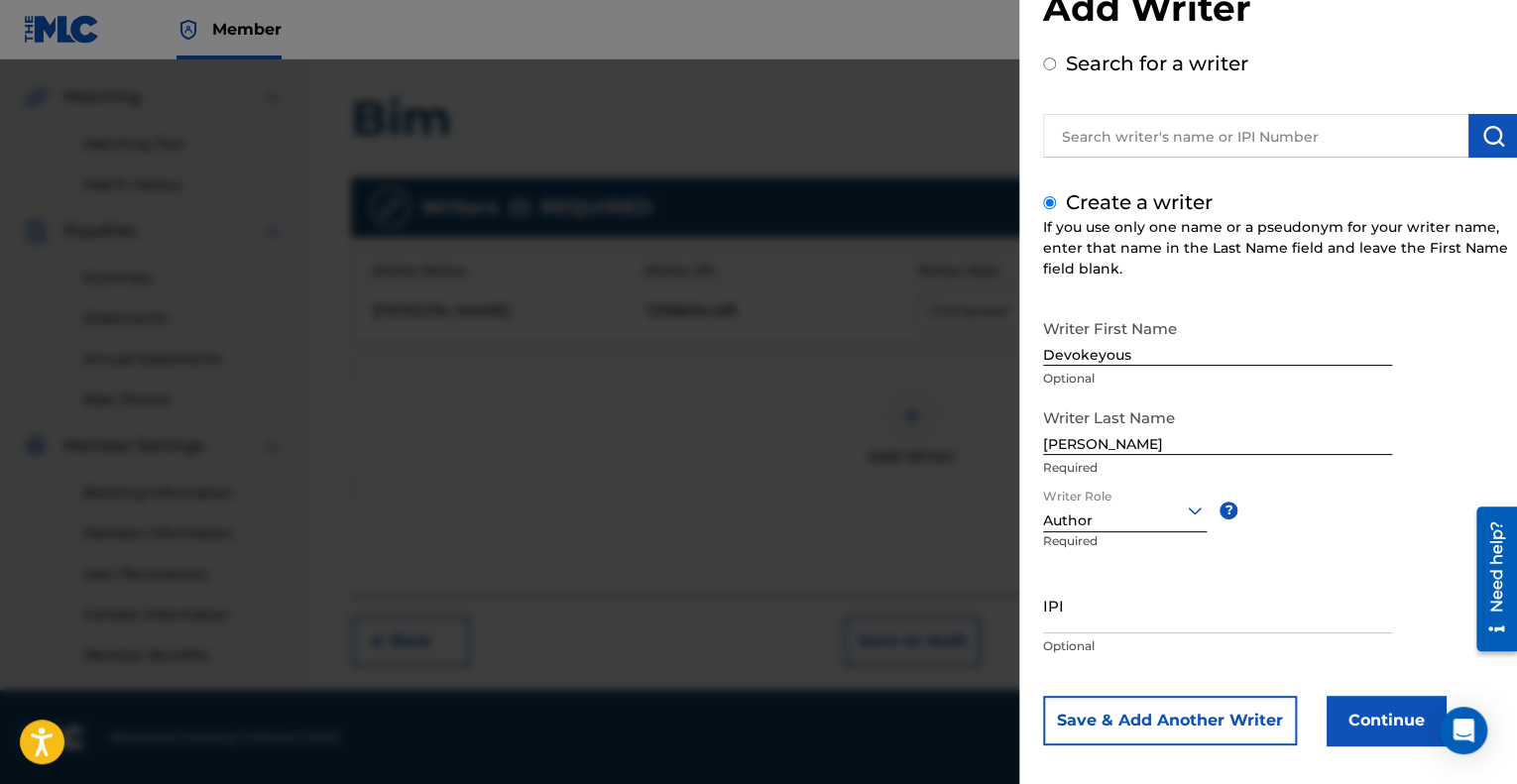 scroll, scrollTop: 75, scrollLeft: 0, axis: vertical 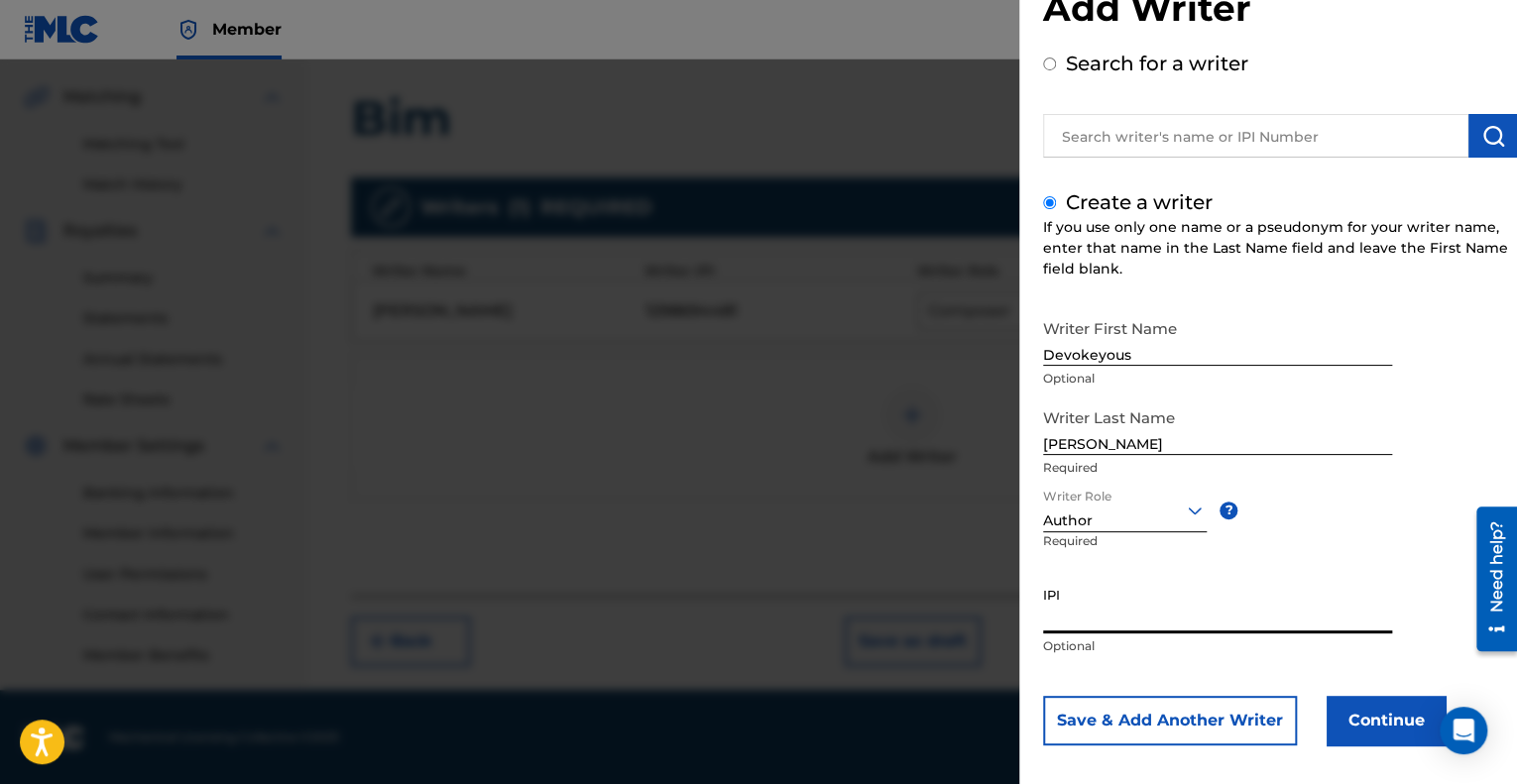 click on "Continue" at bounding box center [1386, 721] 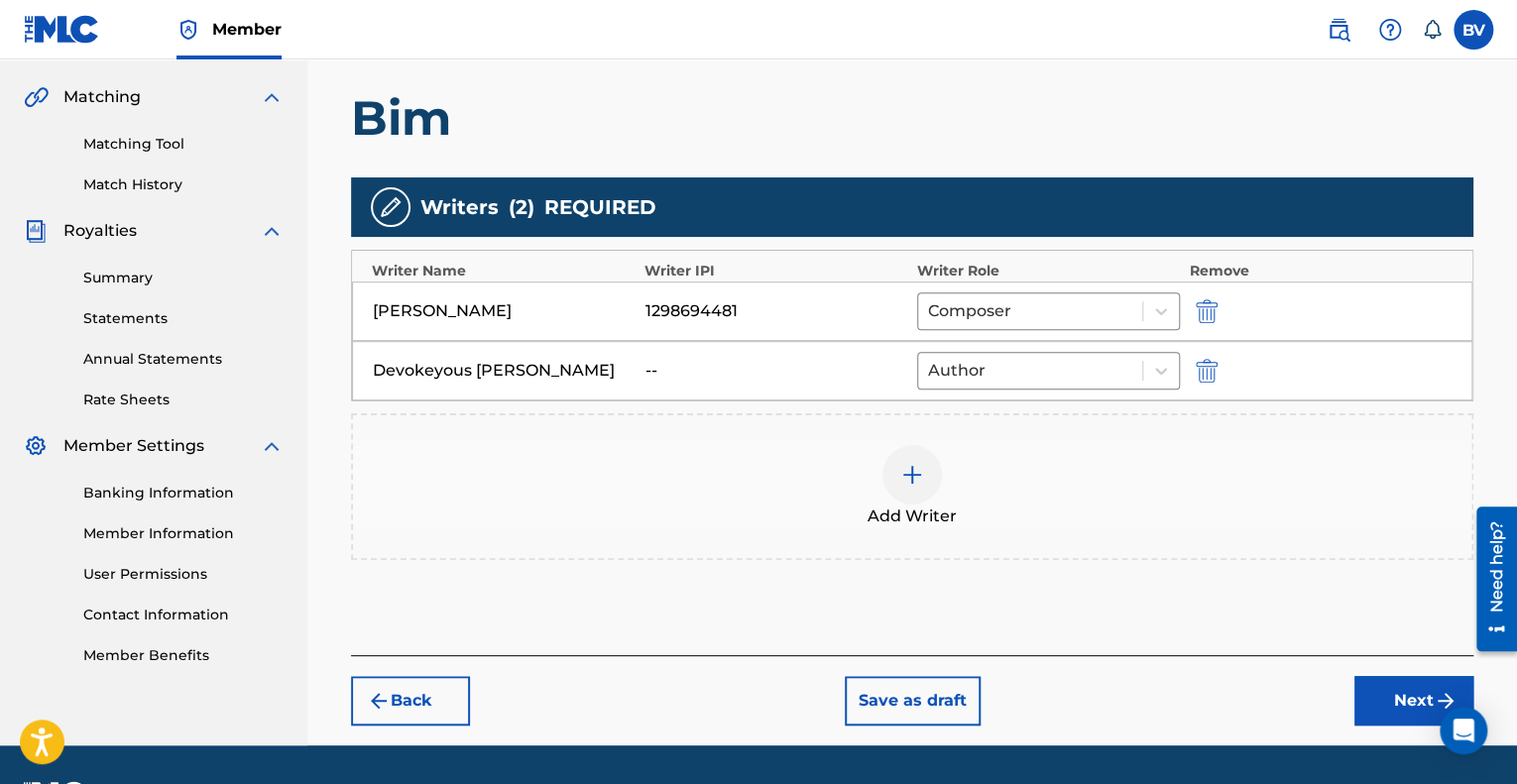 click on "Next" at bounding box center (1414, 701) 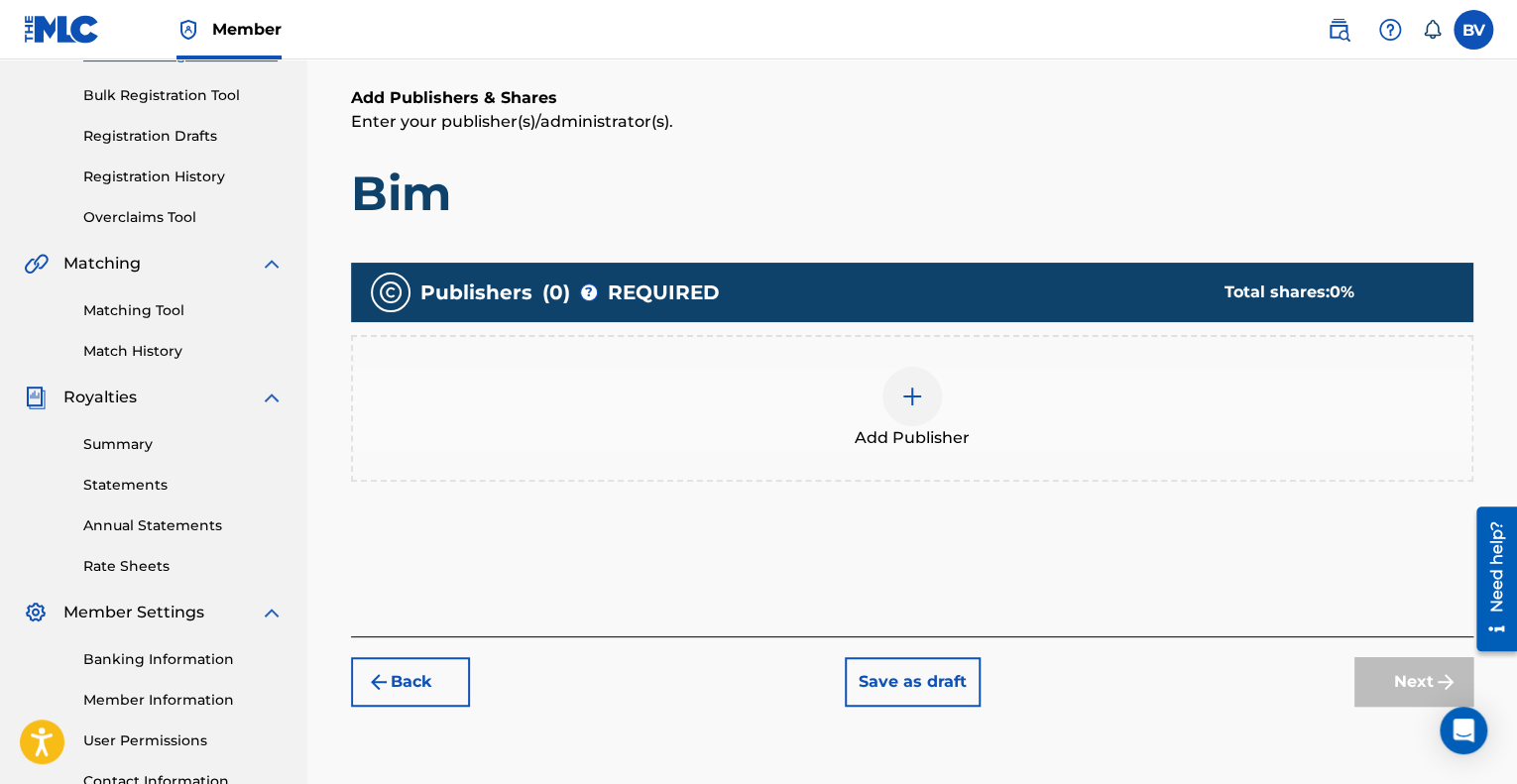 scroll, scrollTop: 287, scrollLeft: 0, axis: vertical 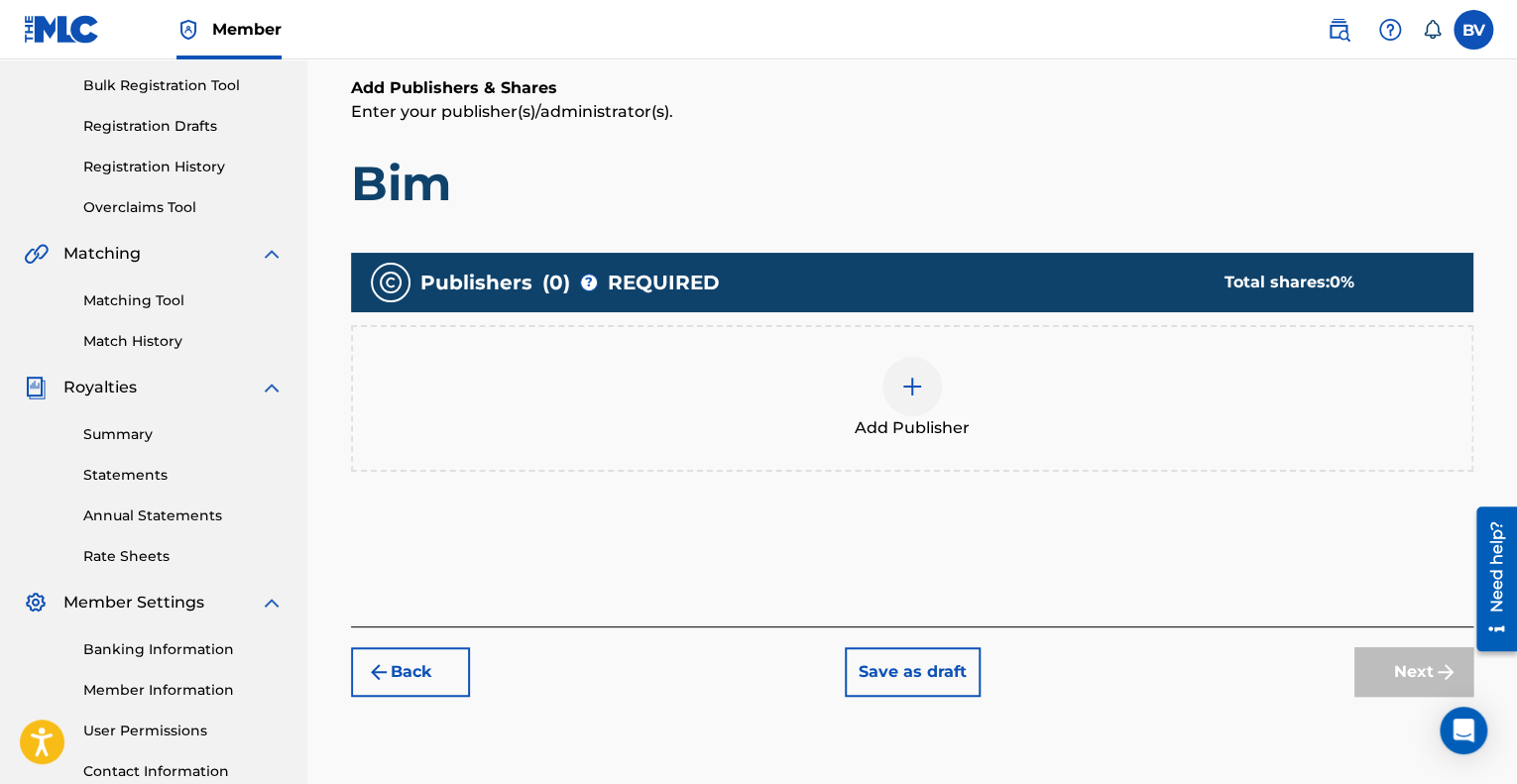 click on "Add Publisher" at bounding box center (912, 398) 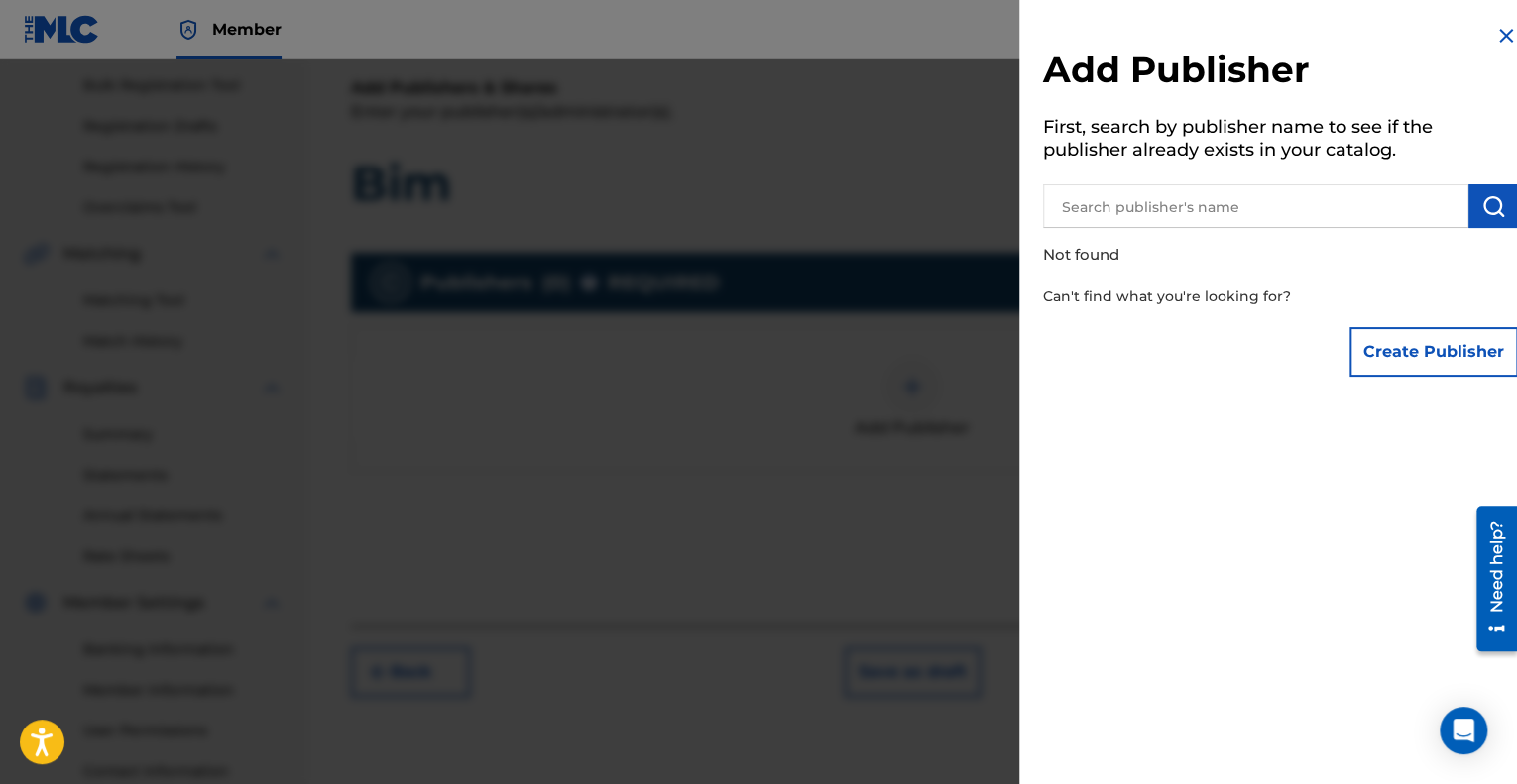 click at bounding box center (1255, 206) 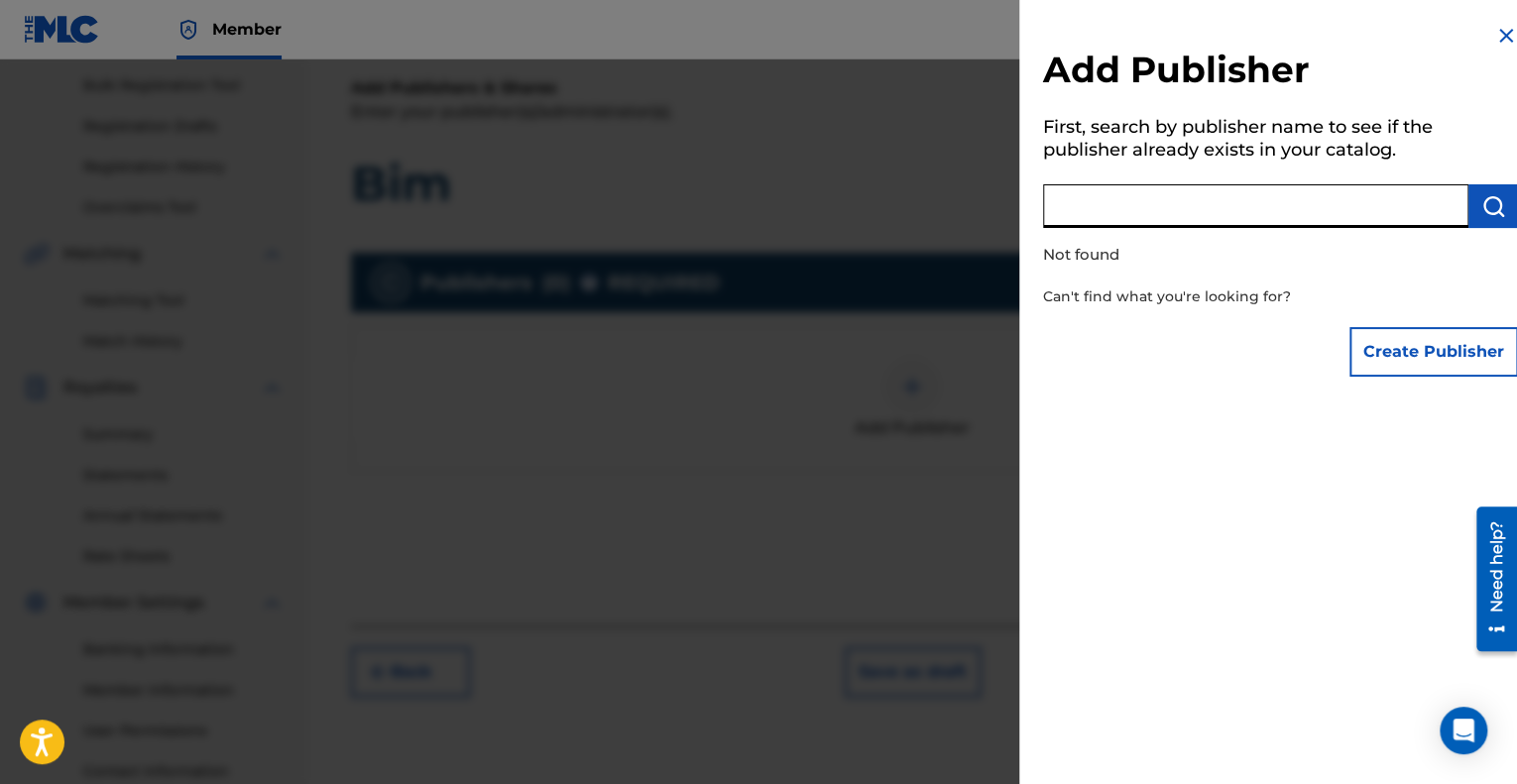 click at bounding box center [1255, 206] 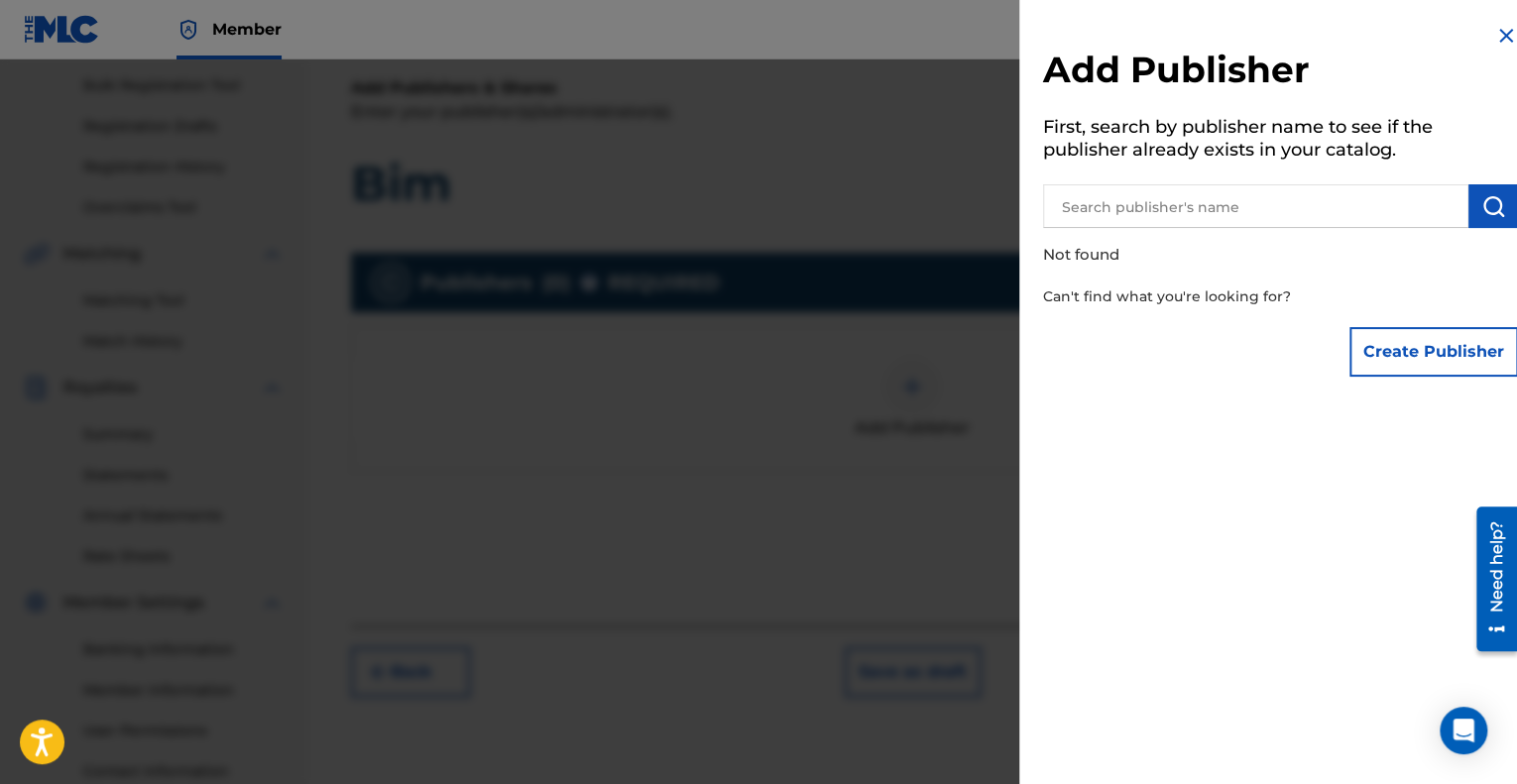 click on "Not found" at bounding box center [1217, 255] 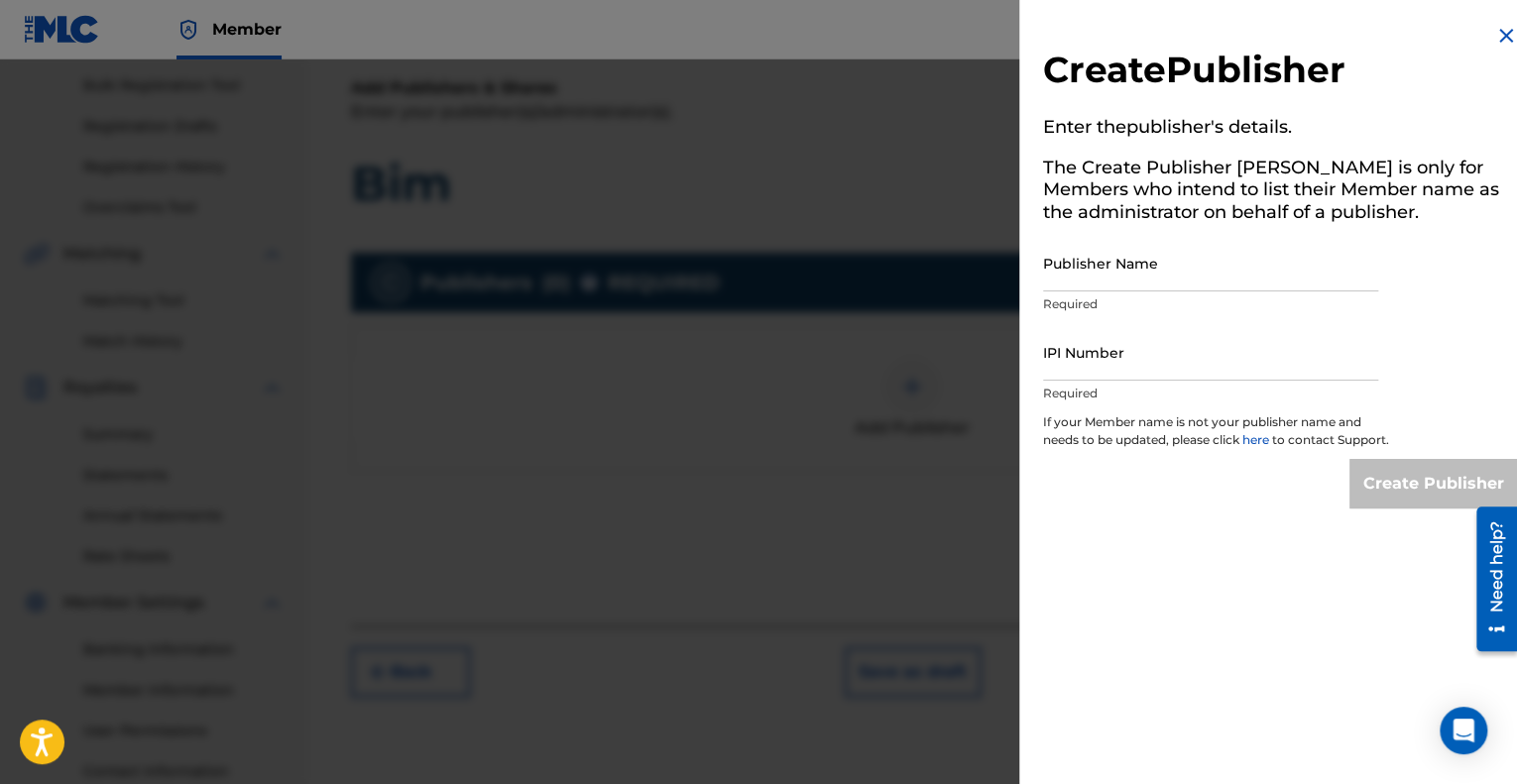 click on "Publisher Name" at bounding box center (1211, 263) 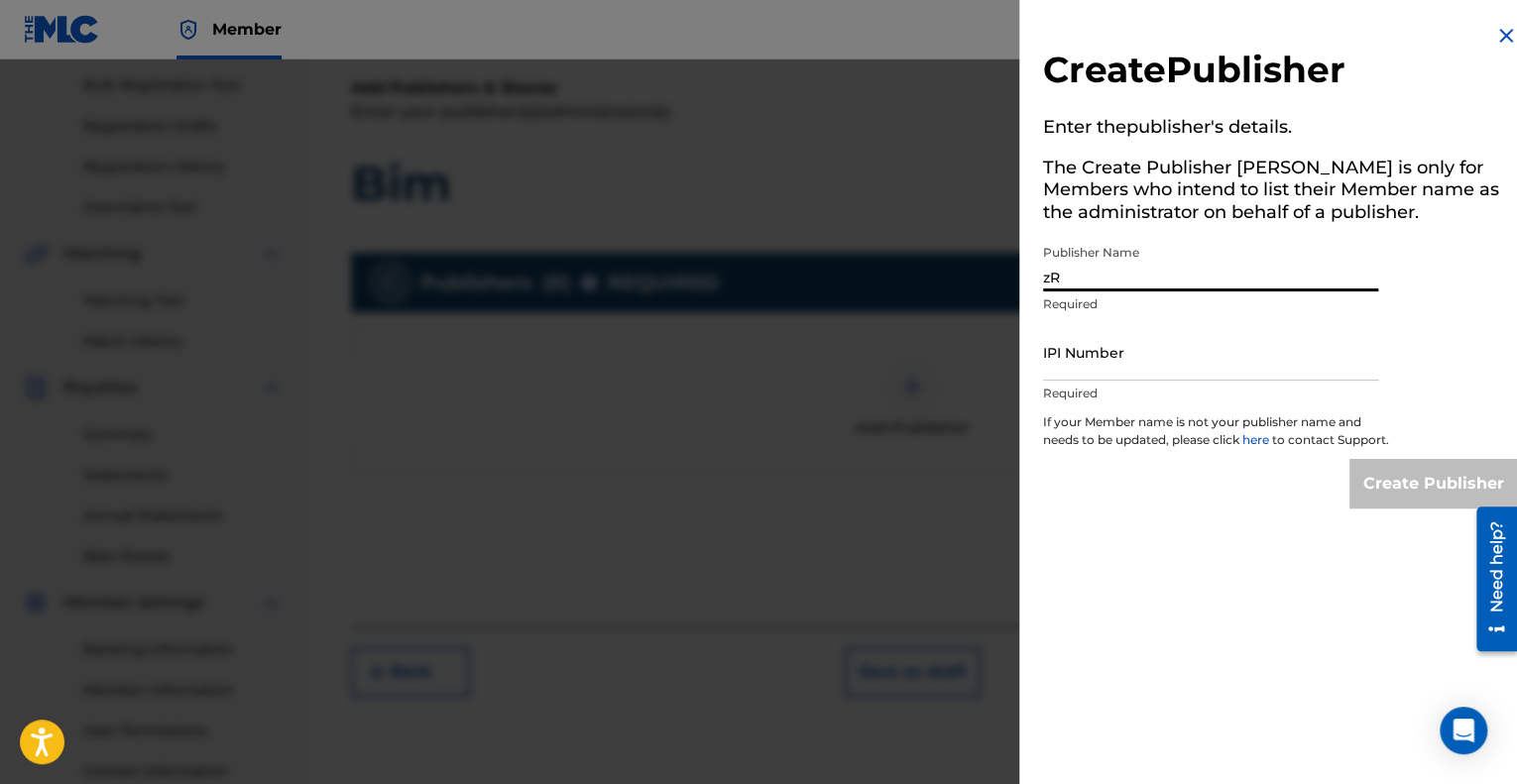 type on "z" 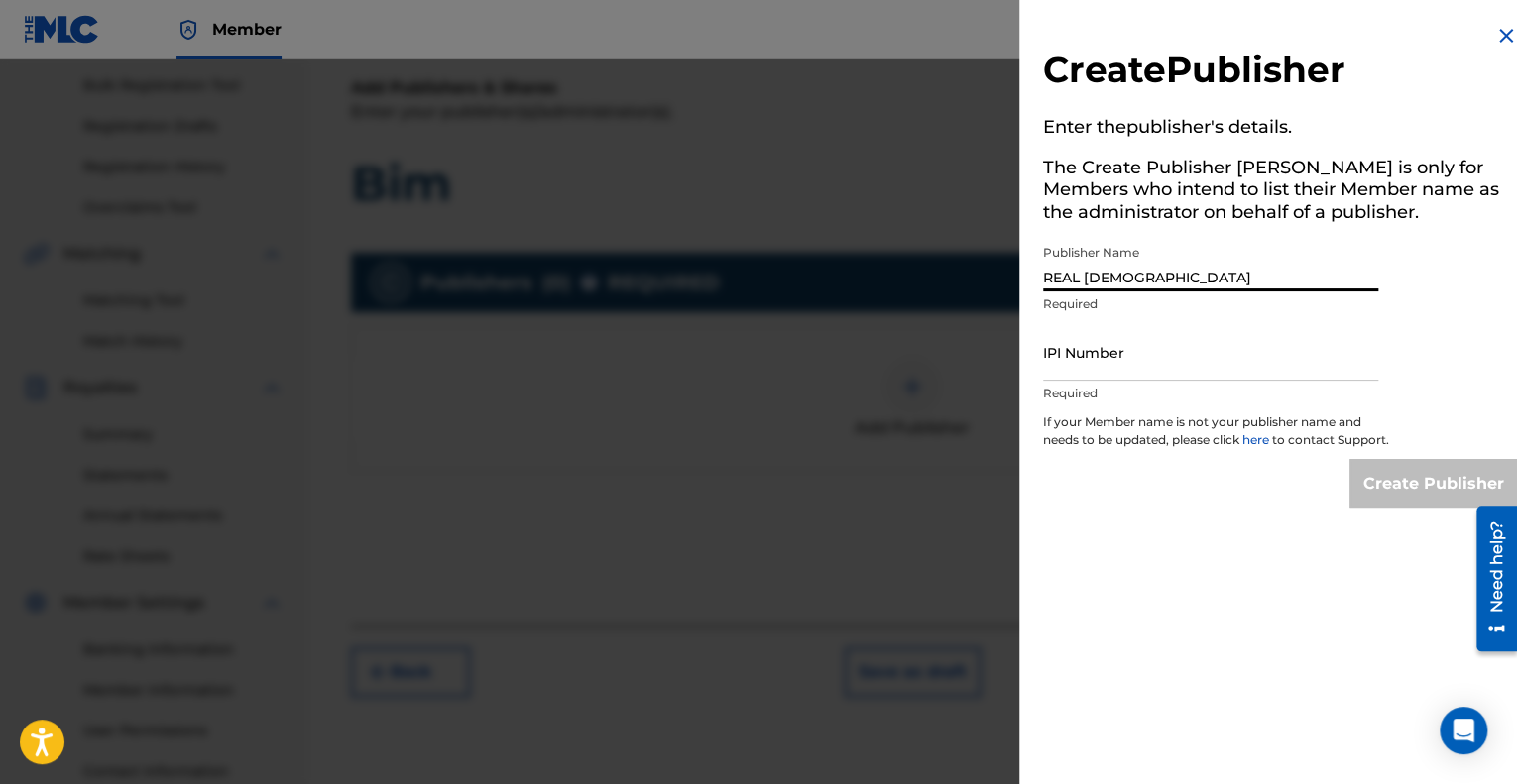 type on "REAL [DEMOGRAPHIC_DATA]" 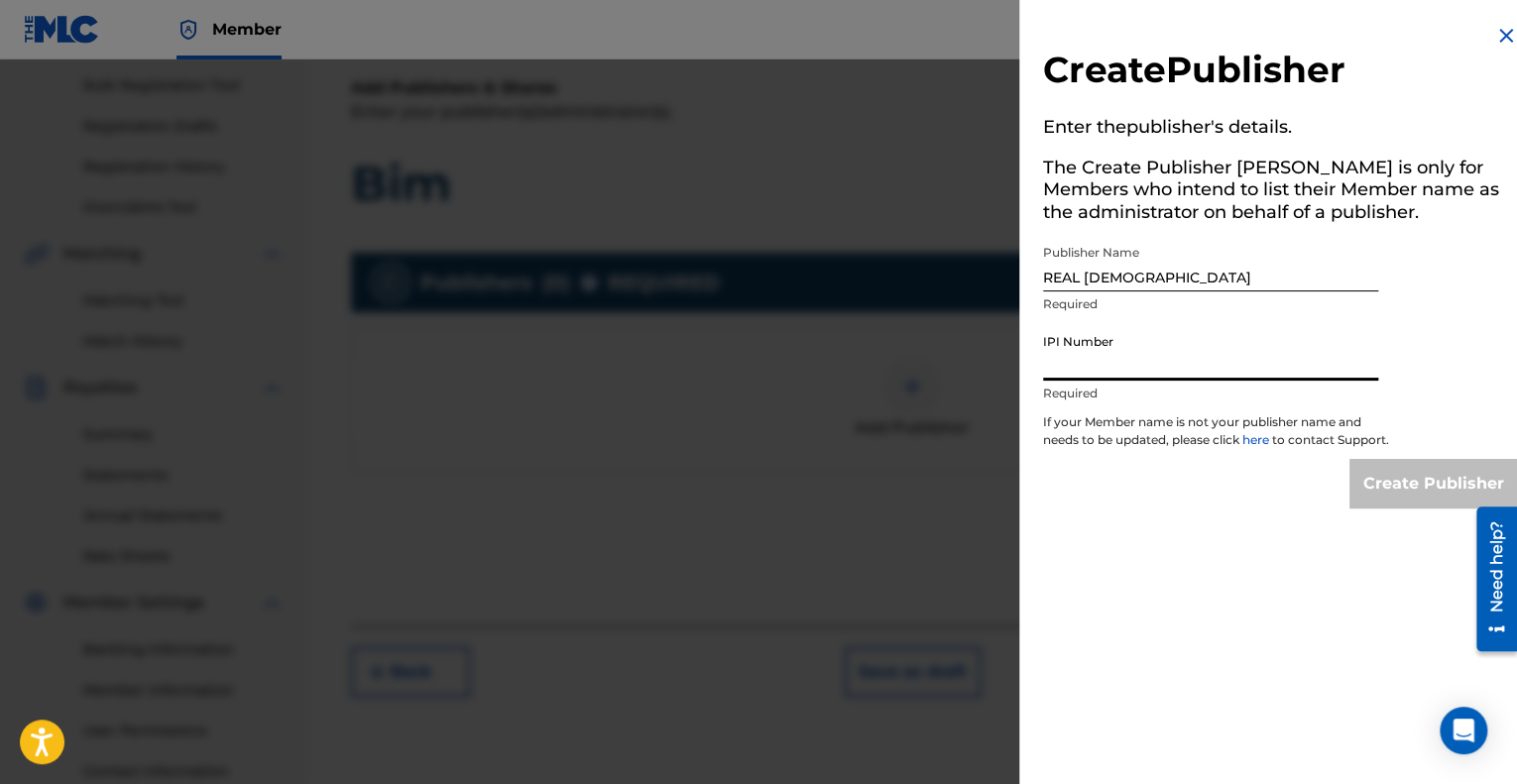 paste on "1298694383" 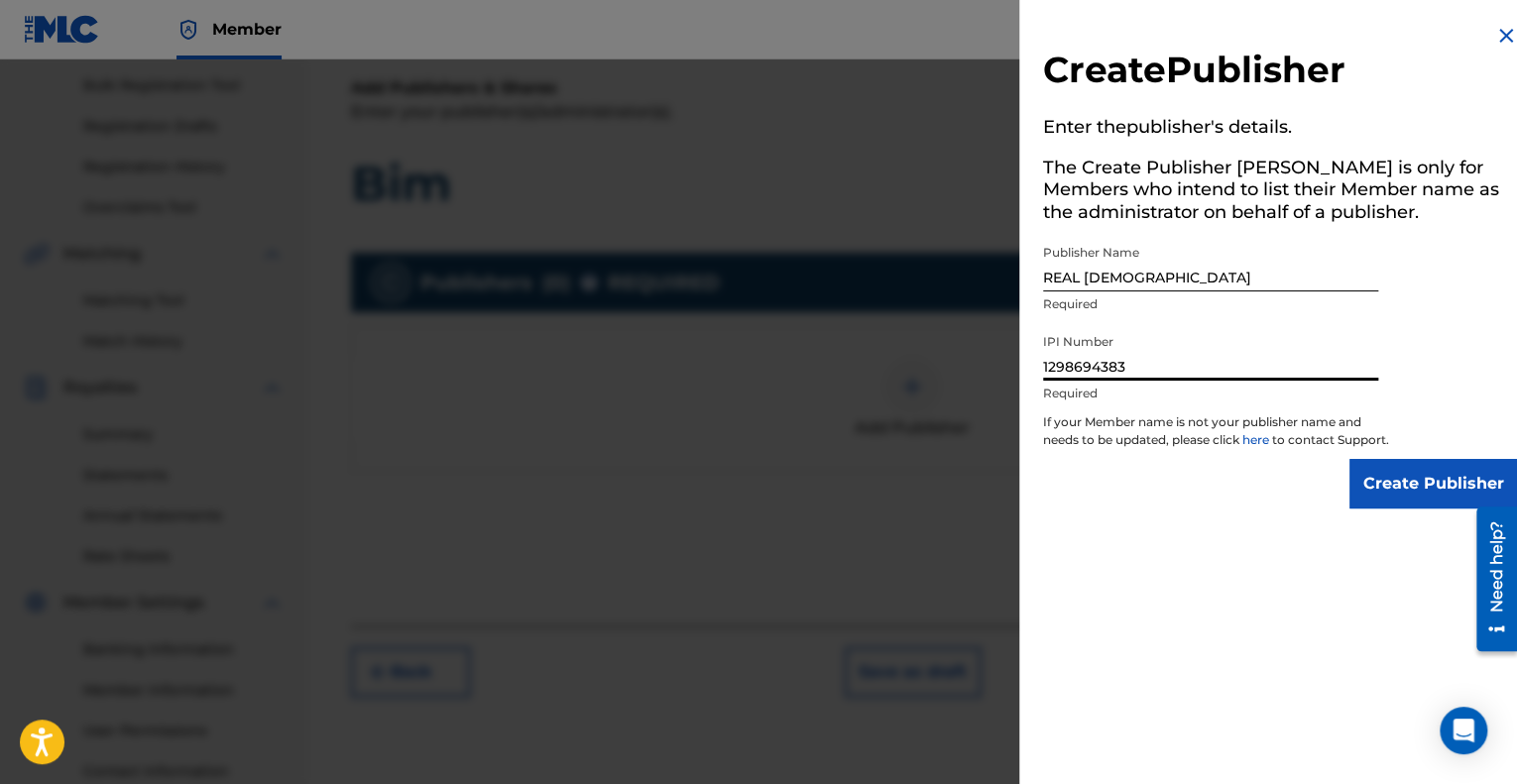 type on "1298694383" 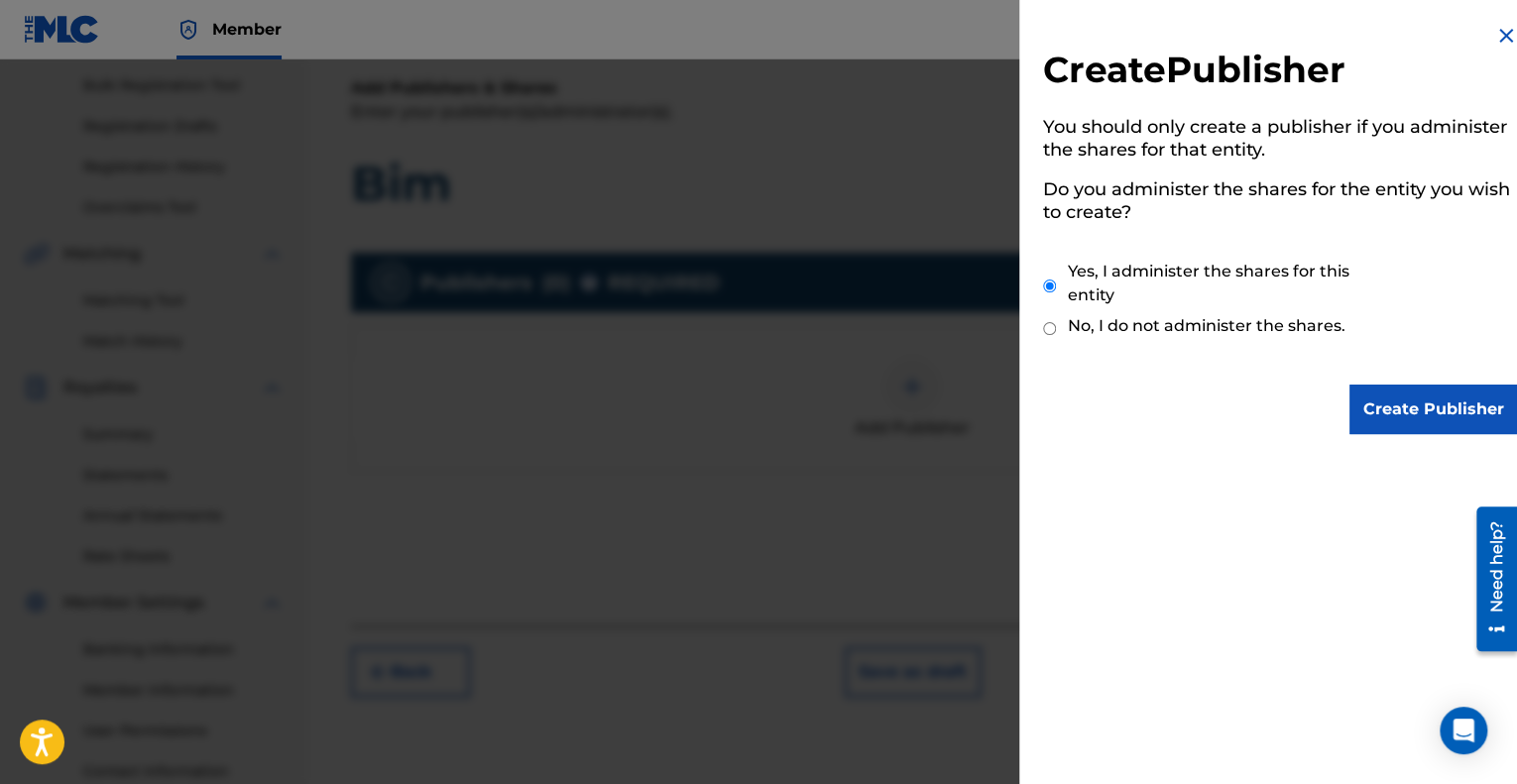 click on "Create Publisher" at bounding box center [1434, 409] 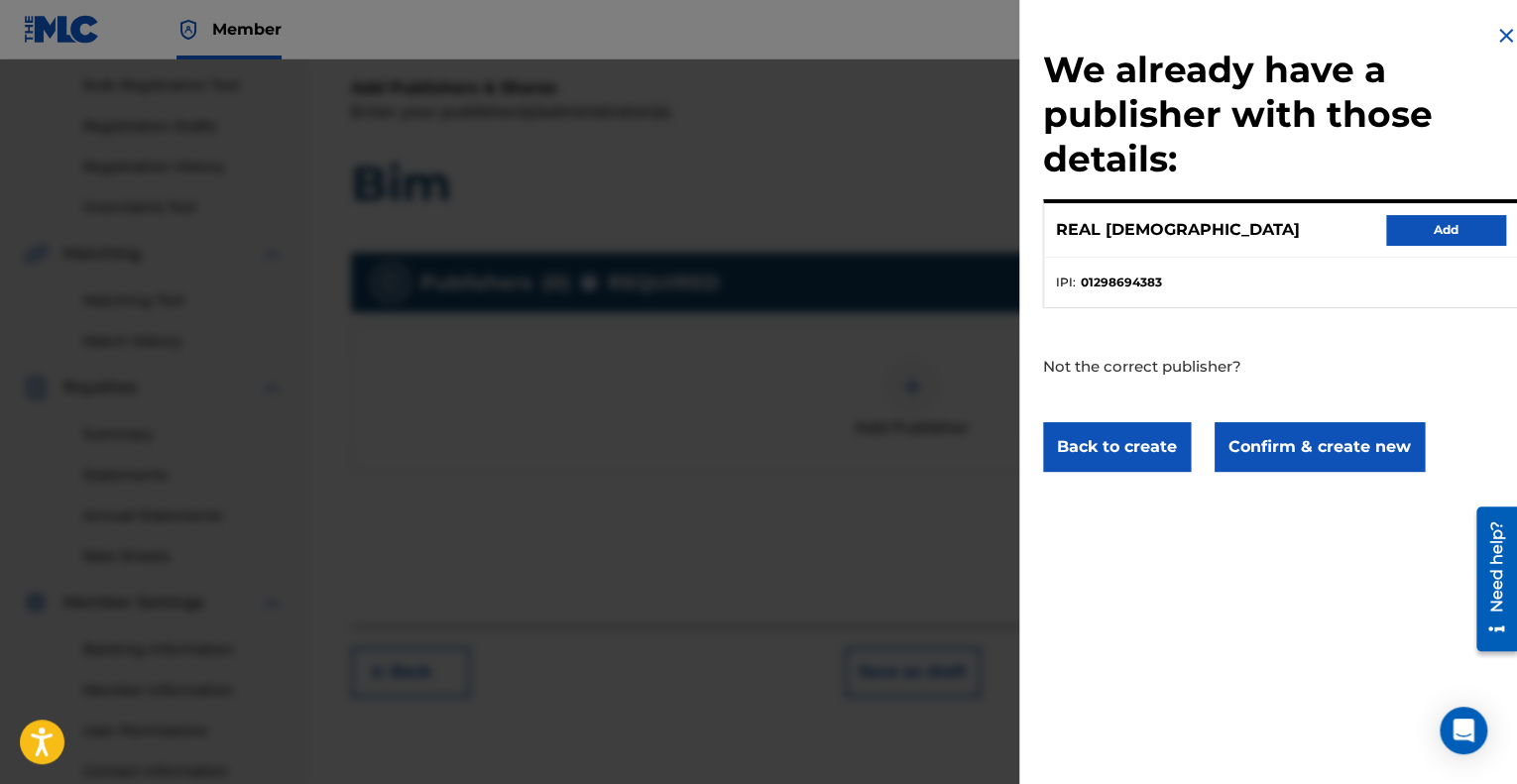 click on "Add" at bounding box center [1446, 230] 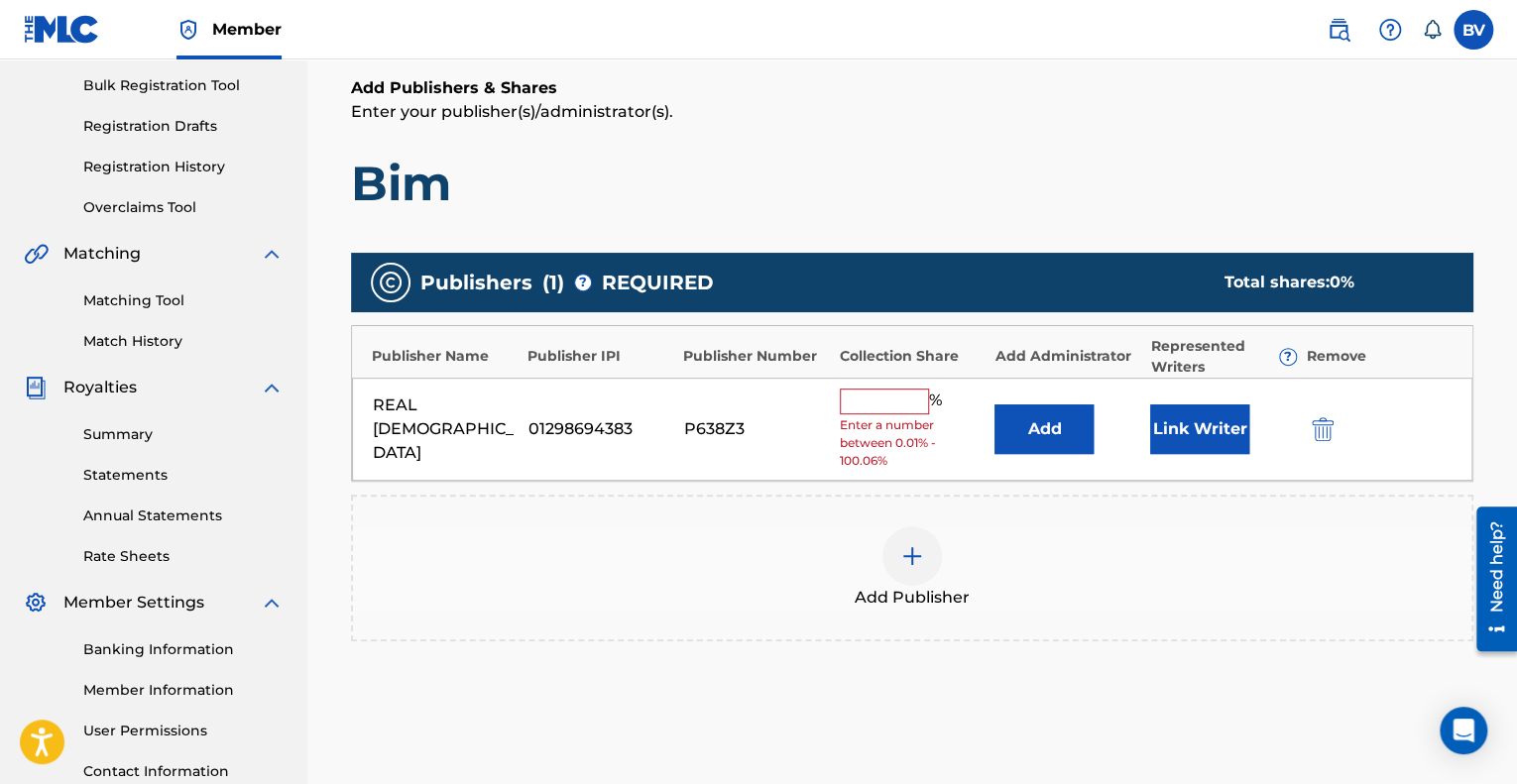 click on "REAL QUAKER 01298694383 P638Z3 % Enter a number between 0.01% - 100.06% Add Link Writer" at bounding box center [912, 429] 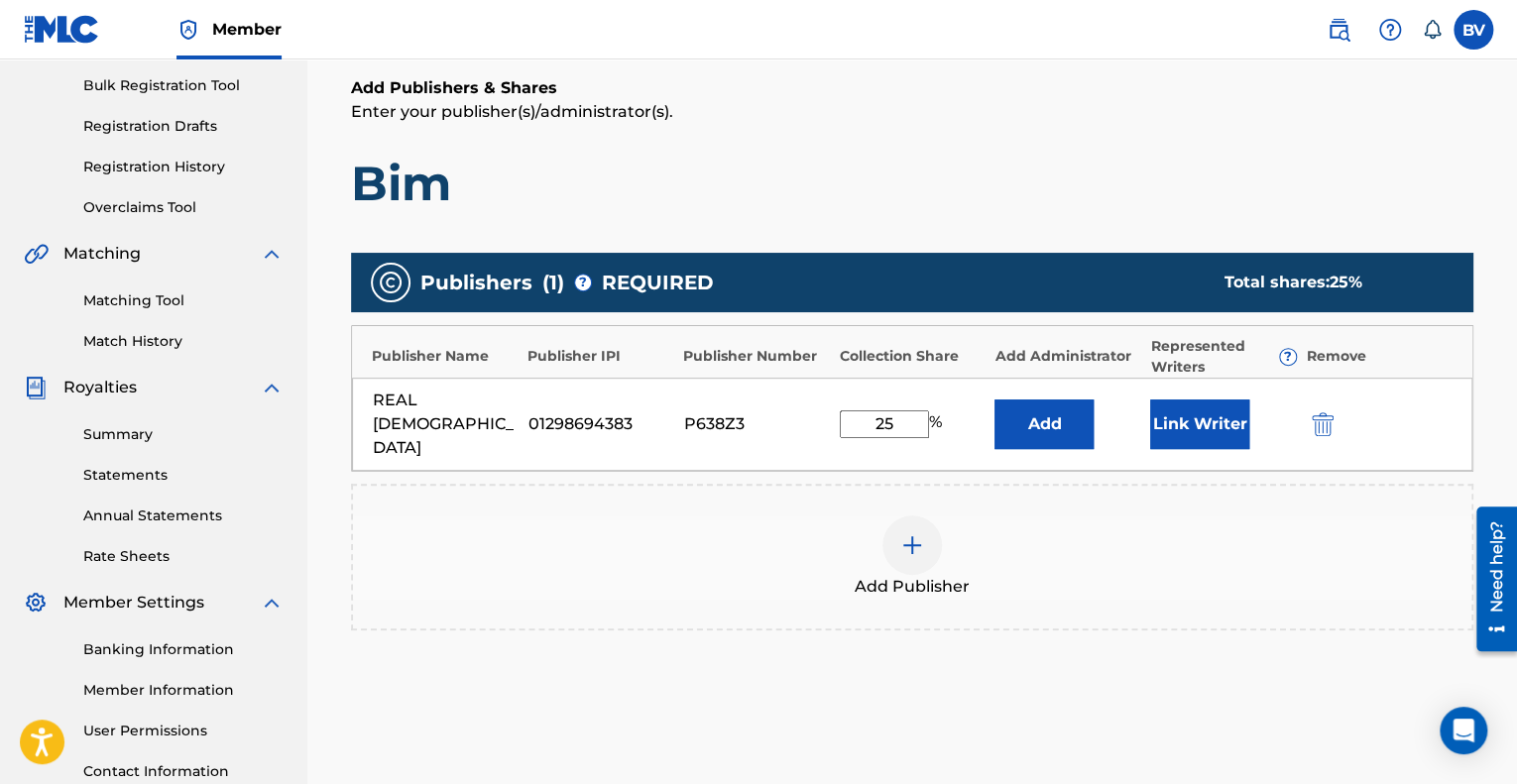 type on "2" 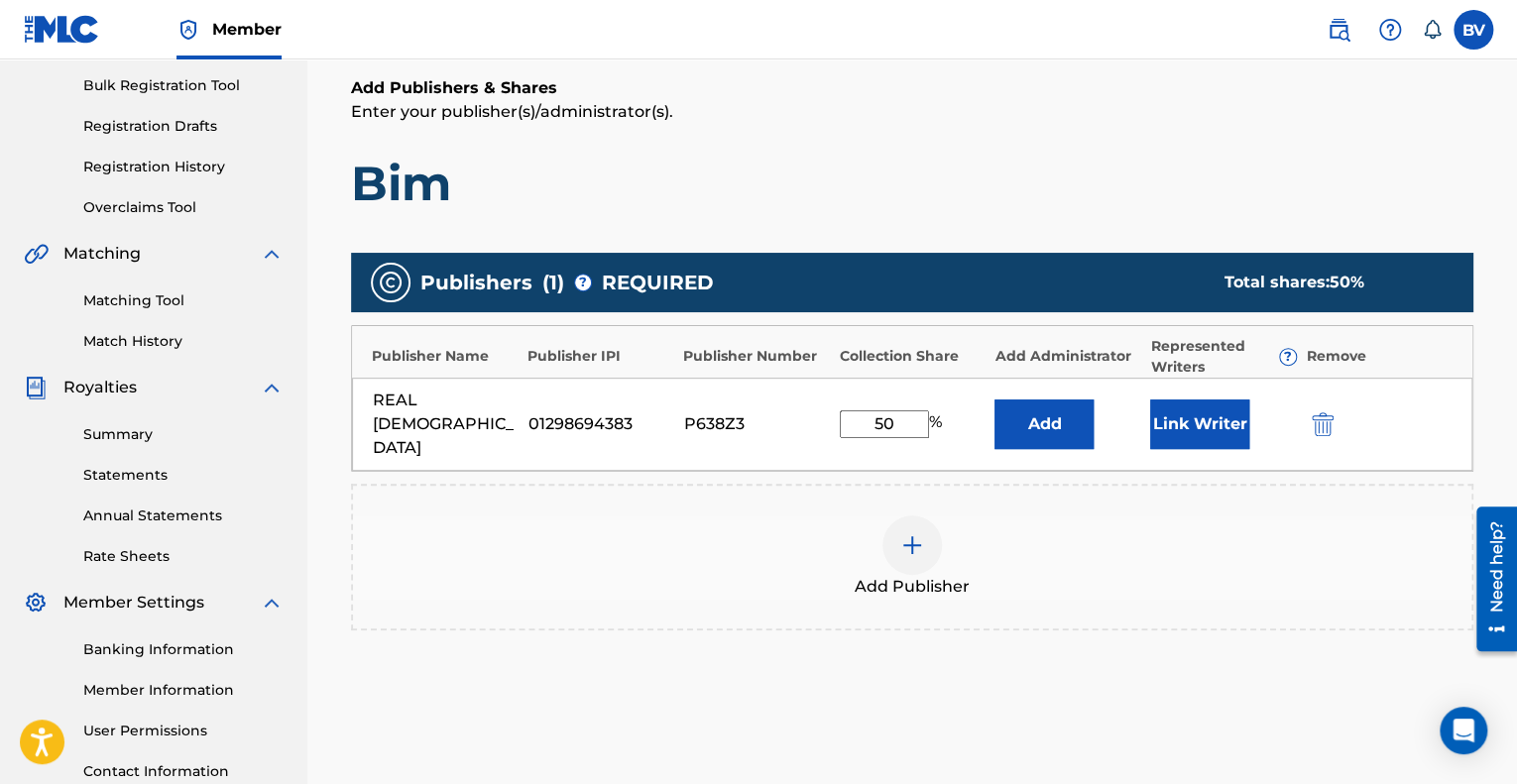 type on "50" 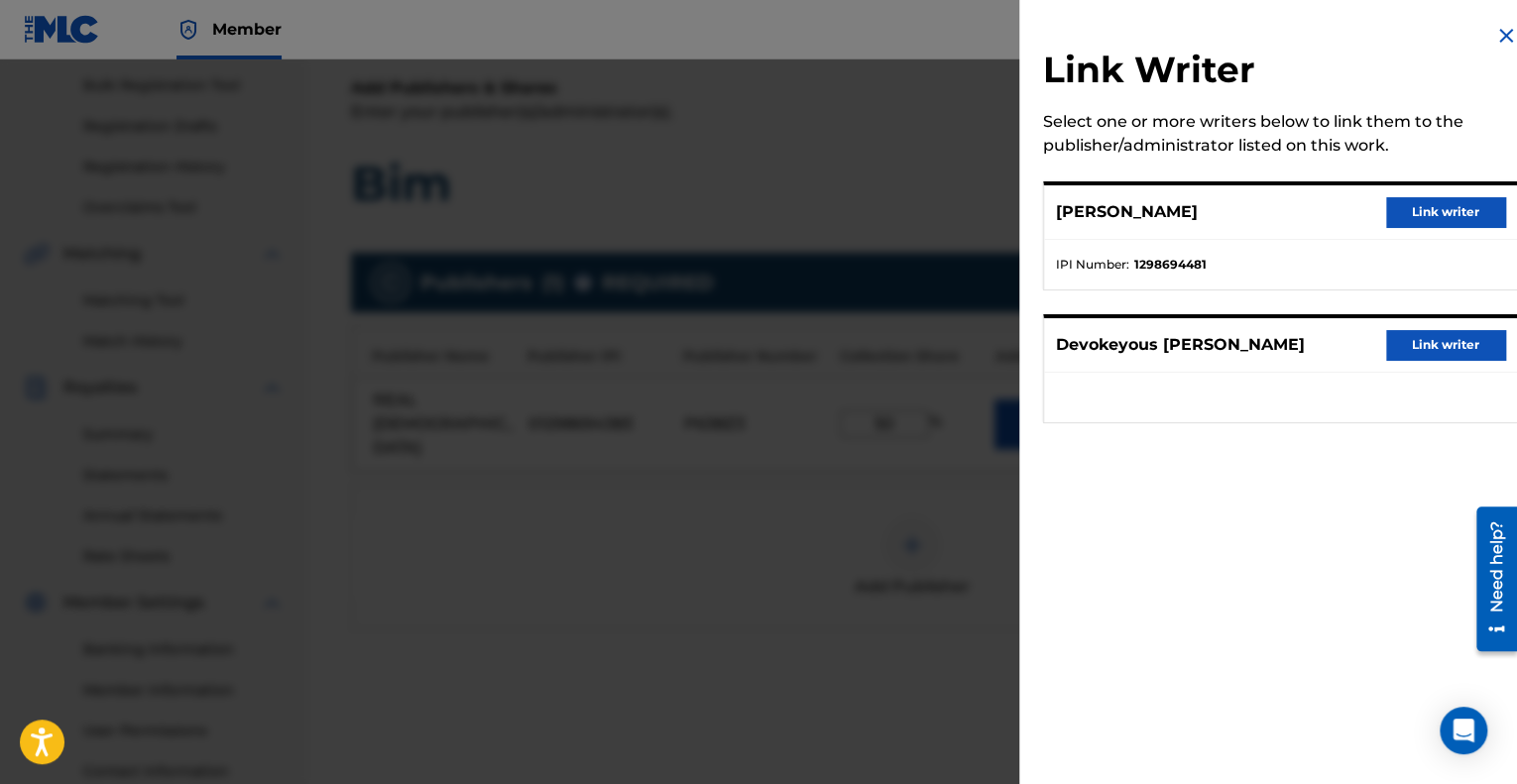 click at bounding box center (758, 451) 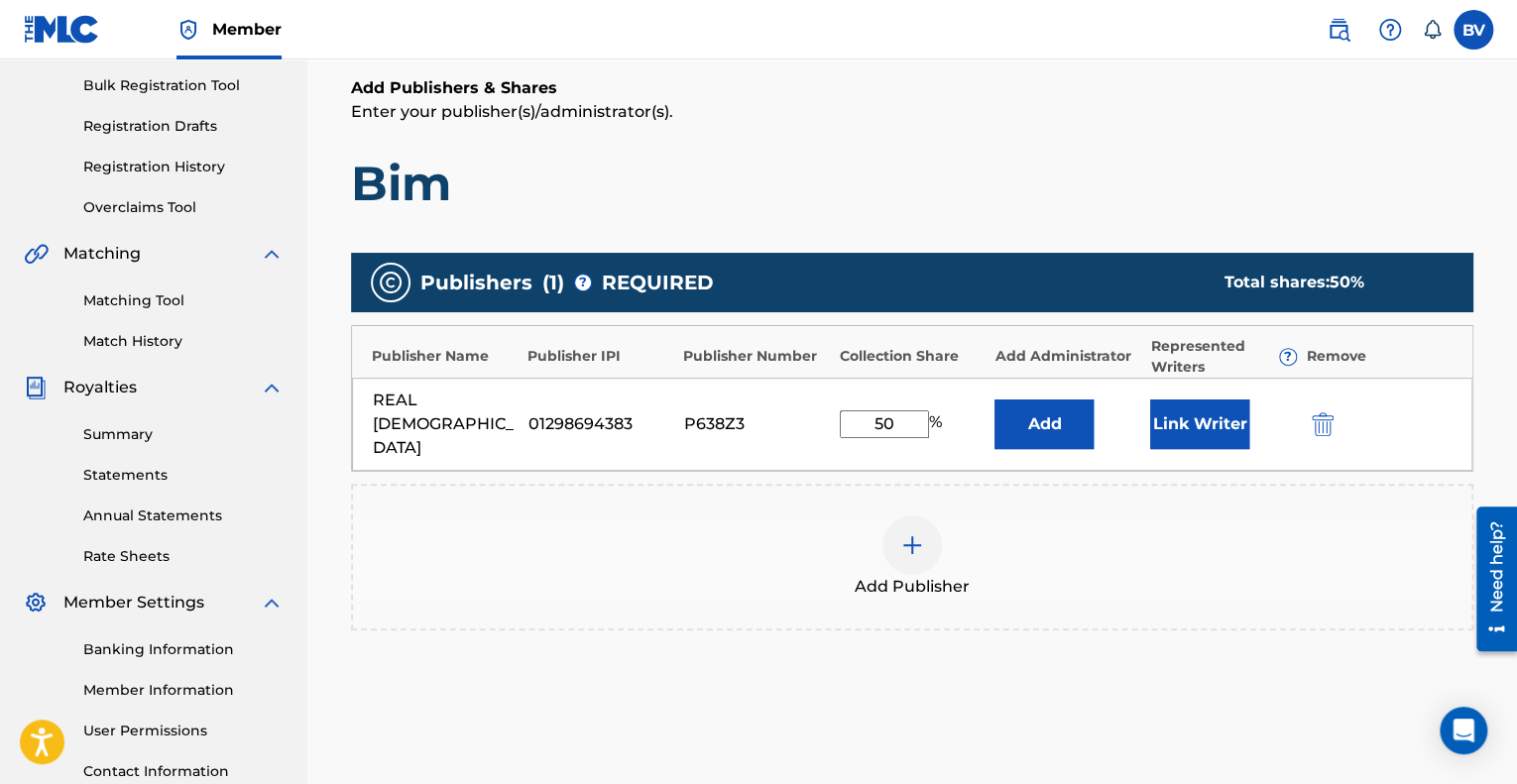 click on "Link Writer" at bounding box center [1200, 424] 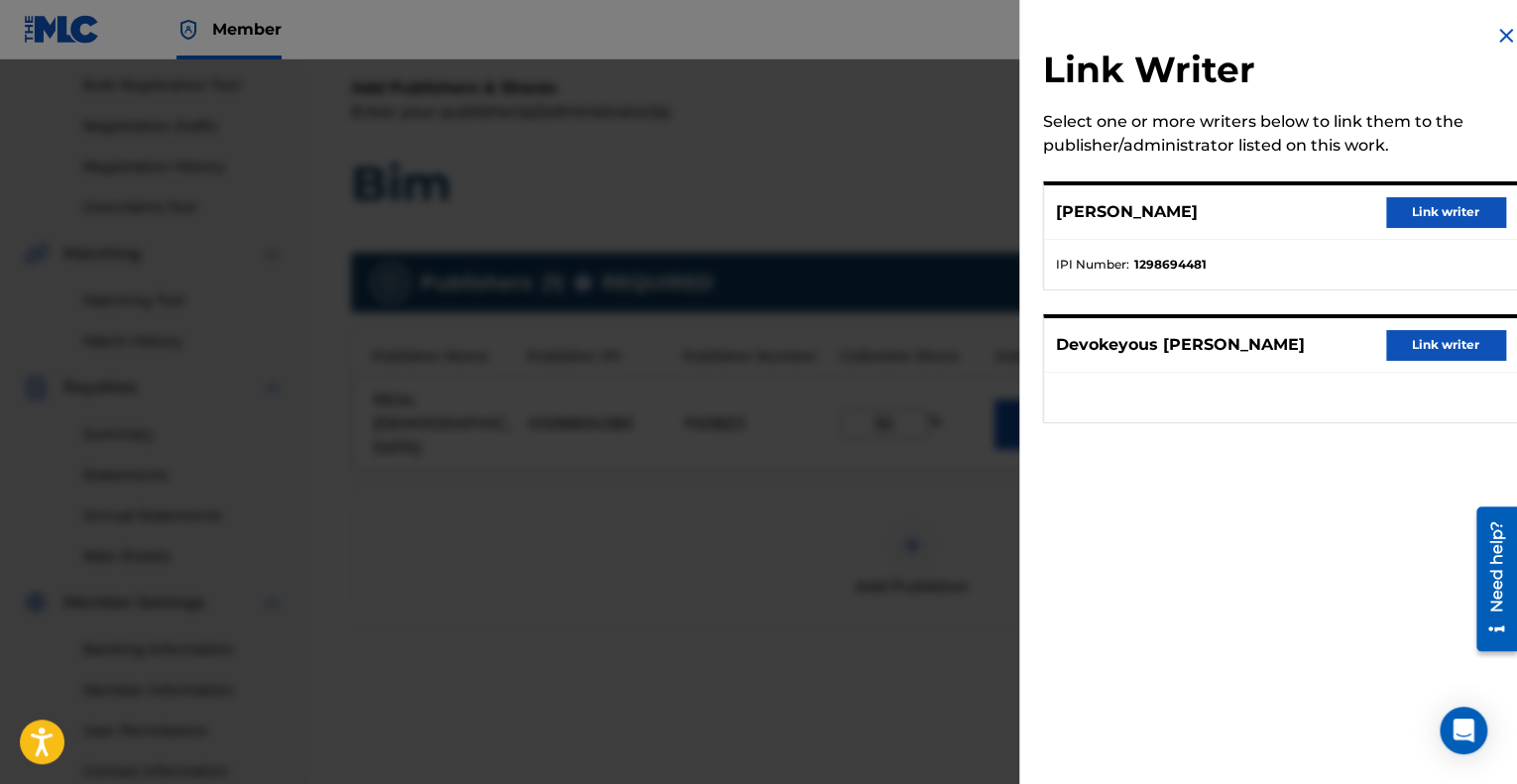 click on "Devokeyous [PERSON_NAME] Link writer" at bounding box center (1280, 345) 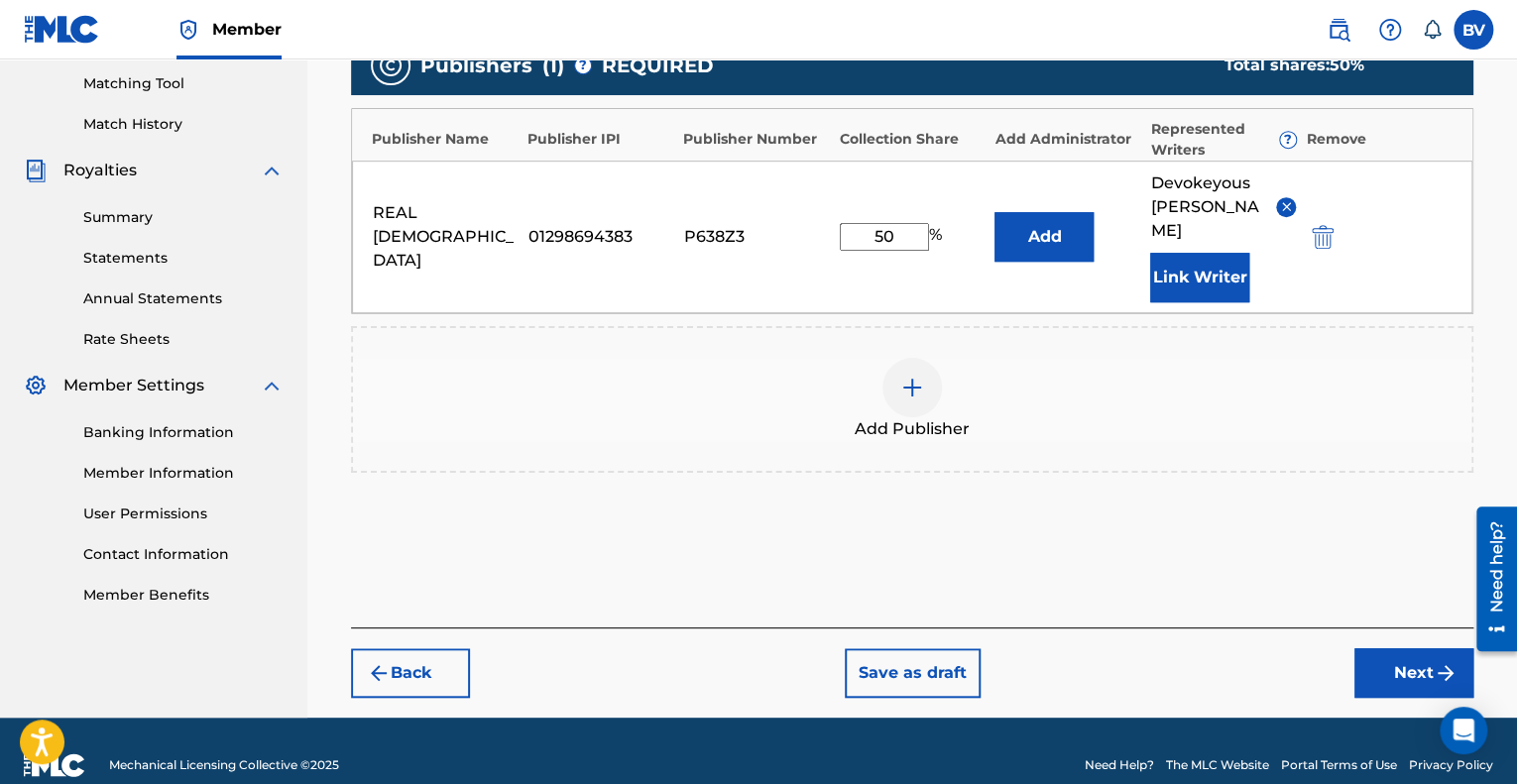 scroll, scrollTop: 507, scrollLeft: 0, axis: vertical 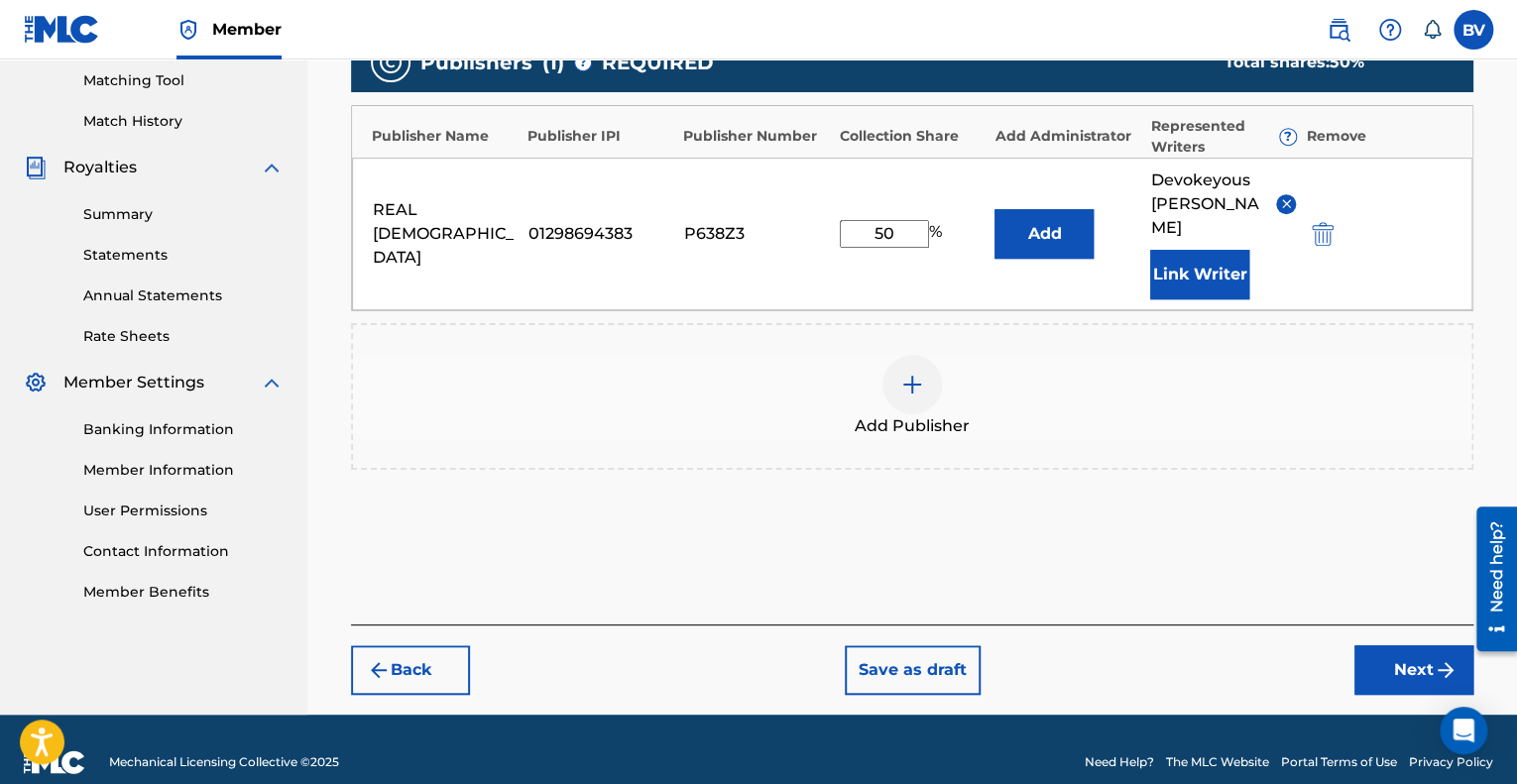 click on "Next" at bounding box center (1414, 670) 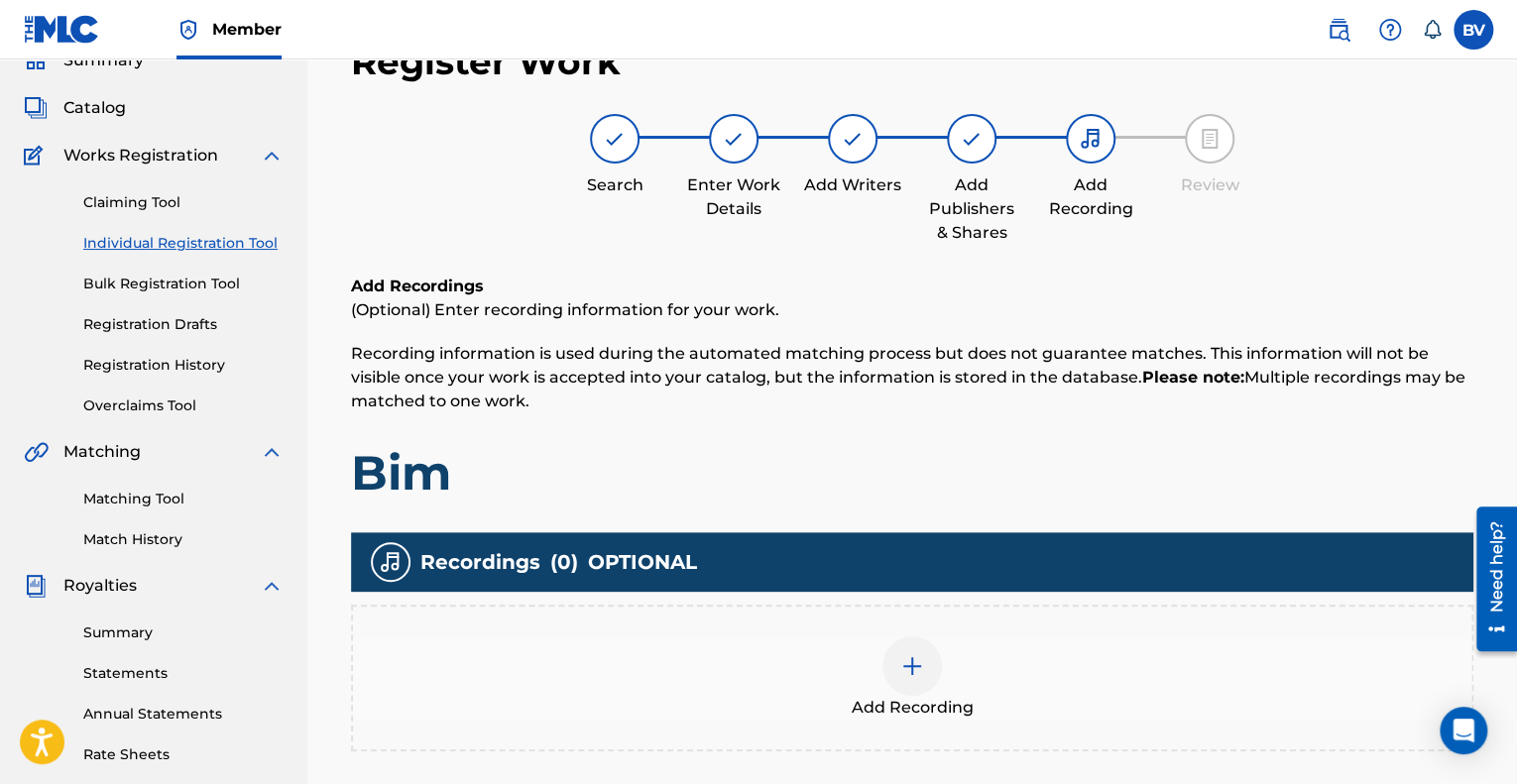 scroll, scrollTop: 188, scrollLeft: 0, axis: vertical 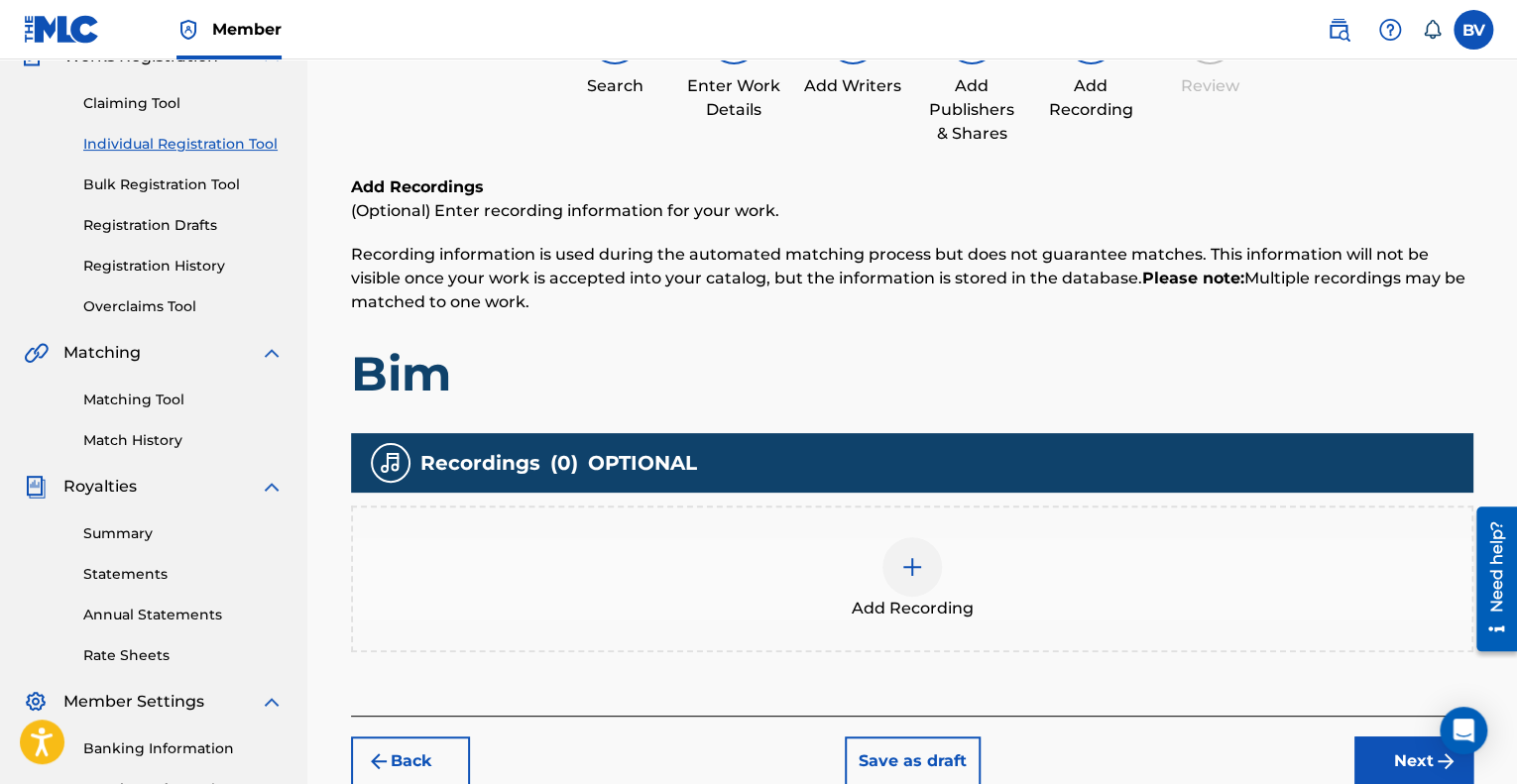 click on "Add Recording" at bounding box center (912, 579) 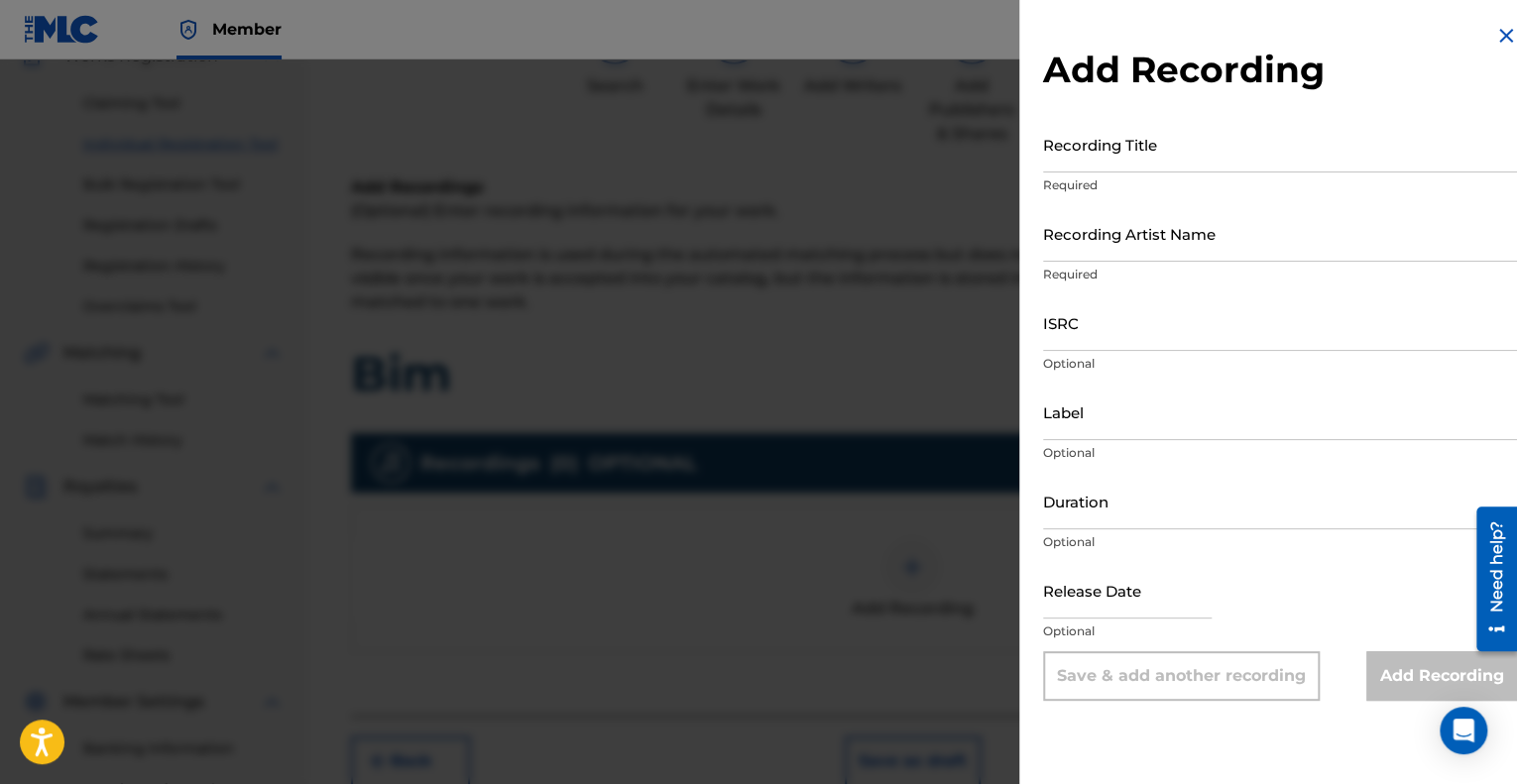 click on "Recording Title" at bounding box center (1280, 144) 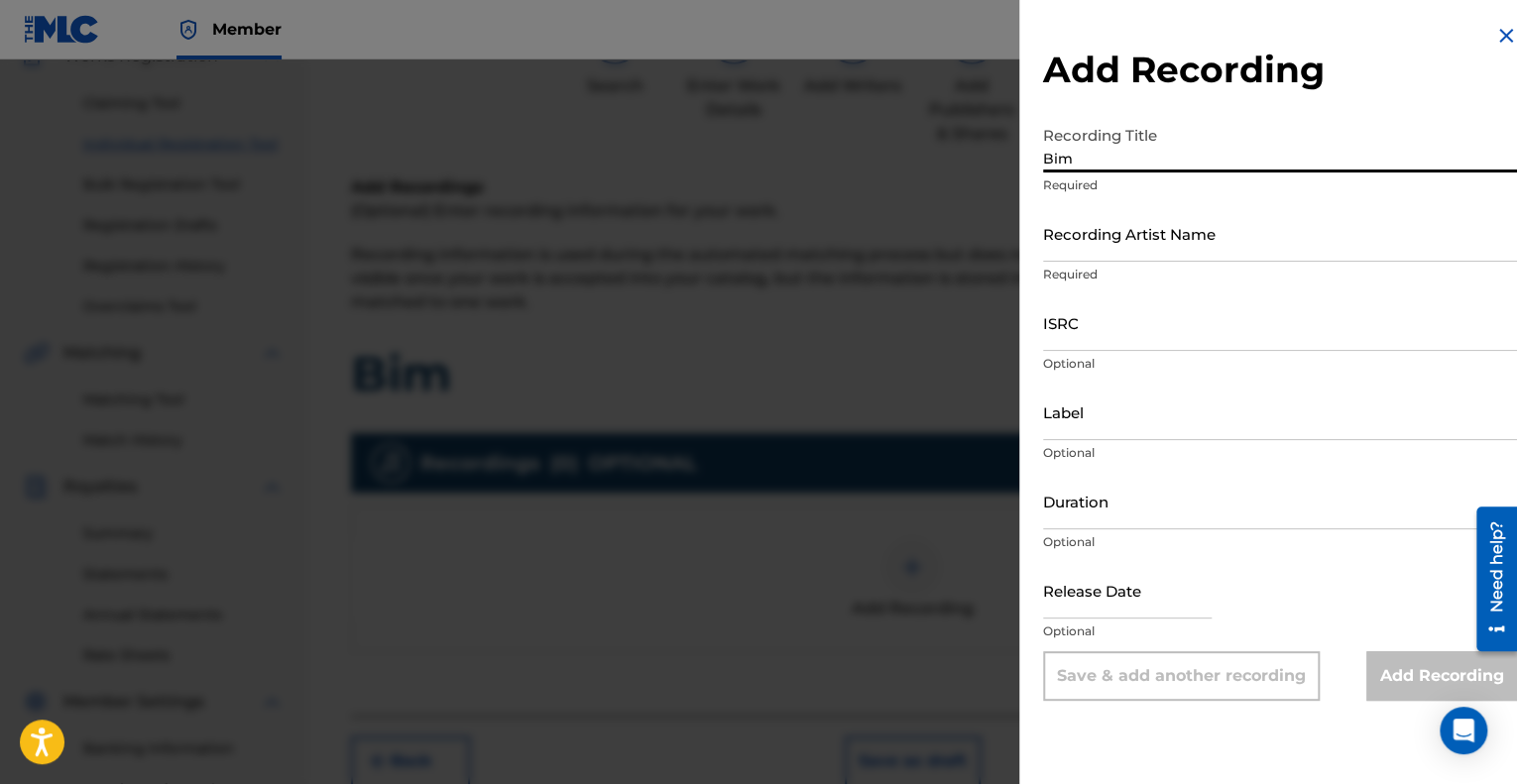 type on "Bim" 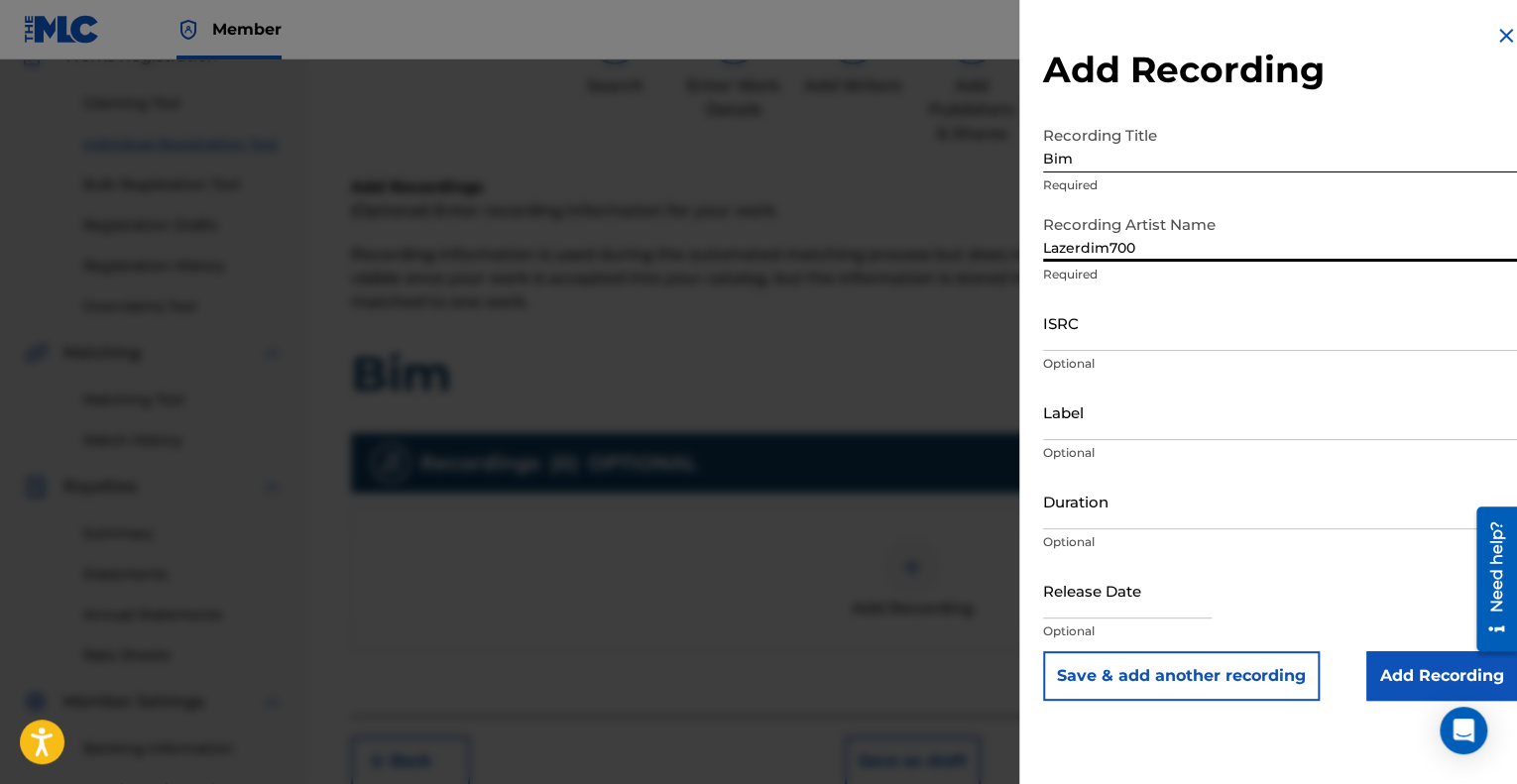 type on "Lazerdim700" 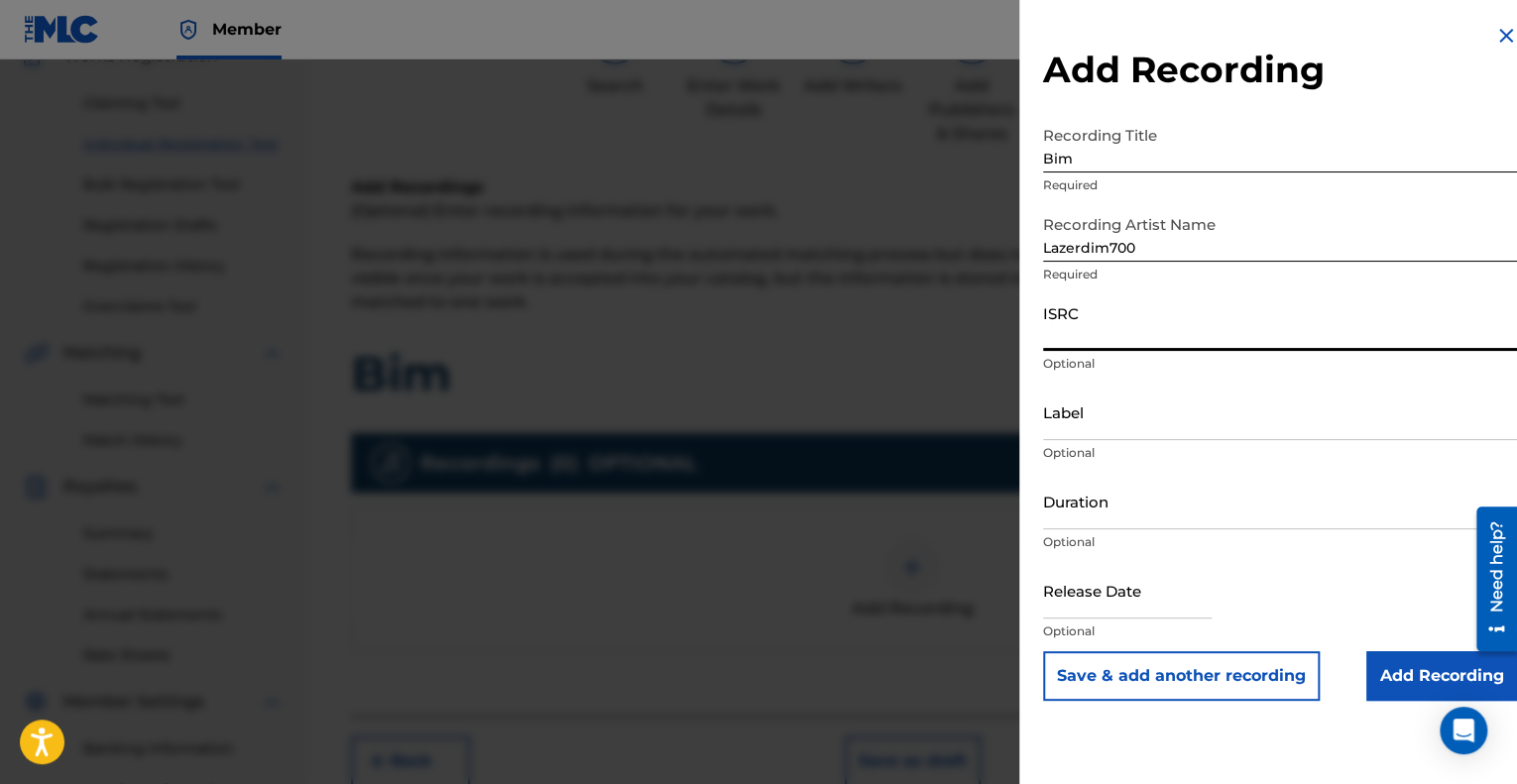 paste on "QZNN32328951" 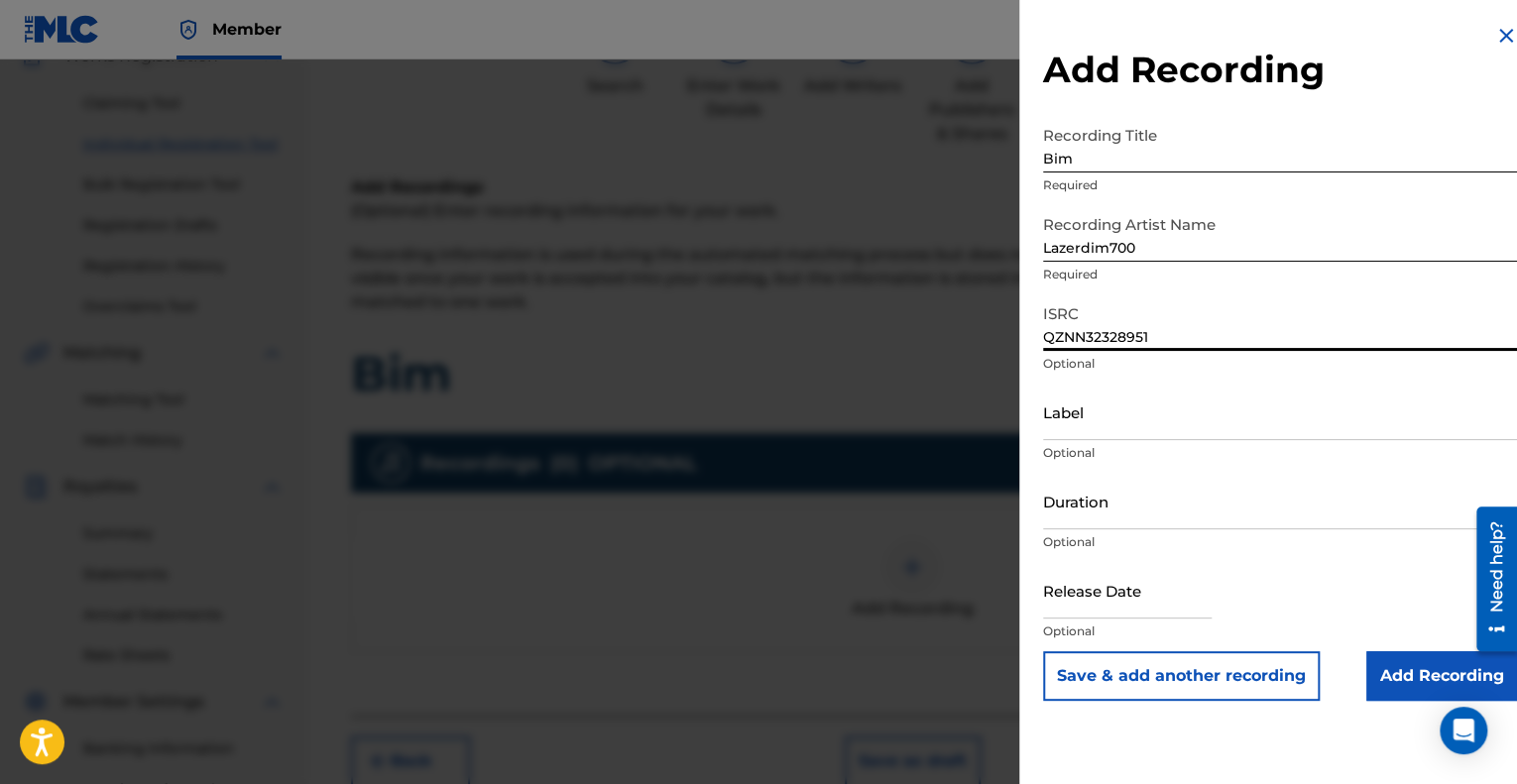 type on "QZNN32328951" 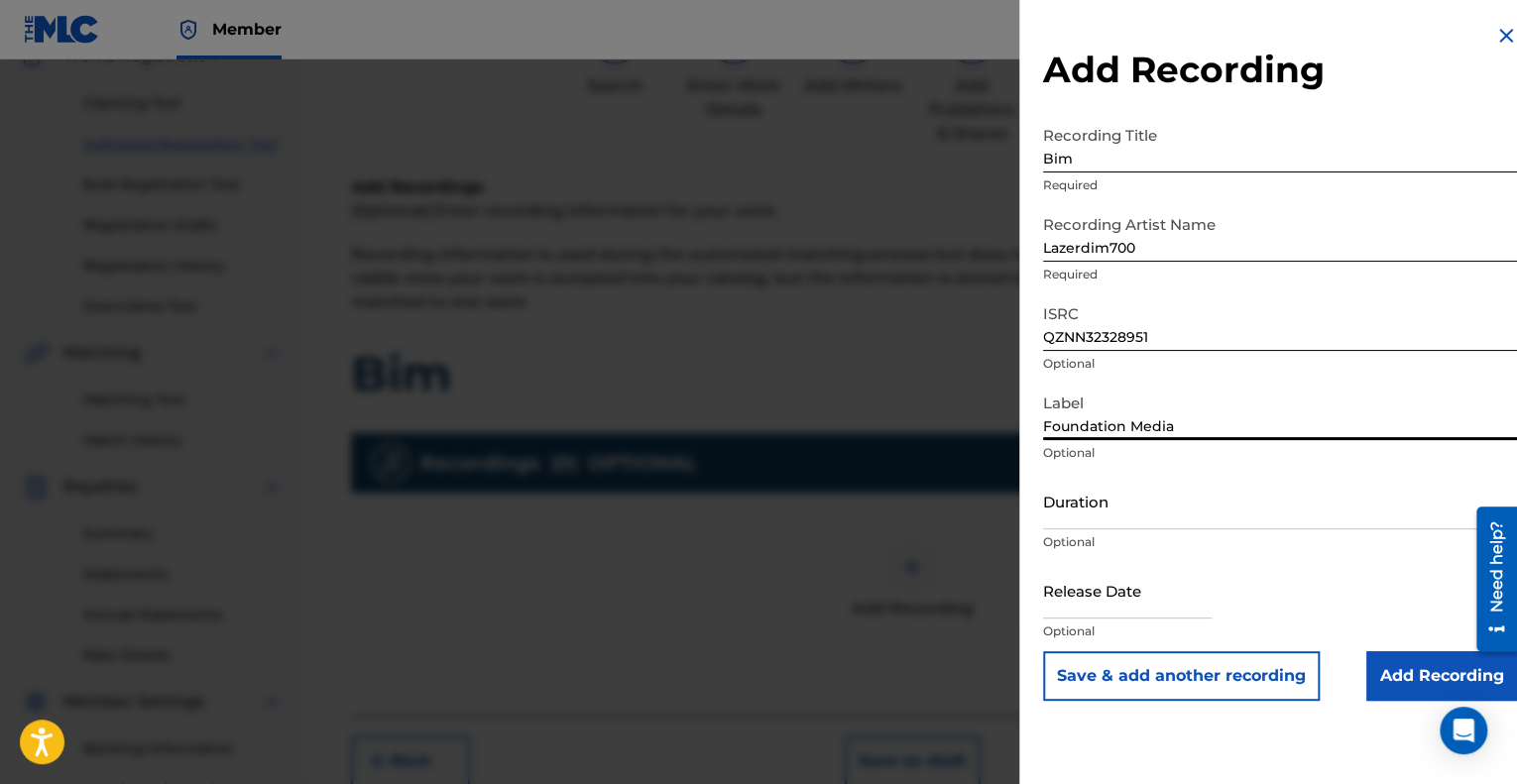 type on "Foundation Media" 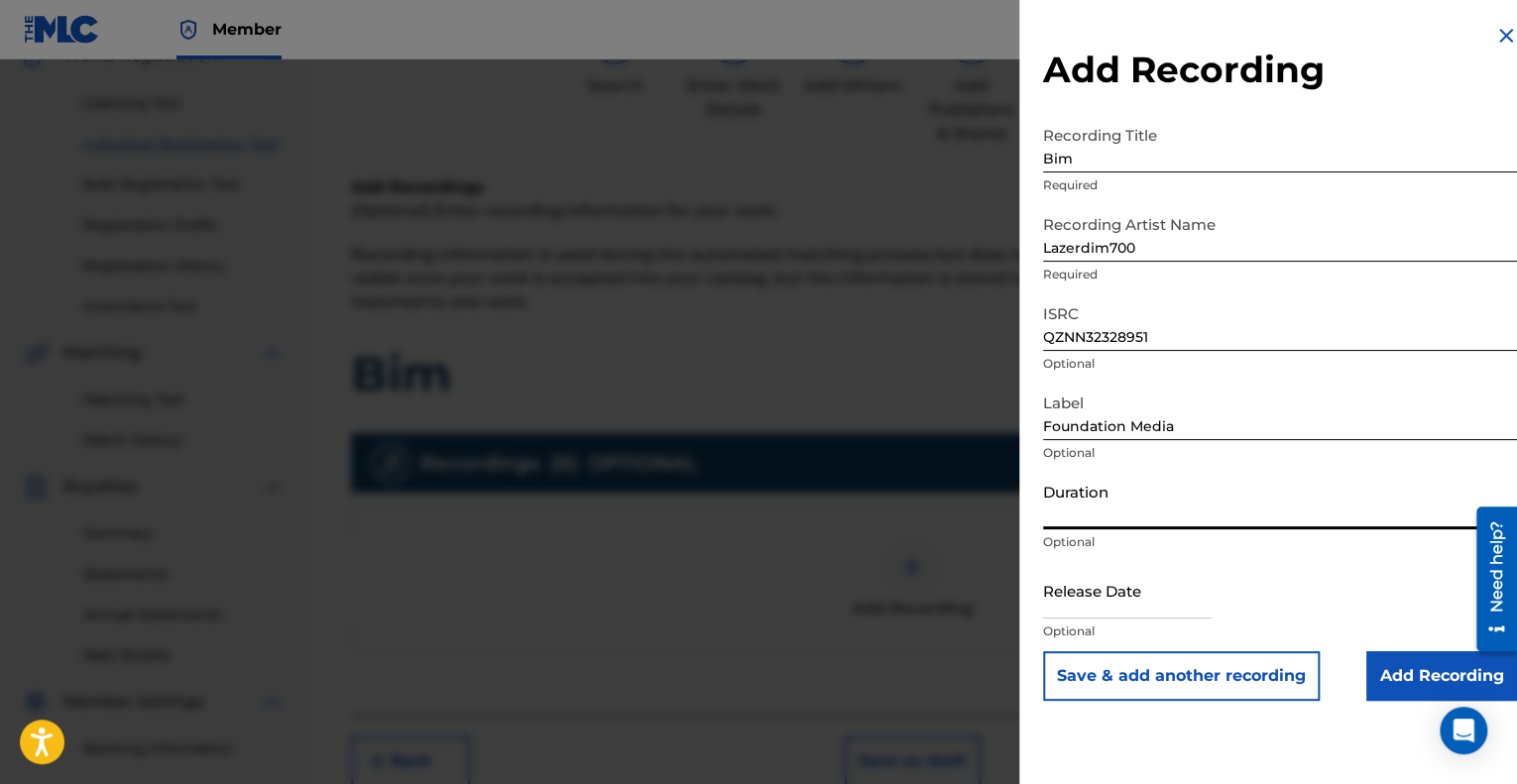 click on "Duration" at bounding box center [1280, 501] 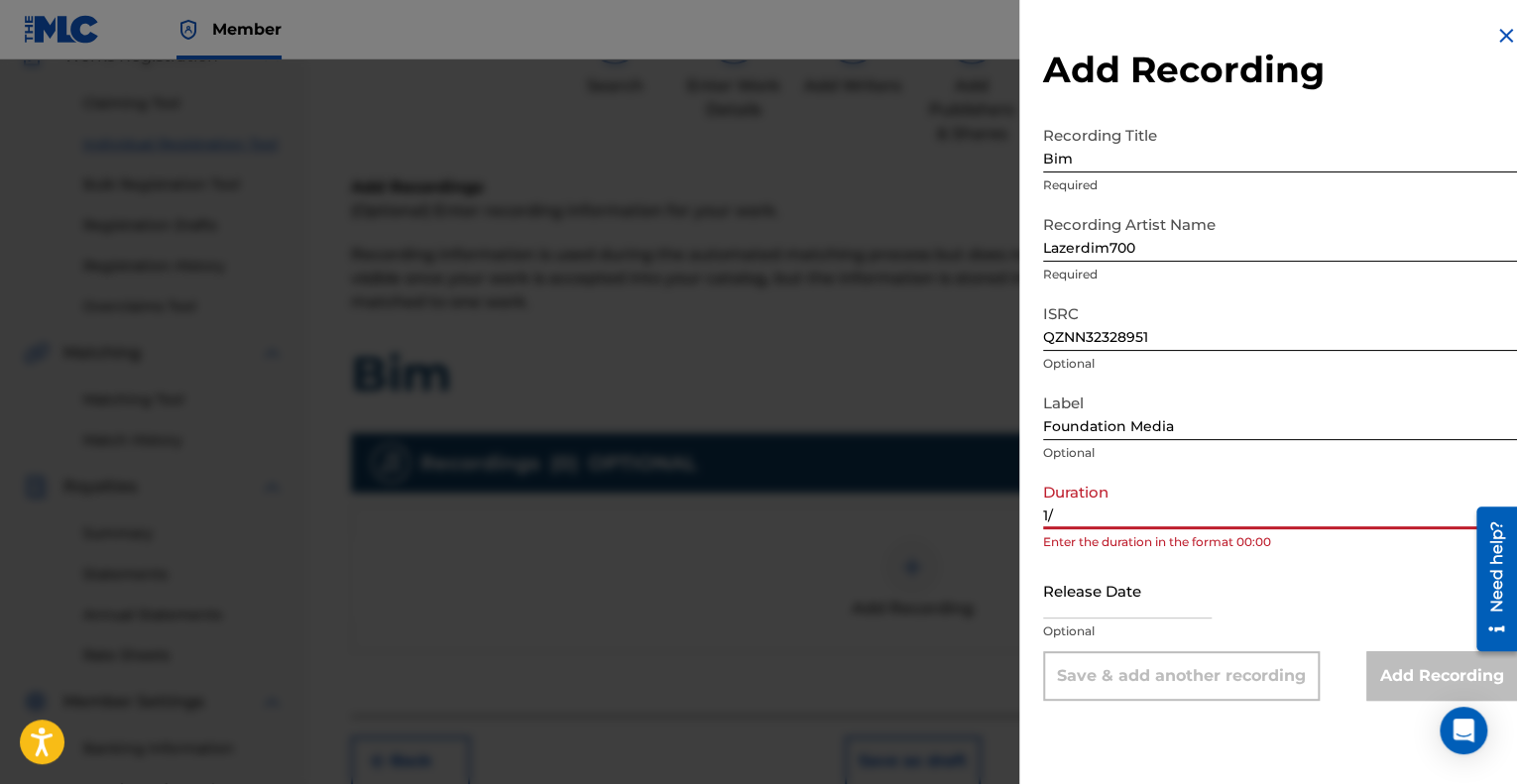 type on "1" 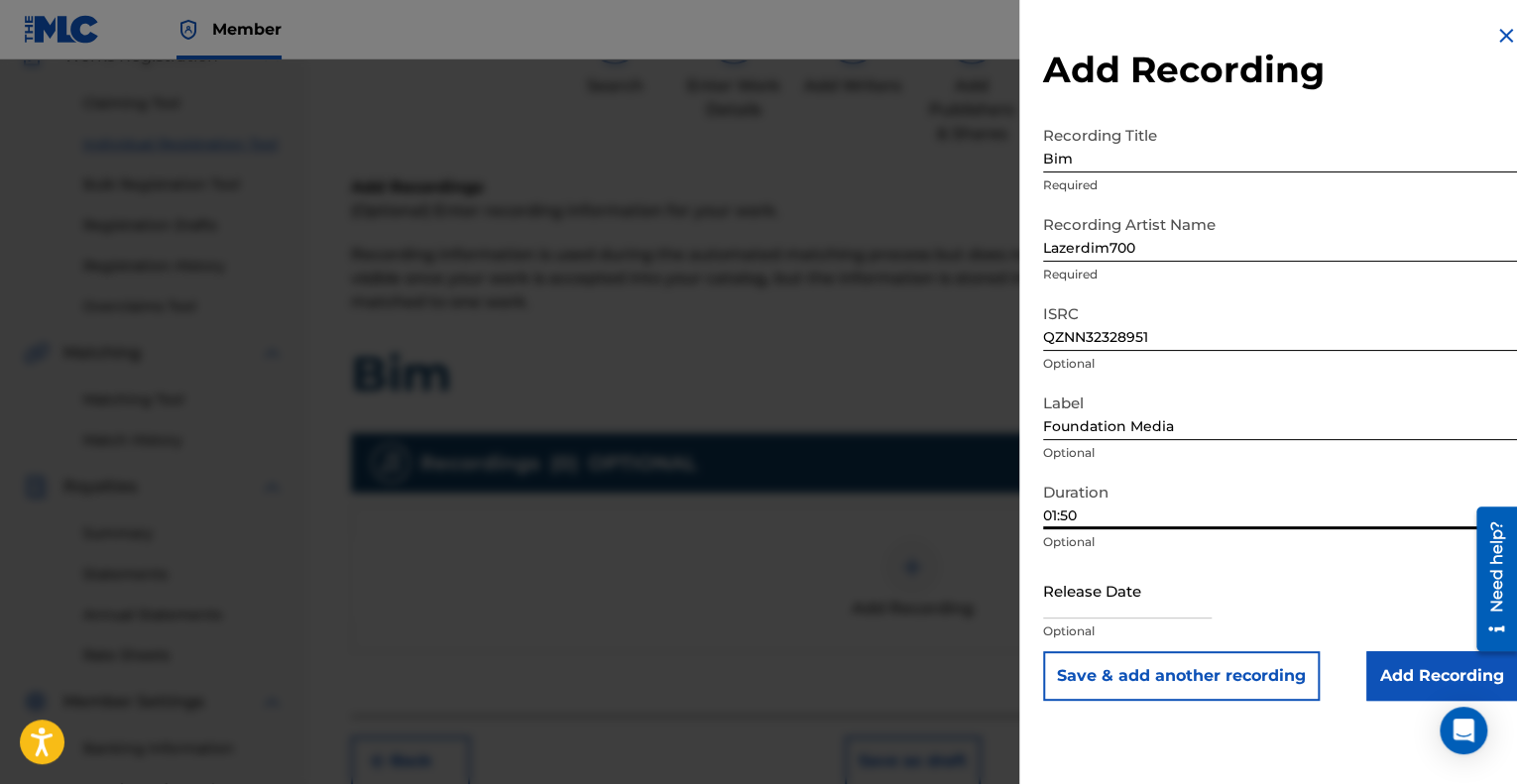 type on "01:50" 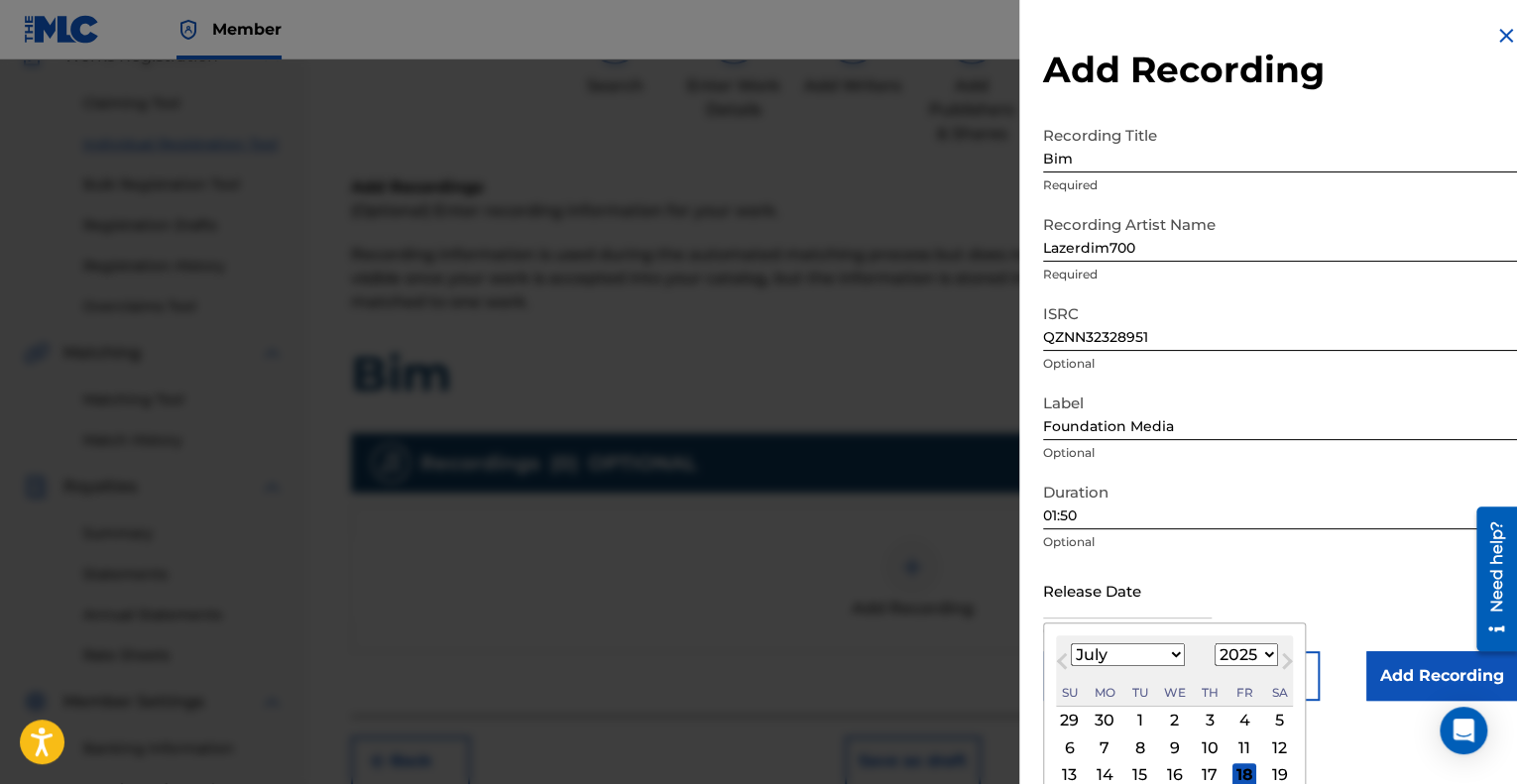 click on "January February March April May June July August September October November December" at bounding box center [1127, 654] 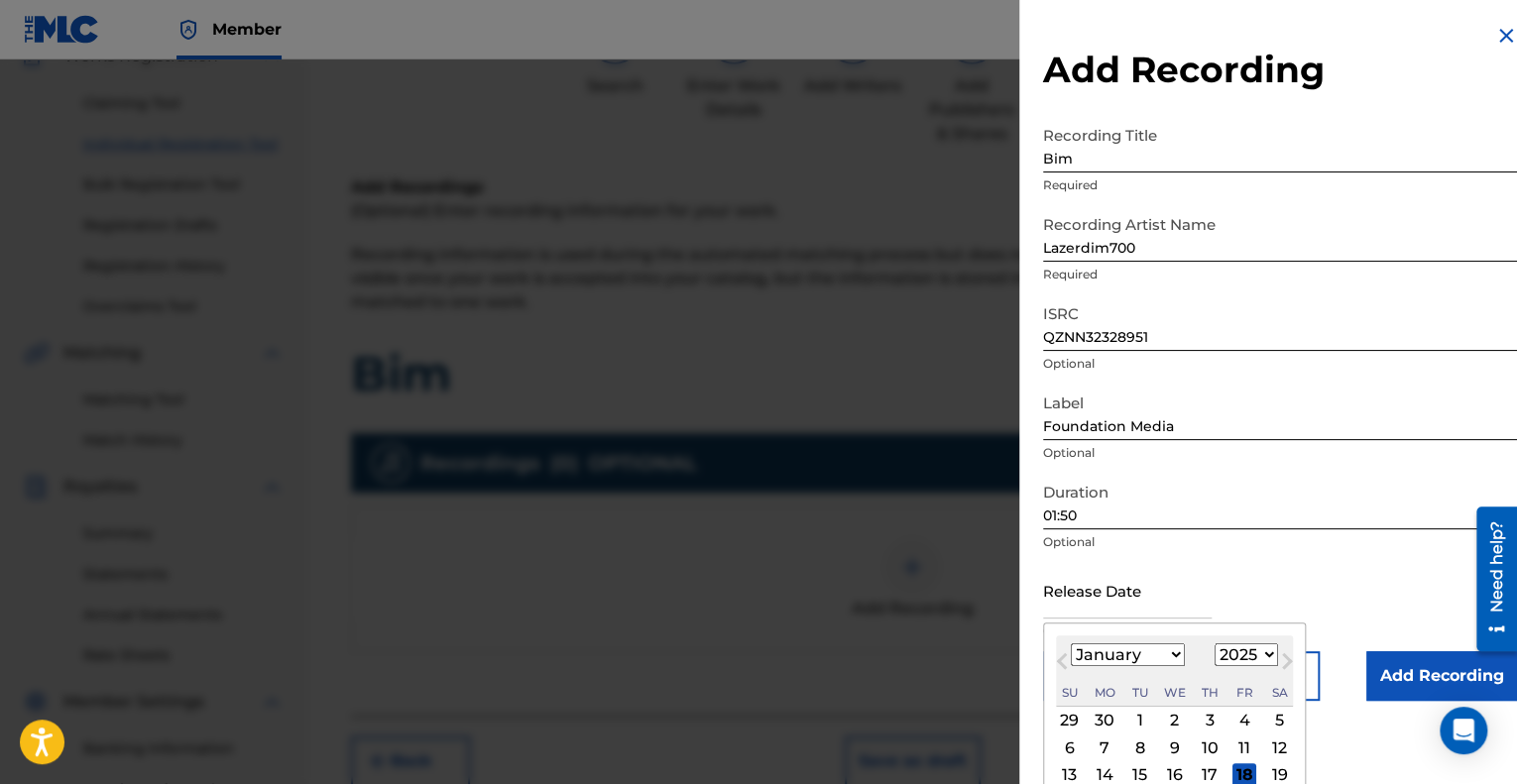 click on "January February March April May June July August September October November December" at bounding box center [1127, 654] 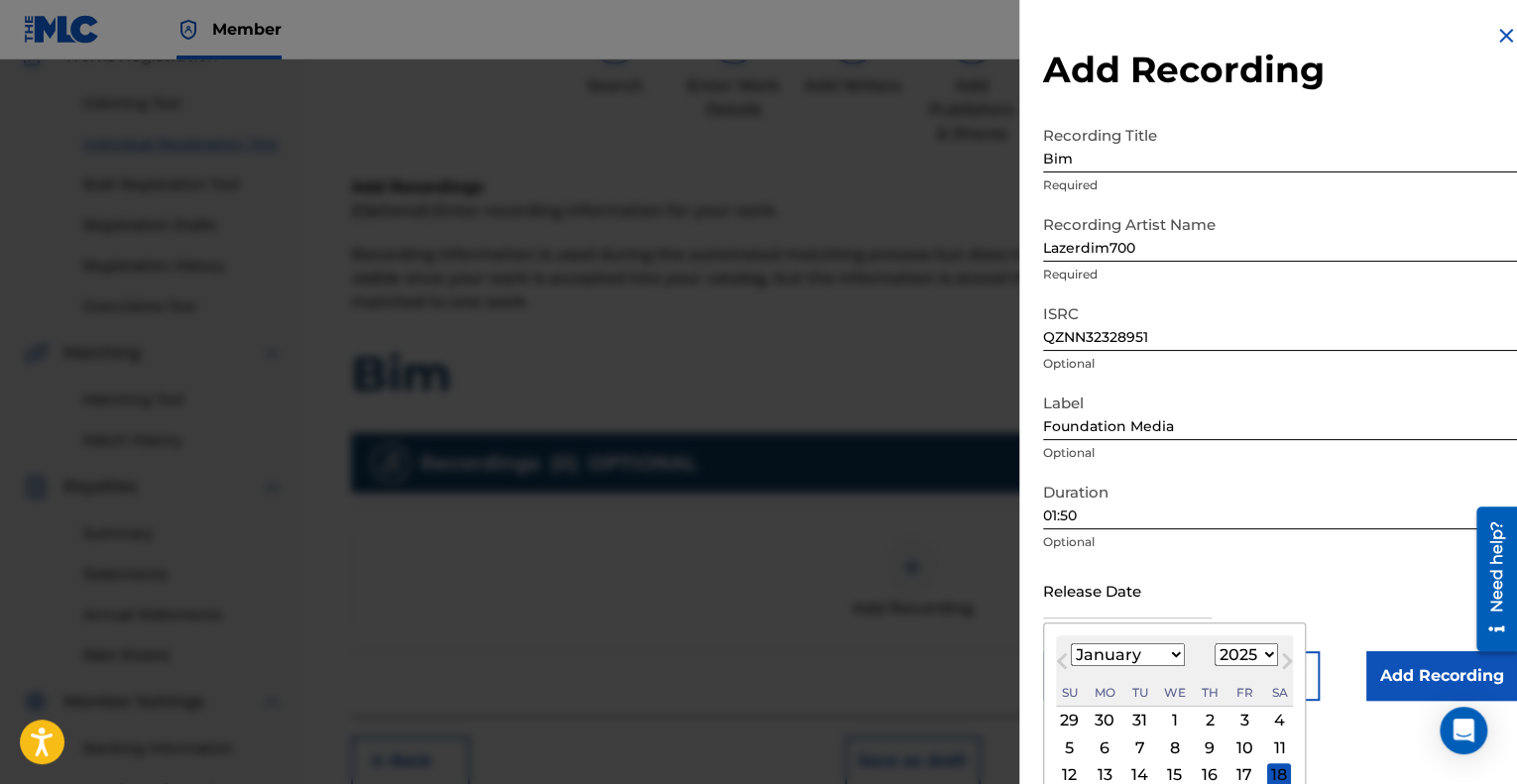 click on "[DATE] January February March April May June July August September October November [DATE] 1900 1901 1902 1903 1904 1905 1906 1907 1908 1909 1910 1911 1912 1913 1914 1915 1916 1917 1918 1919 1920 1921 1922 1923 1924 1925 1926 1927 1928 1929 1930 1931 1932 1933 1934 1935 1936 1937 1938 1939 1940 1941 1942 1943 1944 1945 1946 1947 1948 1949 1950 1951 1952 1953 1954 1955 1956 1957 1958 1959 1960 1961 1962 1963 1964 1965 1966 1967 1968 1969 1970 1971 1972 1973 1974 1975 1976 1977 1978 1979 1980 1981 1982 1983 1984 1985 1986 1987 1988 1989 1990 1991 1992 1993 1994 1995 1996 1997 1998 1999 2000 2001 2002 2003 2004 2005 2006 2007 2008 2009 2010 2011 2012 2013 2014 2015 2016 2017 2018 2019 2020 2021 2022 2023 2024 2025 2026 2027 2028 2029 2030 2031 2032 2033 2034 2035 2036 2037 2038 2039 2040 2041 2042 2043 2044 2045 2046 2047 2048 2049 2050 2051 2052 2053 2054 2055 2056 2057 2058 2059 2060 2061 2062 2063 2064 2065 2066 2067 2068 2069 2070 2071 2072 2073 2074 2075 2076 2077 2078 2079 2080 2081 2082 2083" at bounding box center [1174, 671] 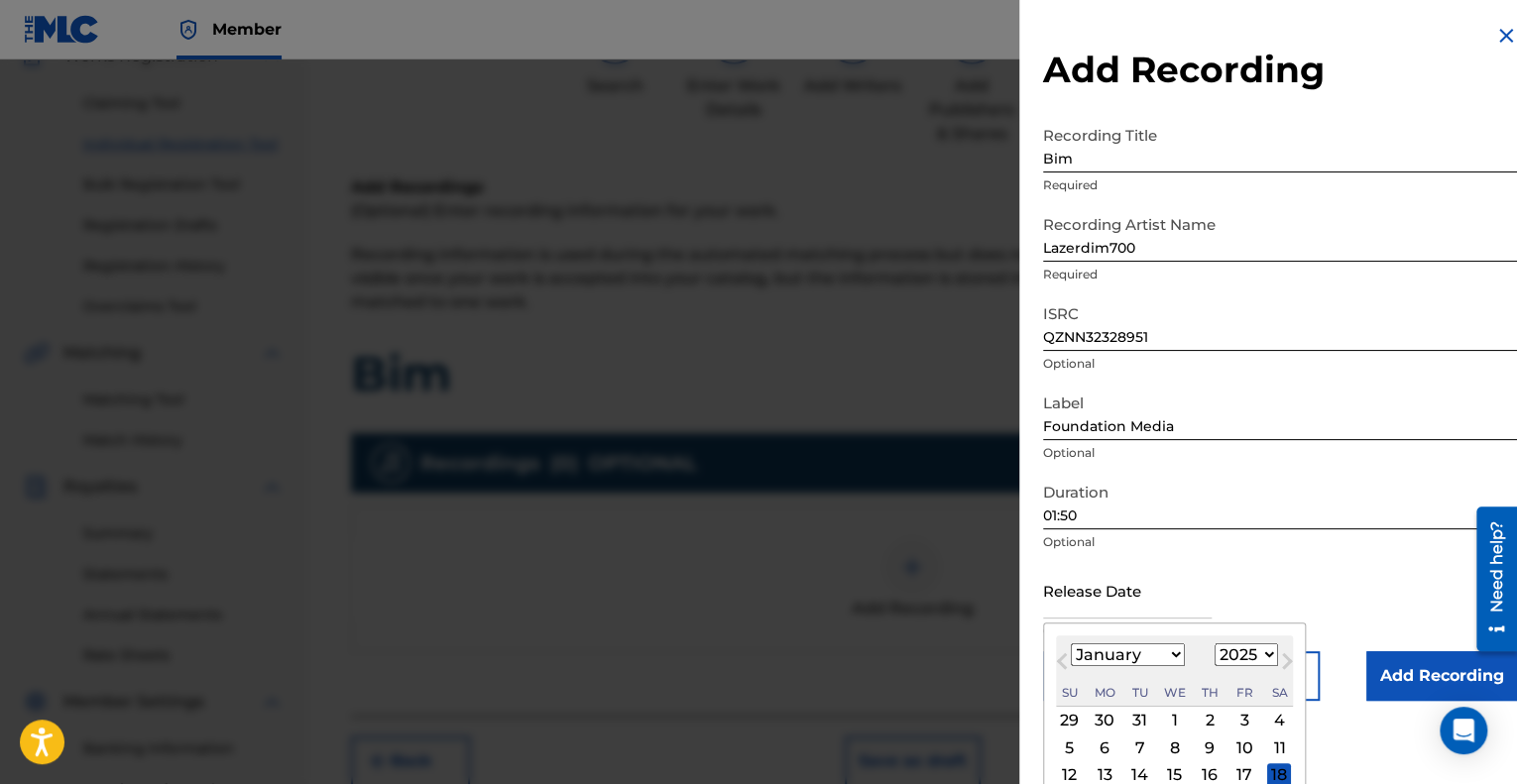 click on "1899 1900 1901 1902 1903 1904 1905 1906 1907 1908 1909 1910 1911 1912 1913 1914 1915 1916 1917 1918 1919 1920 1921 1922 1923 1924 1925 1926 1927 1928 1929 1930 1931 1932 1933 1934 1935 1936 1937 1938 1939 1940 1941 1942 1943 1944 1945 1946 1947 1948 1949 1950 1951 1952 1953 1954 1955 1956 1957 1958 1959 1960 1961 1962 1963 1964 1965 1966 1967 1968 1969 1970 1971 1972 1973 1974 1975 1976 1977 1978 1979 1980 1981 1982 1983 1984 1985 1986 1987 1988 1989 1990 1991 1992 1993 1994 1995 1996 1997 1998 1999 2000 2001 2002 2003 2004 2005 2006 2007 2008 2009 2010 2011 2012 2013 2014 2015 2016 2017 2018 2019 2020 2021 2022 2023 2024 2025 2026 2027 2028 2029 2030 2031 2032 2033 2034 2035 2036 2037 2038 2039 2040 2041 2042 2043 2044 2045 2046 2047 2048 2049 2050 2051 2052 2053 2054 2055 2056 2057 2058 2059 2060 2061 2062 2063 2064 2065 2066 2067 2068 2069 2070 2071 2072 2073 2074 2075 2076 2077 2078 2079 2080 2081 2082 2083 2084 2085 2086 2087 2088 2089 2090 2091 2092 2093 2094 2095 2096 2097 2098 2099 2100" at bounding box center [1246, 654] 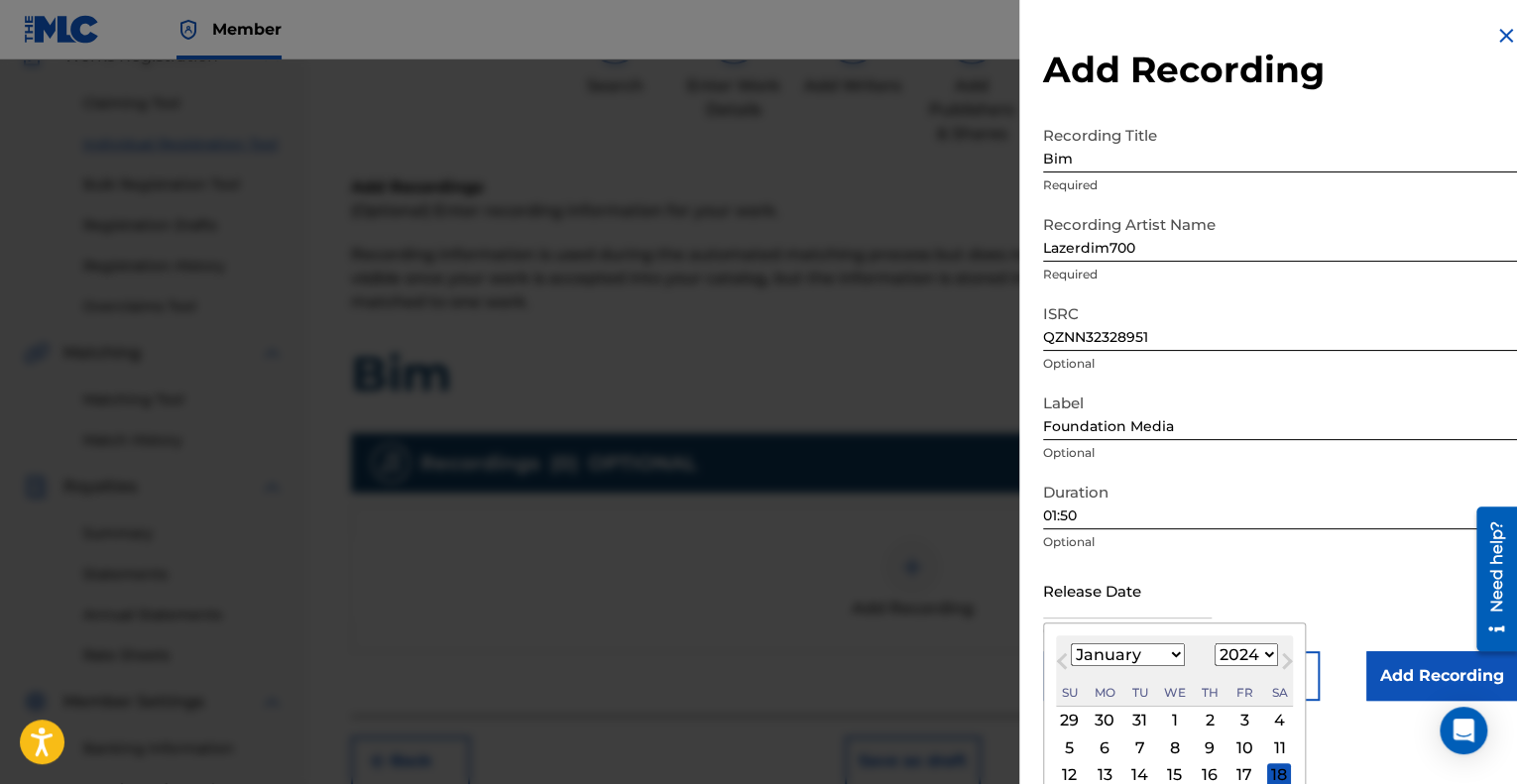 click on "1899 1900 1901 1902 1903 1904 1905 1906 1907 1908 1909 1910 1911 1912 1913 1914 1915 1916 1917 1918 1919 1920 1921 1922 1923 1924 1925 1926 1927 1928 1929 1930 1931 1932 1933 1934 1935 1936 1937 1938 1939 1940 1941 1942 1943 1944 1945 1946 1947 1948 1949 1950 1951 1952 1953 1954 1955 1956 1957 1958 1959 1960 1961 1962 1963 1964 1965 1966 1967 1968 1969 1970 1971 1972 1973 1974 1975 1976 1977 1978 1979 1980 1981 1982 1983 1984 1985 1986 1987 1988 1989 1990 1991 1992 1993 1994 1995 1996 1997 1998 1999 2000 2001 2002 2003 2004 2005 2006 2007 2008 2009 2010 2011 2012 2013 2014 2015 2016 2017 2018 2019 2020 2021 2022 2023 2024 2025 2026 2027 2028 2029 2030 2031 2032 2033 2034 2035 2036 2037 2038 2039 2040 2041 2042 2043 2044 2045 2046 2047 2048 2049 2050 2051 2052 2053 2054 2055 2056 2057 2058 2059 2060 2061 2062 2063 2064 2065 2066 2067 2068 2069 2070 2071 2072 2073 2074 2075 2076 2077 2078 2079 2080 2081 2082 2083 2084 2085 2086 2087 2088 2089 2090 2091 2092 2093 2094 2095 2096 2097 2098 2099 2100" at bounding box center [1246, 654] 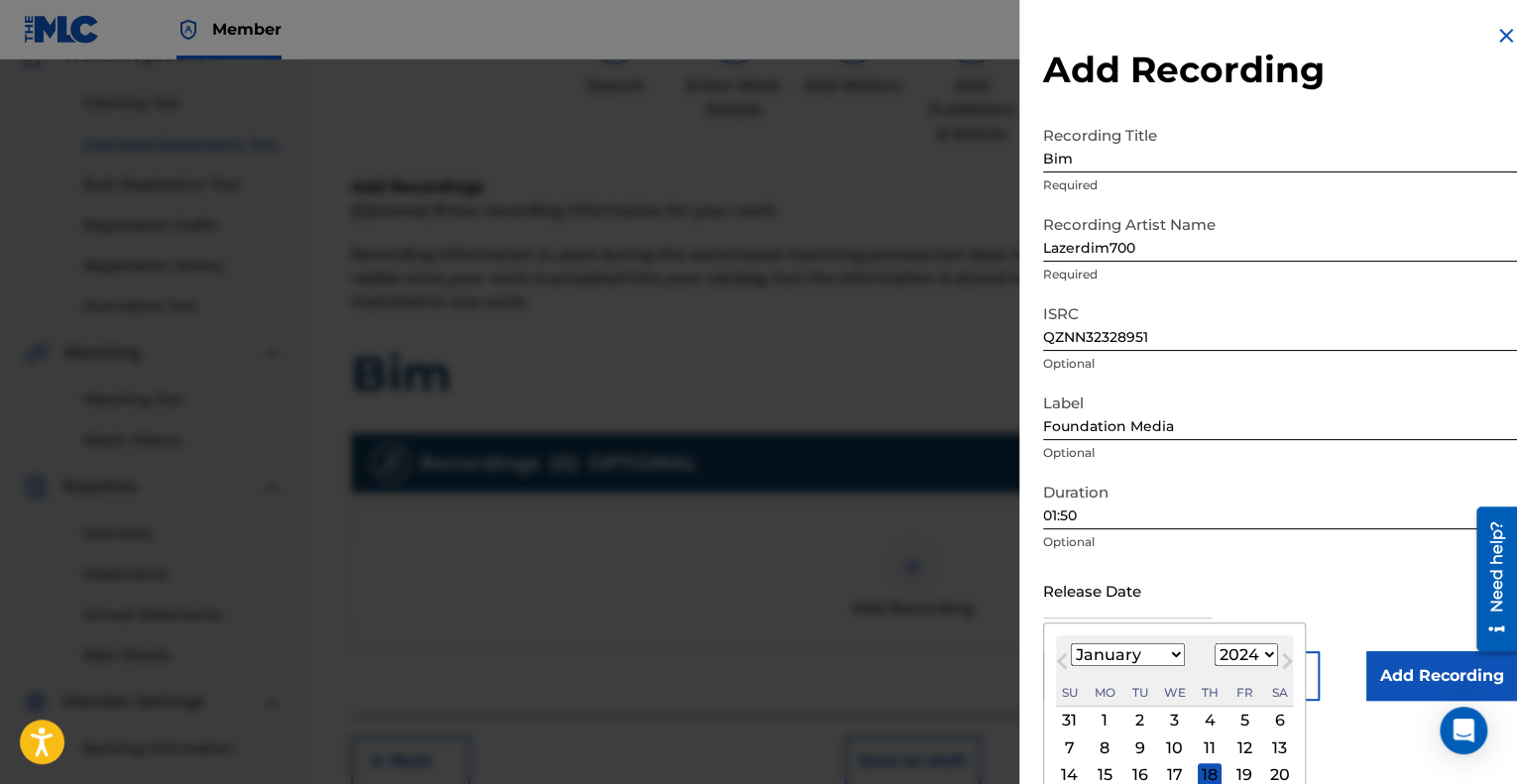click on "2" at bounding box center [1139, 721] 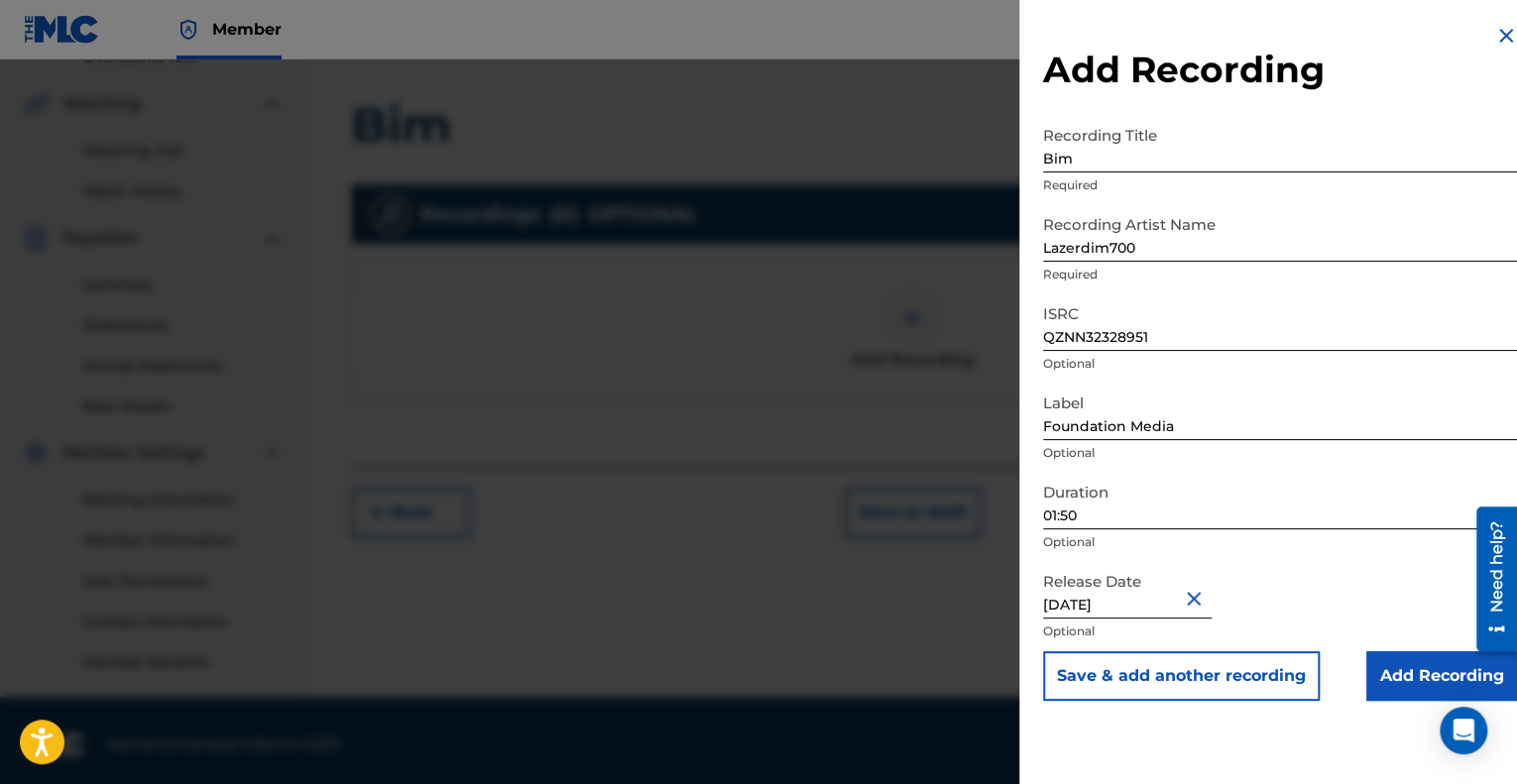 scroll, scrollTop: 444, scrollLeft: 0, axis: vertical 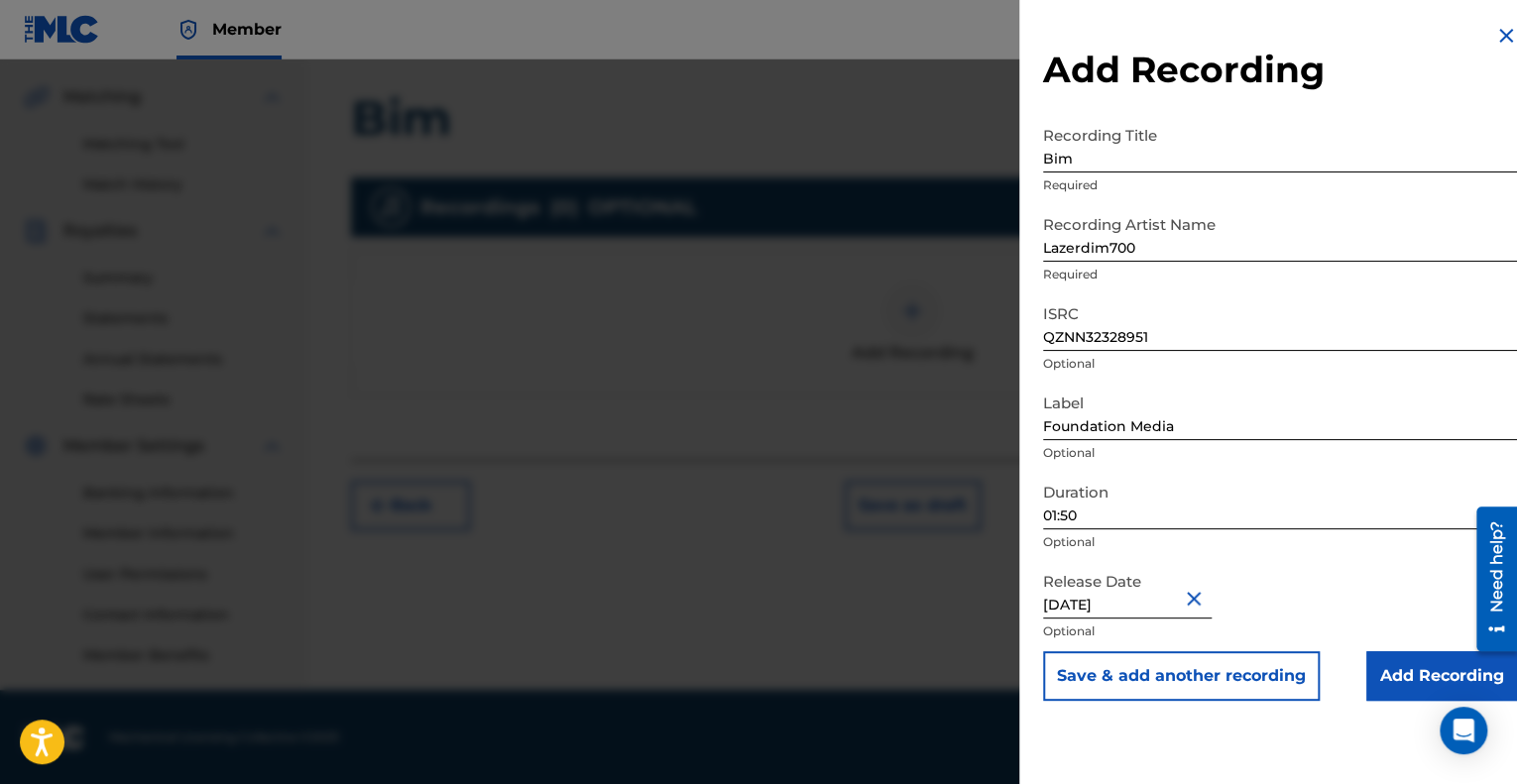 click on "Add Recording" at bounding box center (1442, 676) 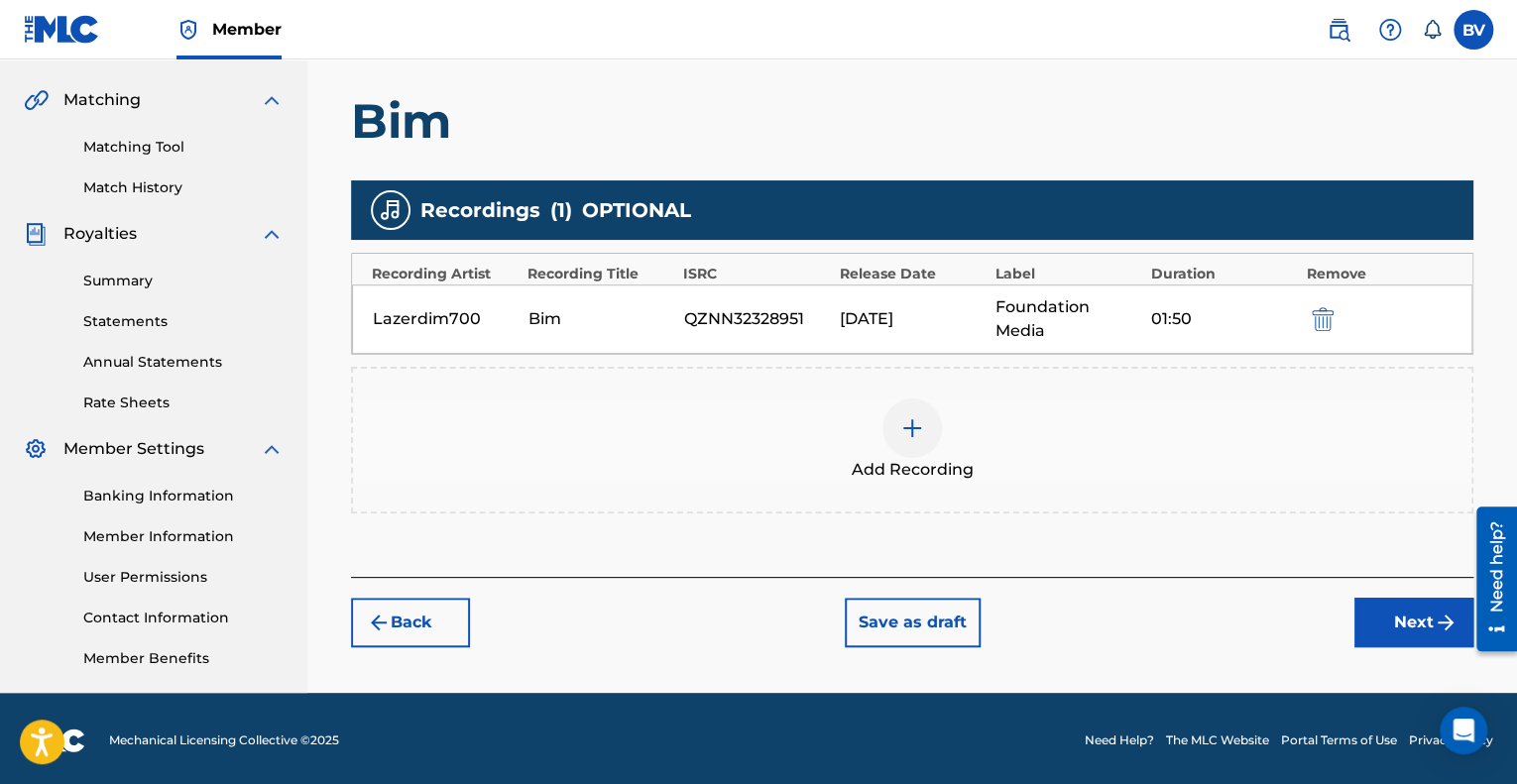 scroll, scrollTop: 444, scrollLeft: 0, axis: vertical 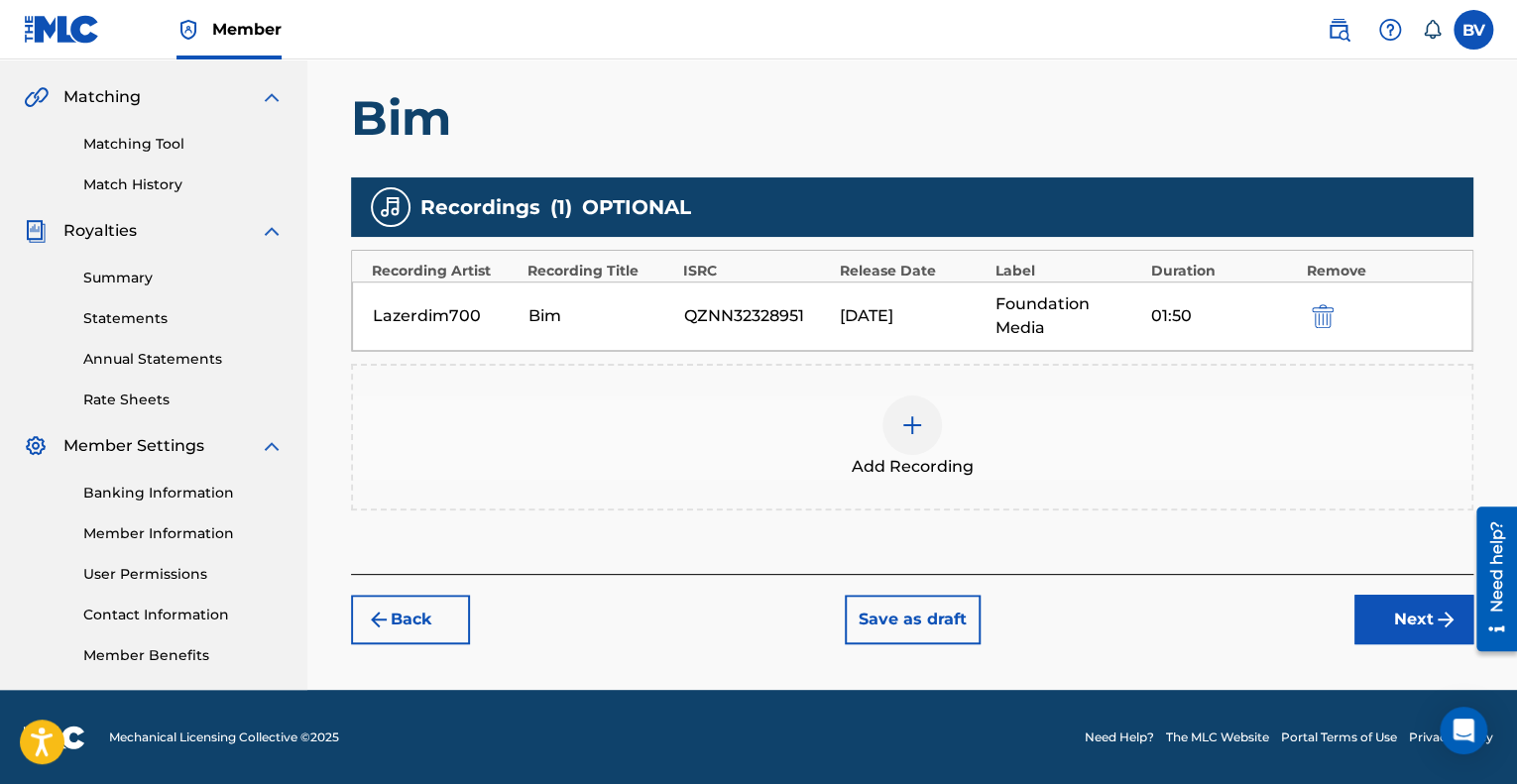 click on "Back" at bounding box center [410, 619] 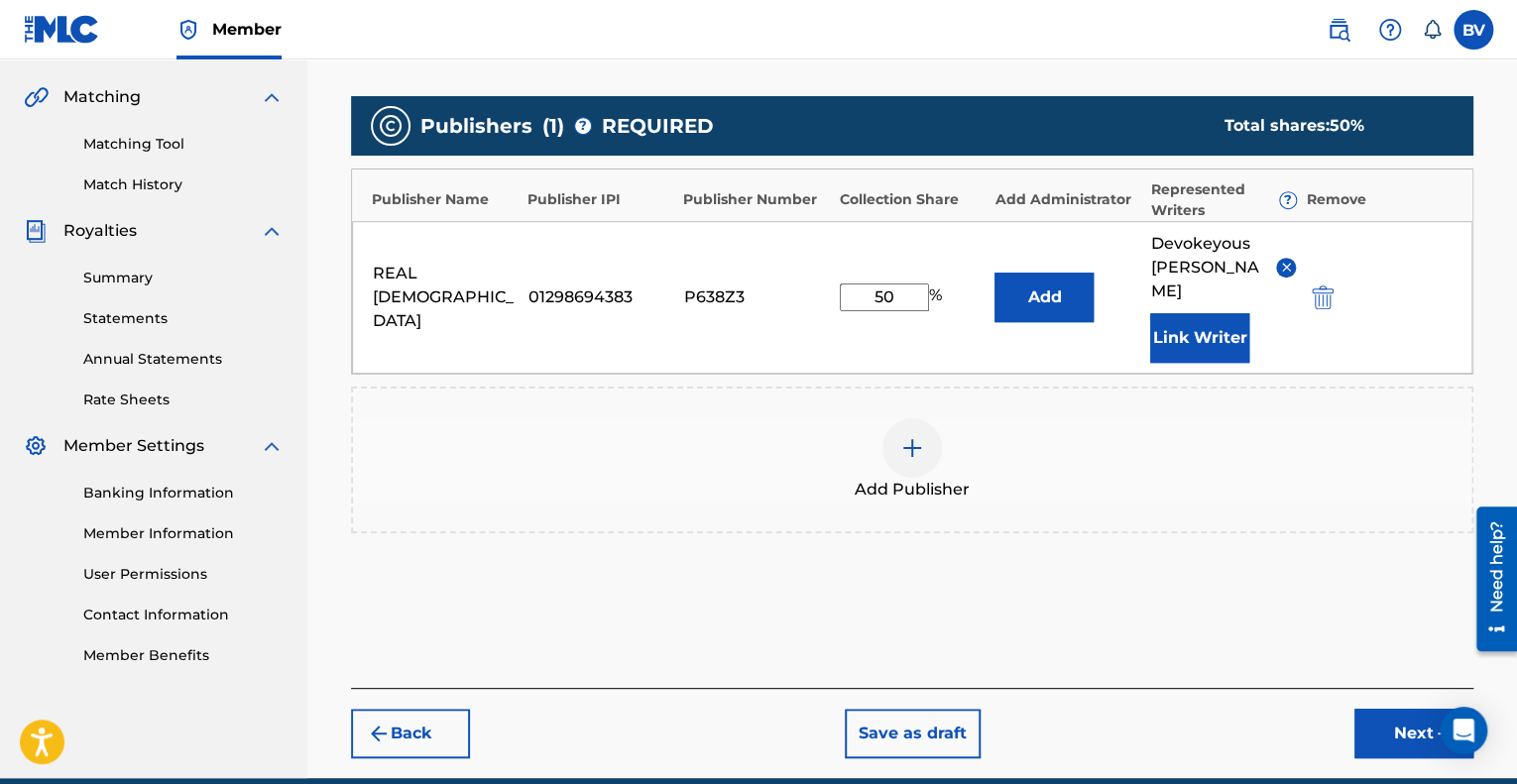 click on "Back" at bounding box center (410, 733) 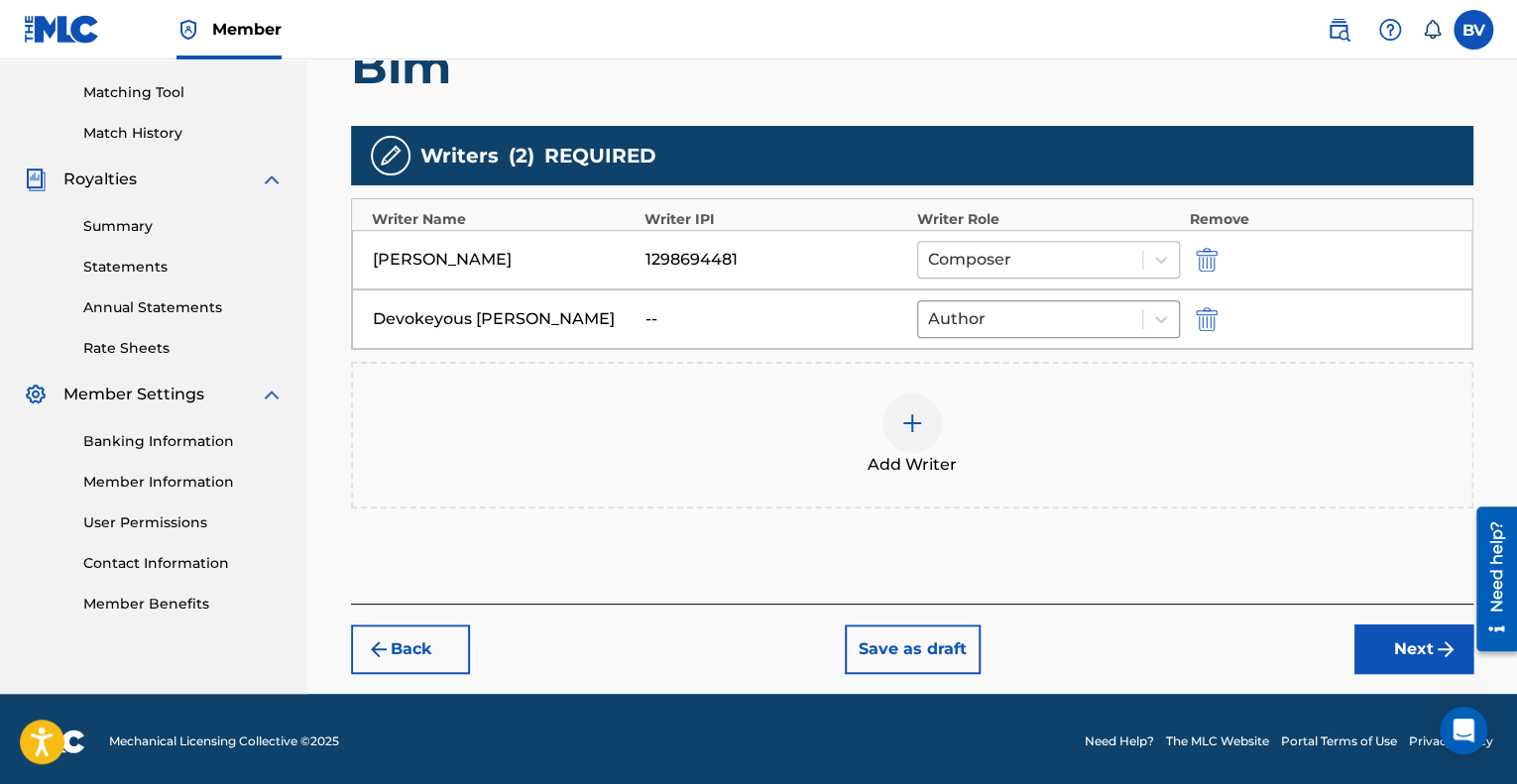 scroll, scrollTop: 498, scrollLeft: 0, axis: vertical 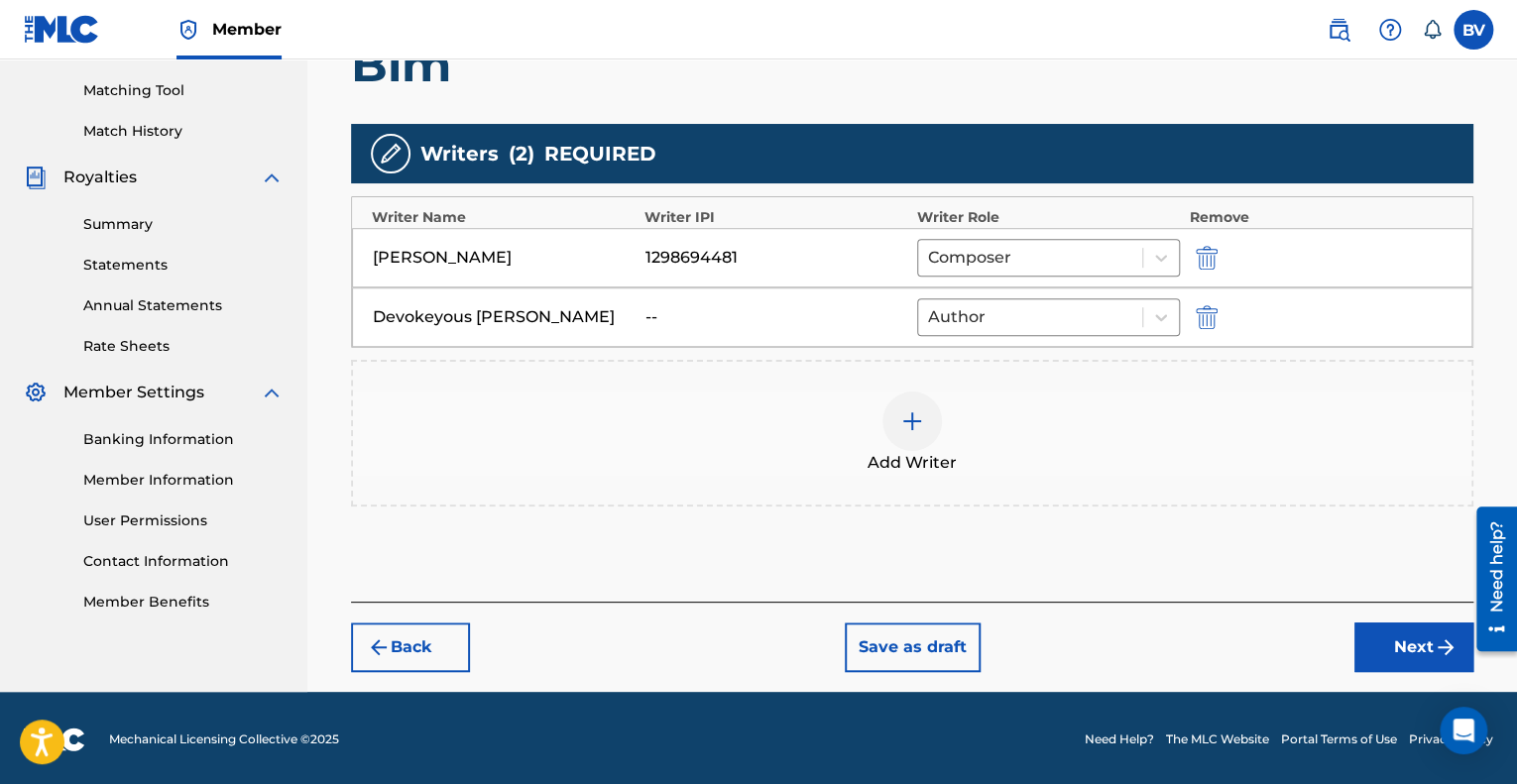 click on "Next" at bounding box center (1414, 647) 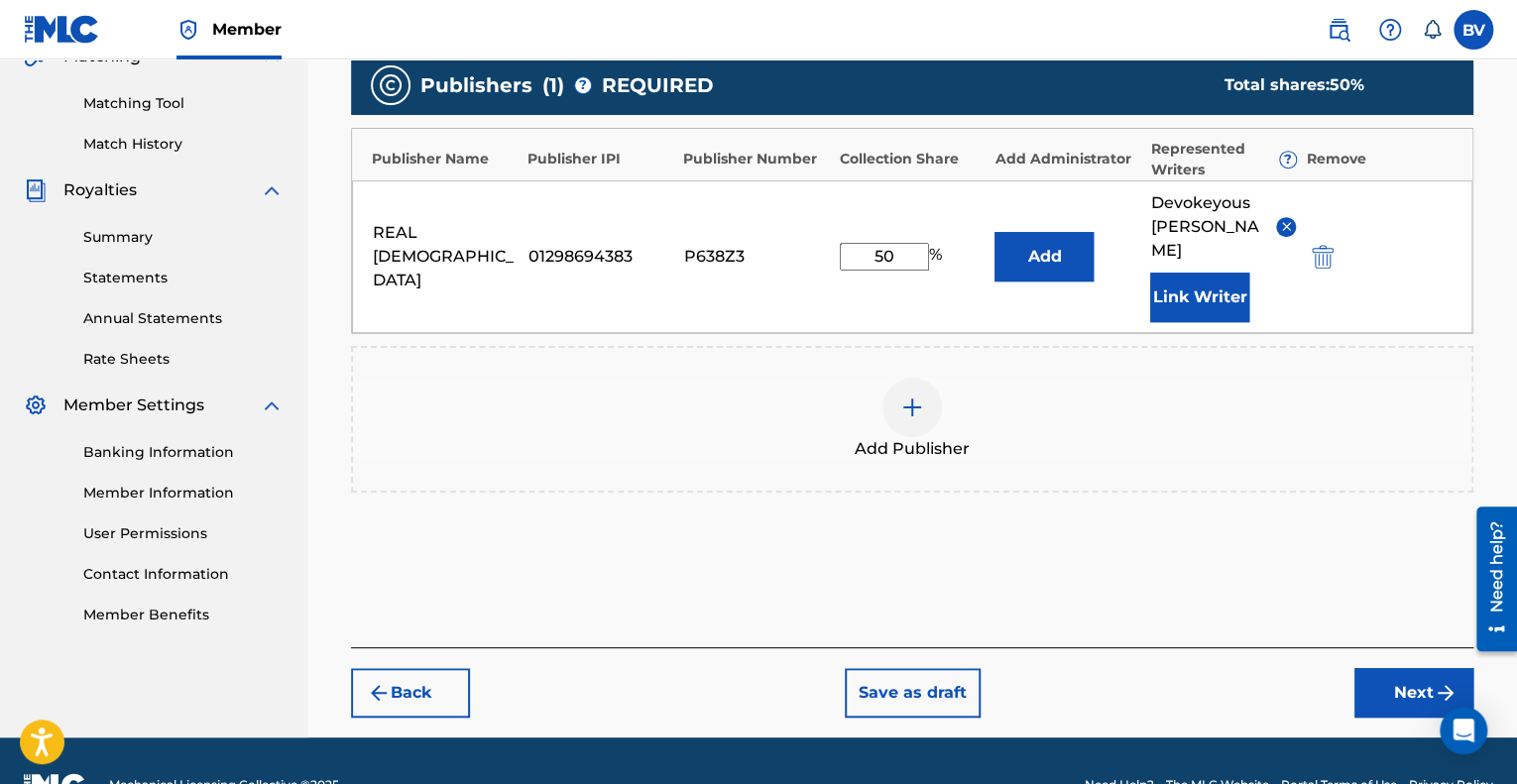 scroll, scrollTop: 486, scrollLeft: 0, axis: vertical 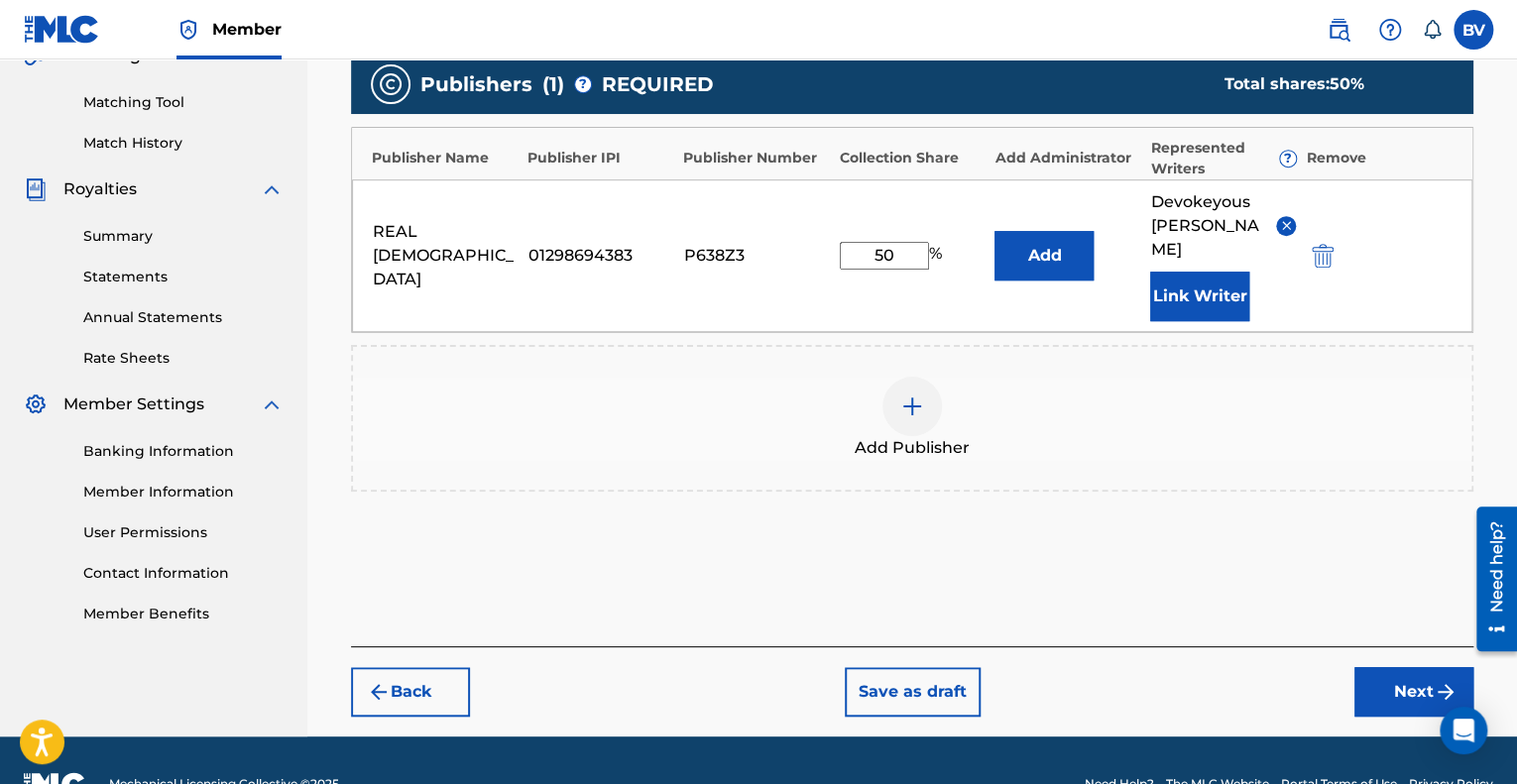 click on "Next" at bounding box center (1414, 692) 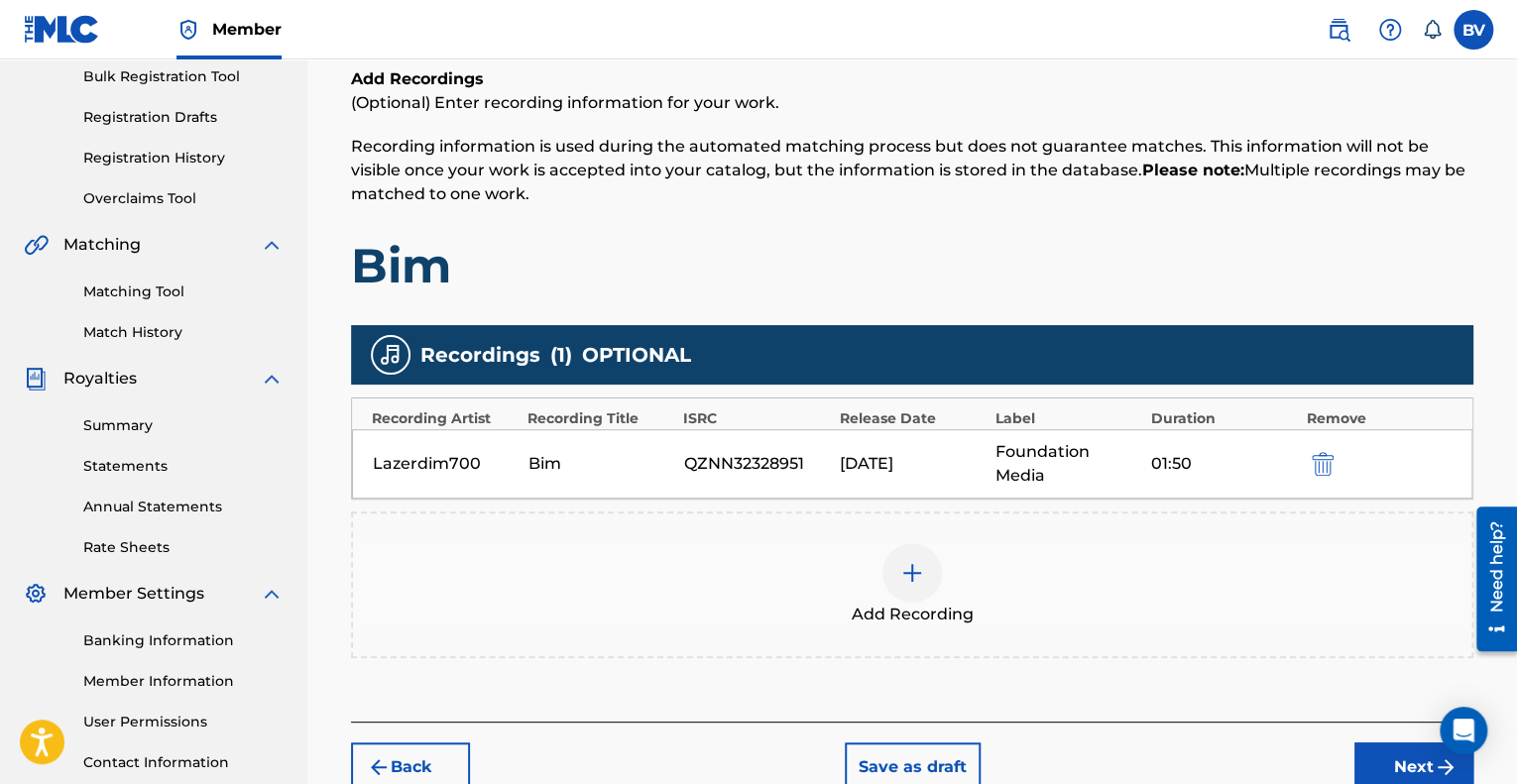 scroll, scrollTop: 444, scrollLeft: 0, axis: vertical 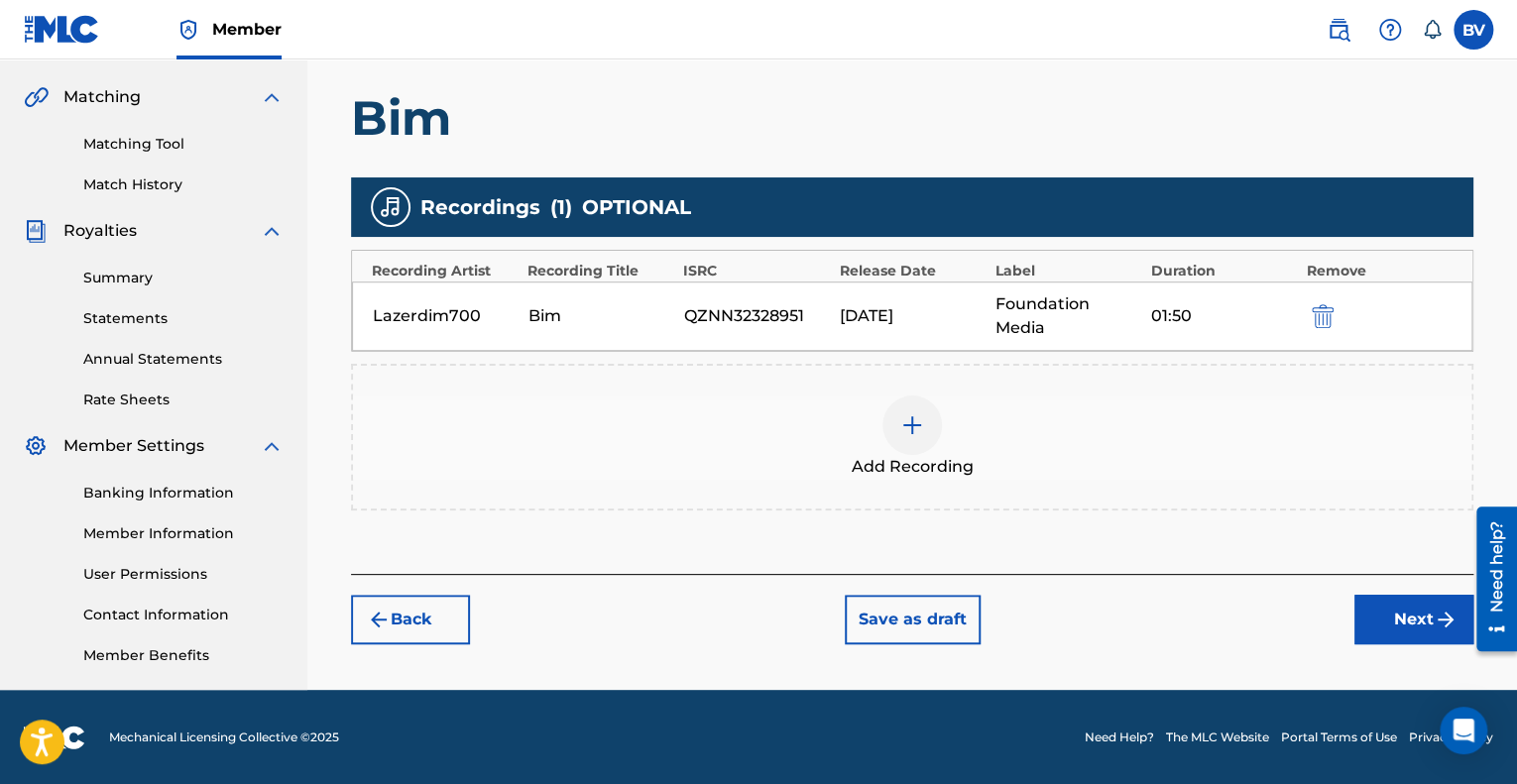 click on "Next" at bounding box center (1414, 619) 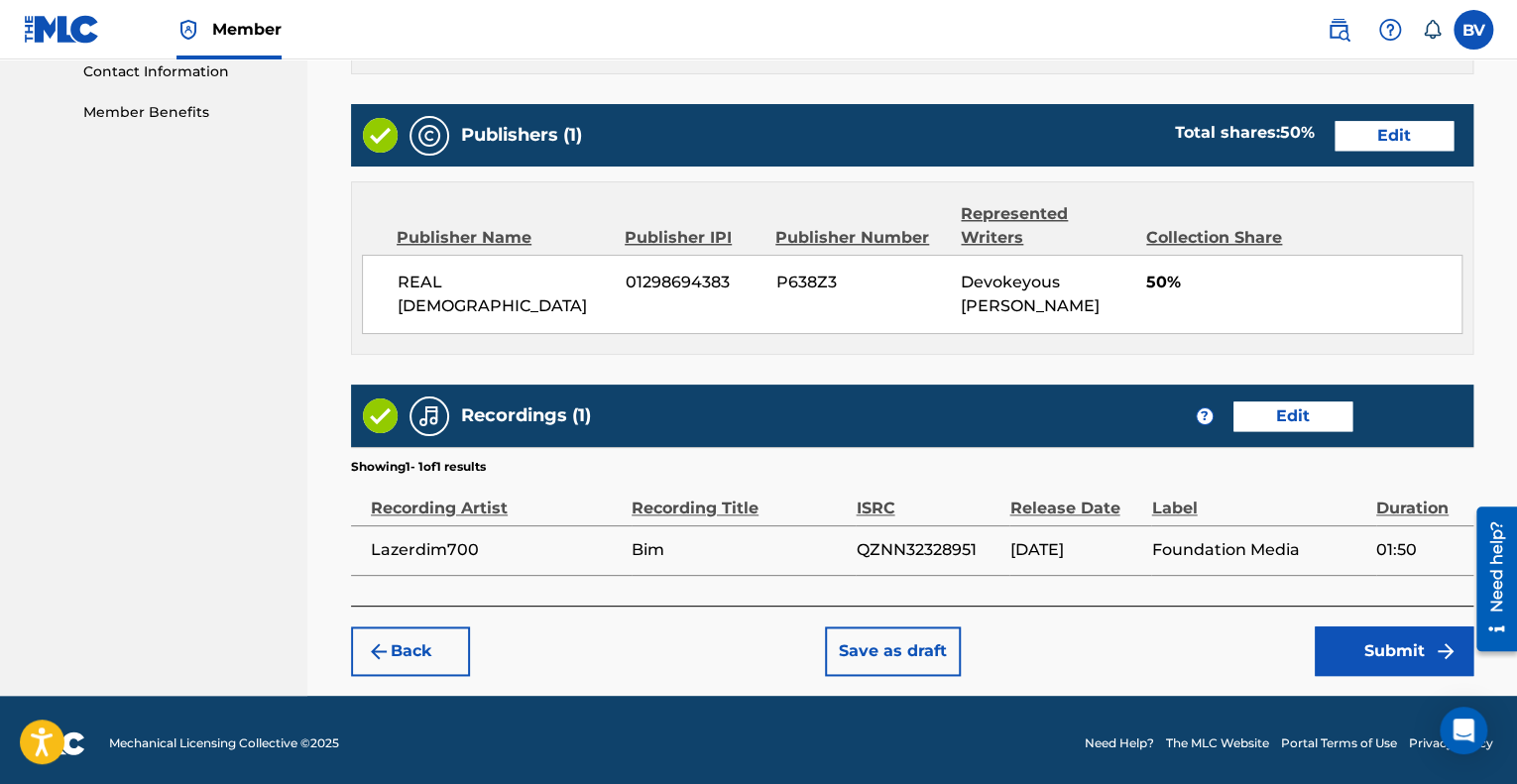 scroll, scrollTop: 991, scrollLeft: 0, axis: vertical 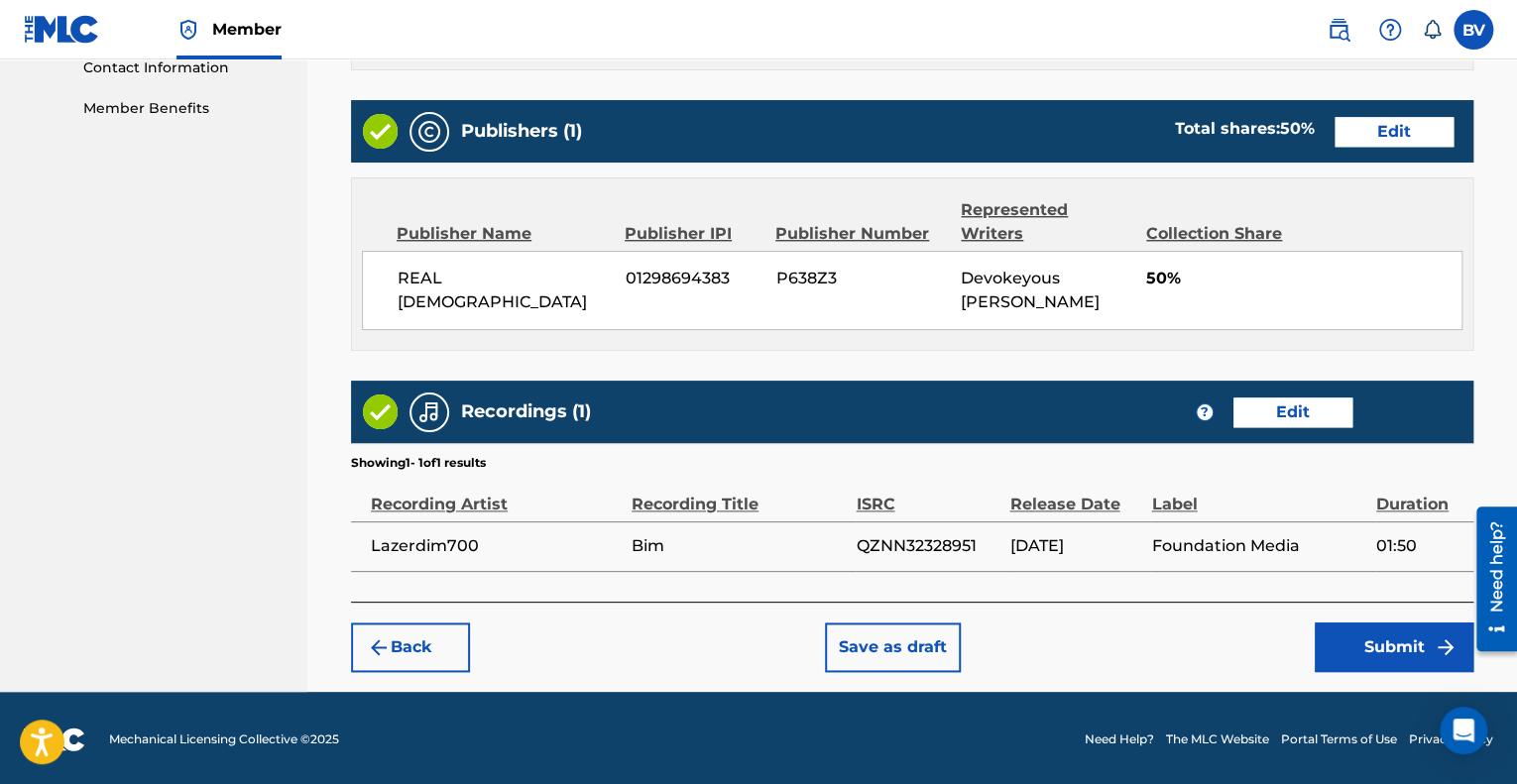click on "Submit" at bounding box center (1394, 647) 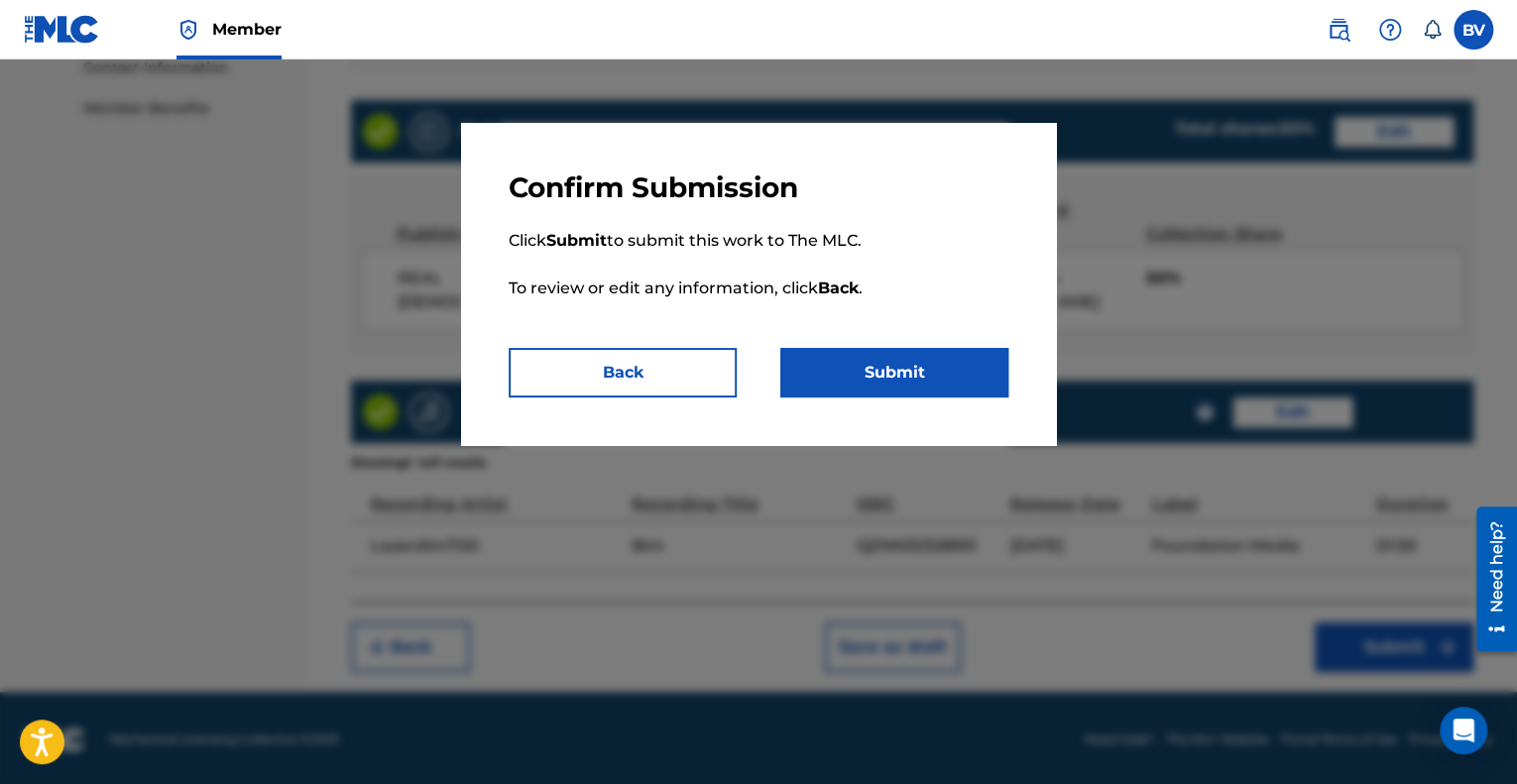 click on "Submit" at bounding box center [894, 373] 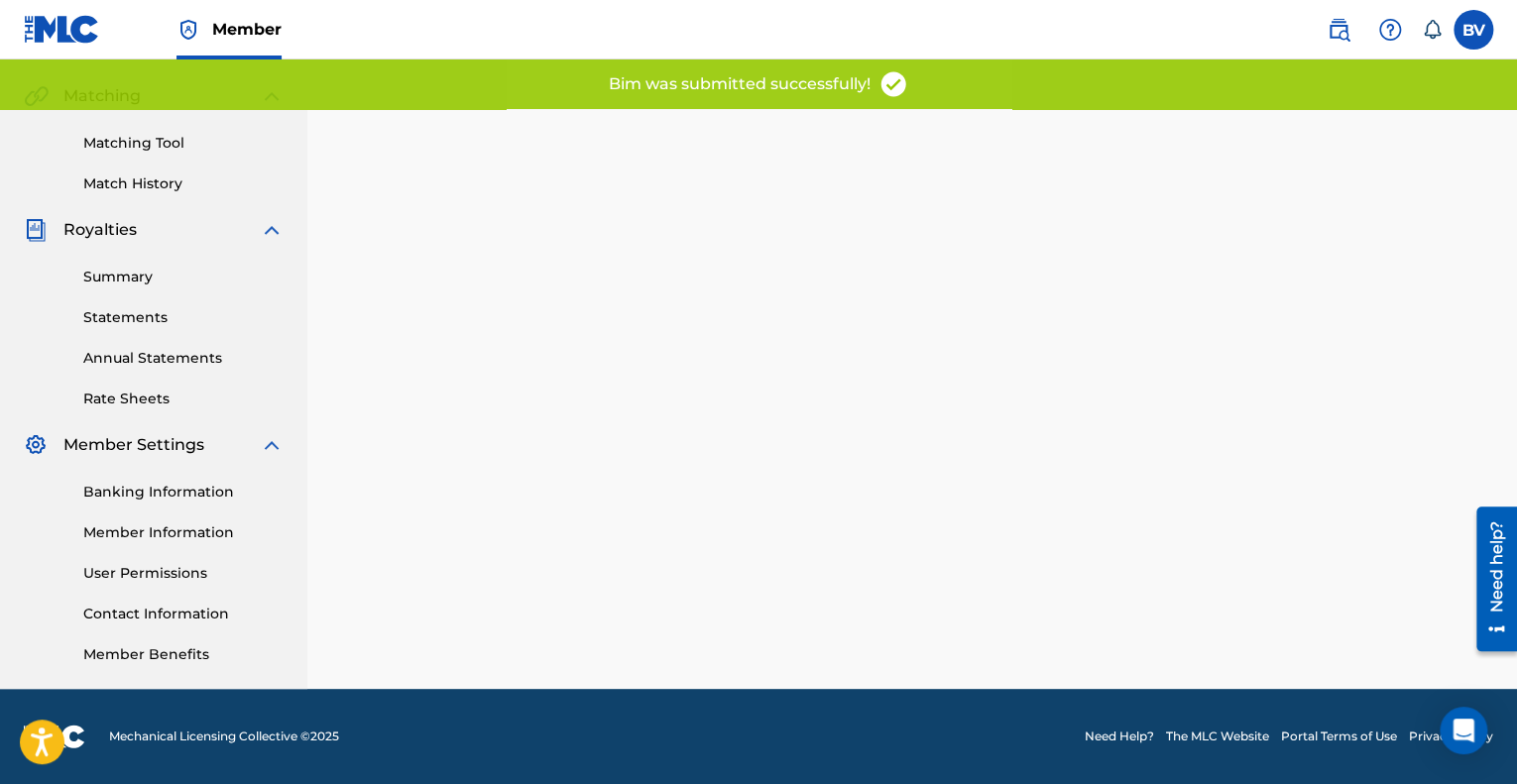 scroll, scrollTop: 0, scrollLeft: 0, axis: both 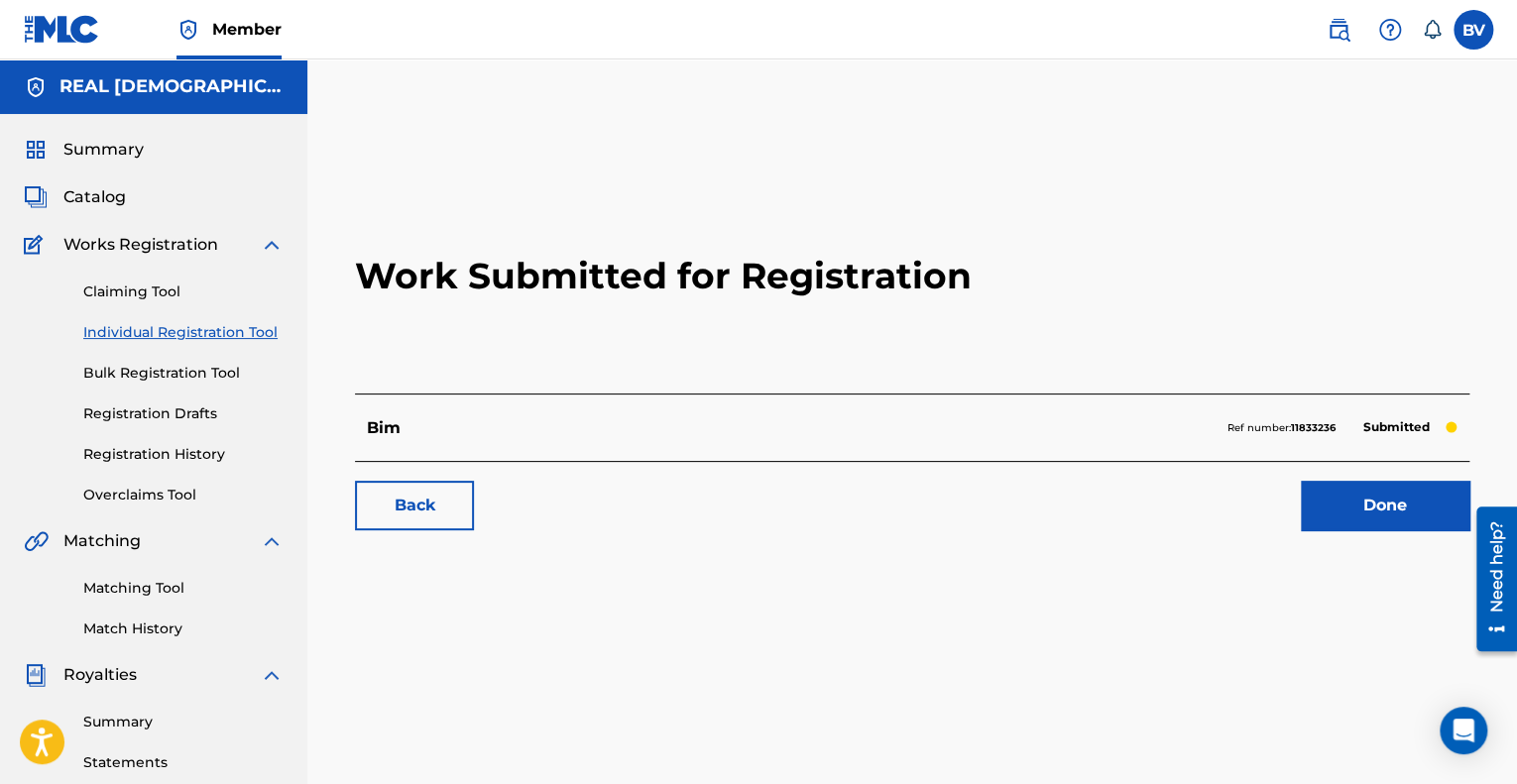 click on "Back Done" at bounding box center (912, 496) 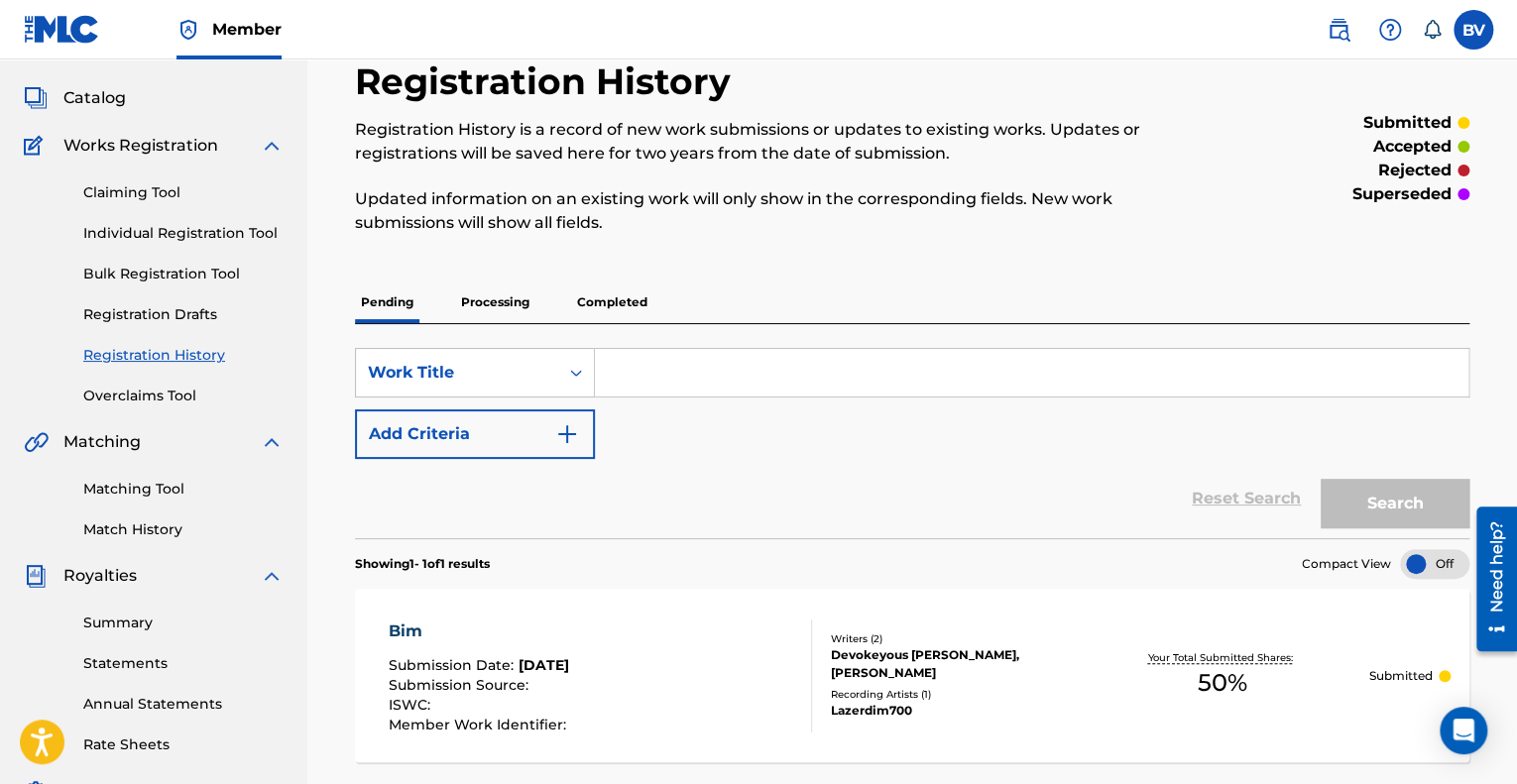 scroll, scrollTop: 396, scrollLeft: 0, axis: vertical 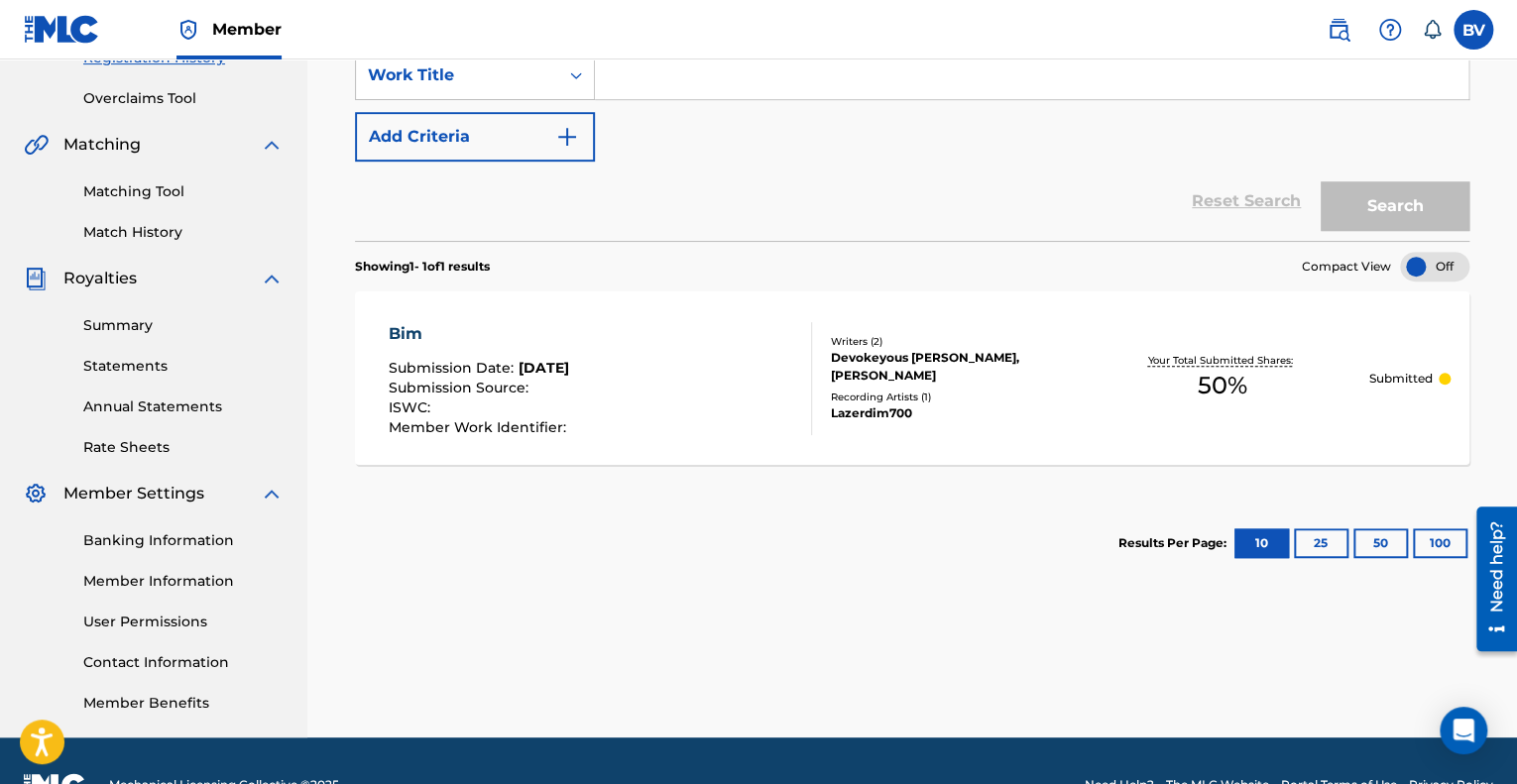 click on "Banking Information" at bounding box center [183, 540] 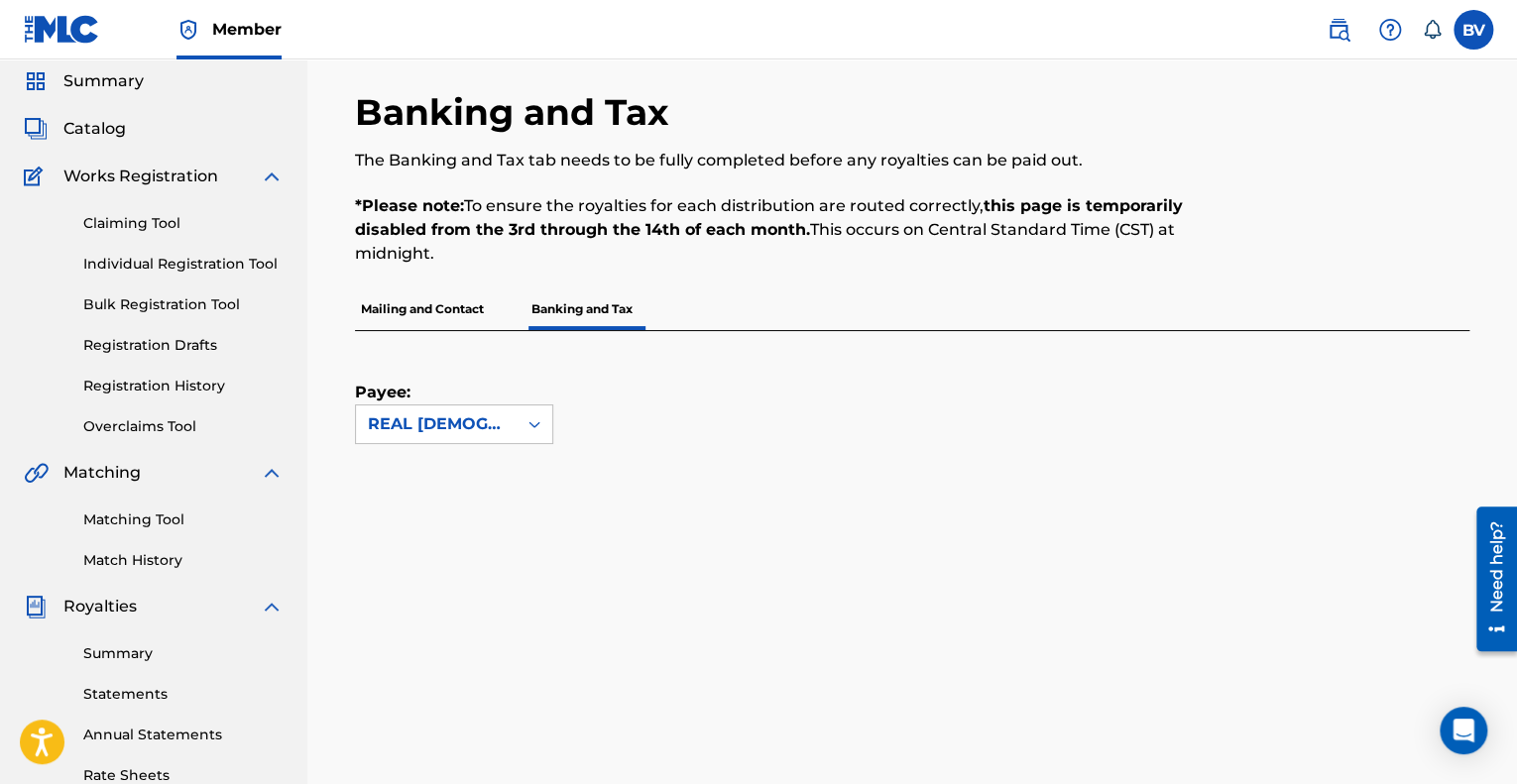 scroll, scrollTop: 0, scrollLeft: 0, axis: both 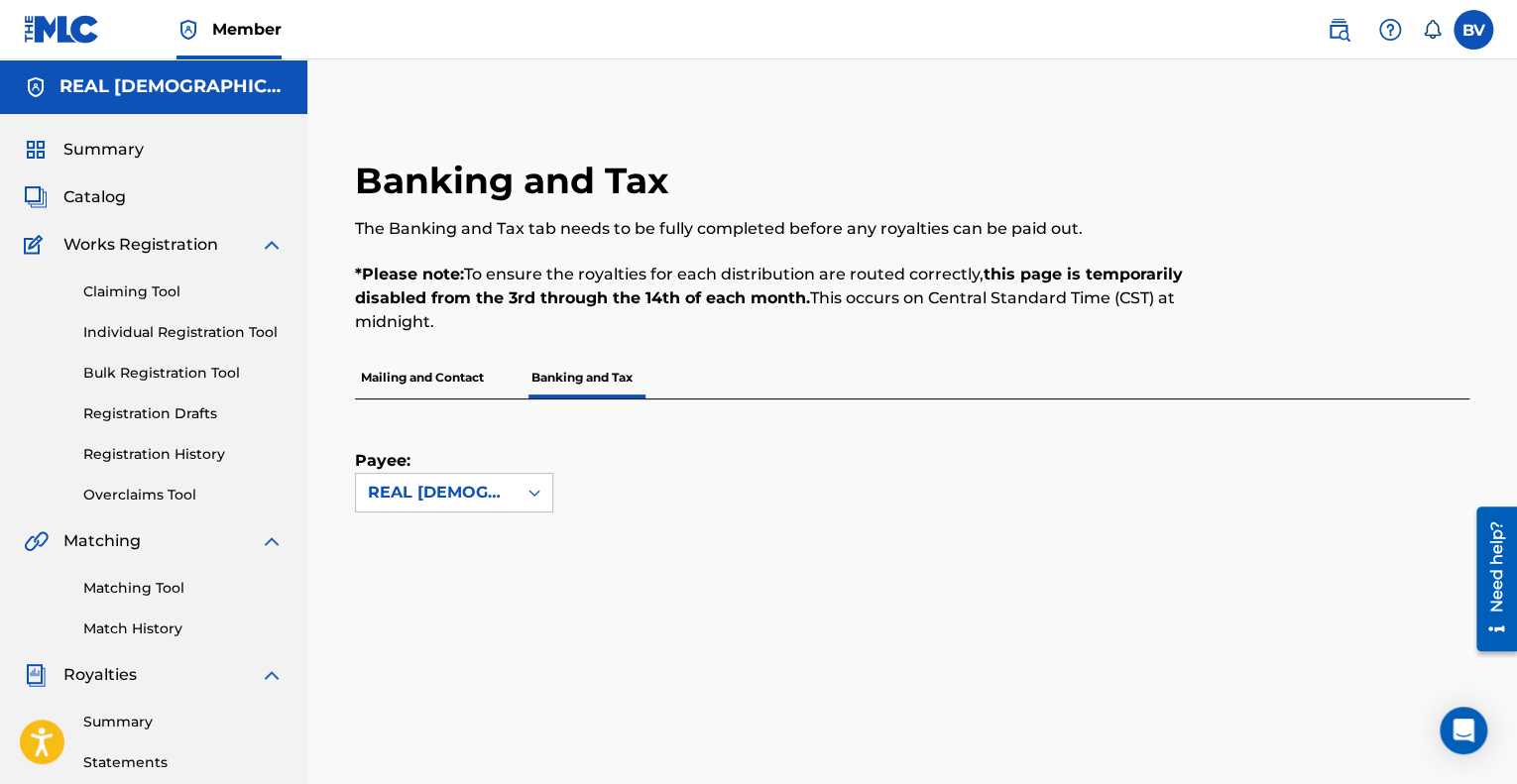 click on "Claiming Tool Individual Registration Tool Bulk Registration Tool Registration Drafts Registration History Overclaims Tool" at bounding box center [154, 381] 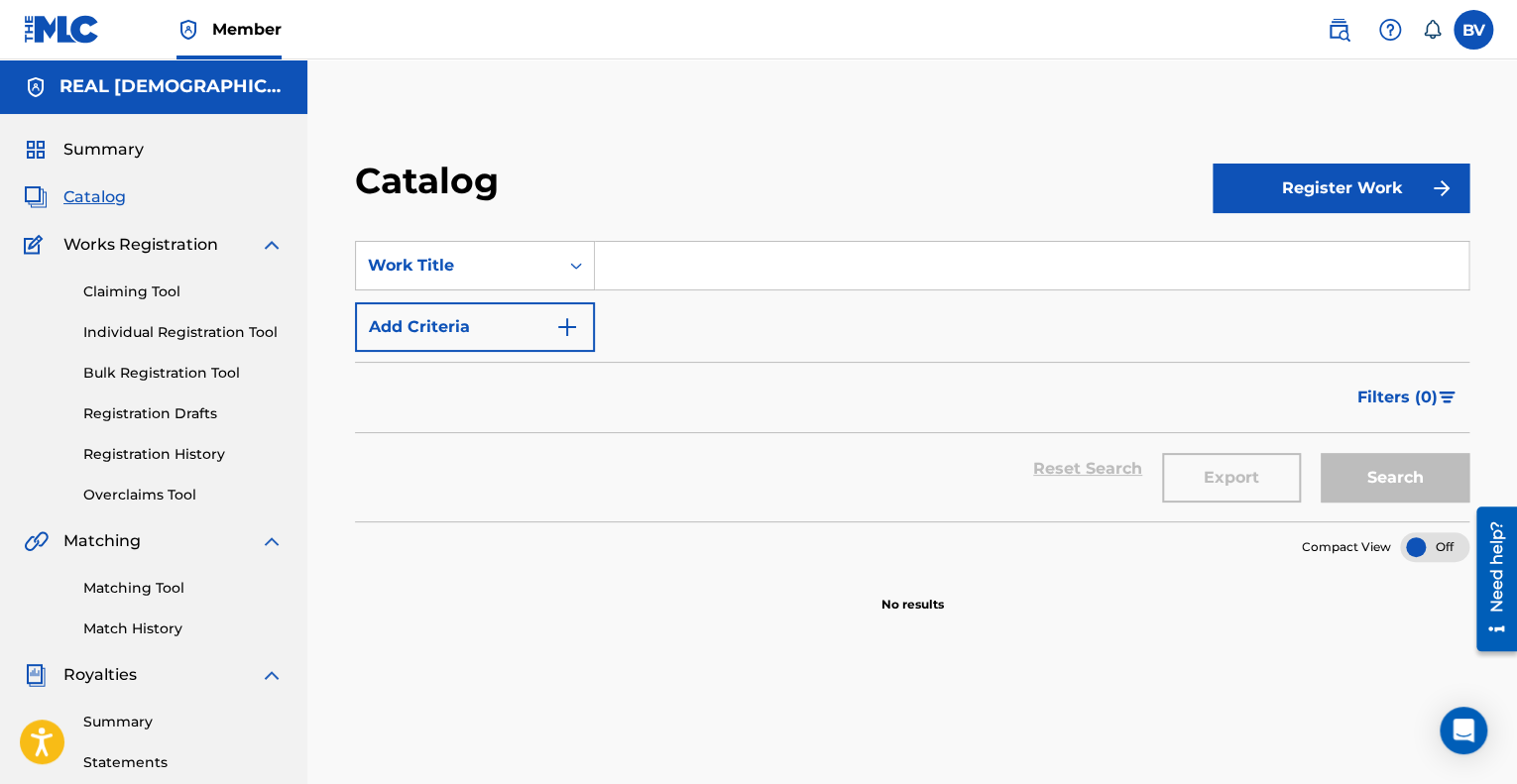 click on "Summary Catalog Works Registration Claiming Tool Individual Registration Tool Bulk Registration Tool Registration Drafts Registration History Overclaims Tool Matching Matching Tool Match History Royalties Summary Statements Annual Statements Rate Sheets Member Settings Banking Information Member Information User Permissions Contact Information Member Benefits" at bounding box center (154, 623) 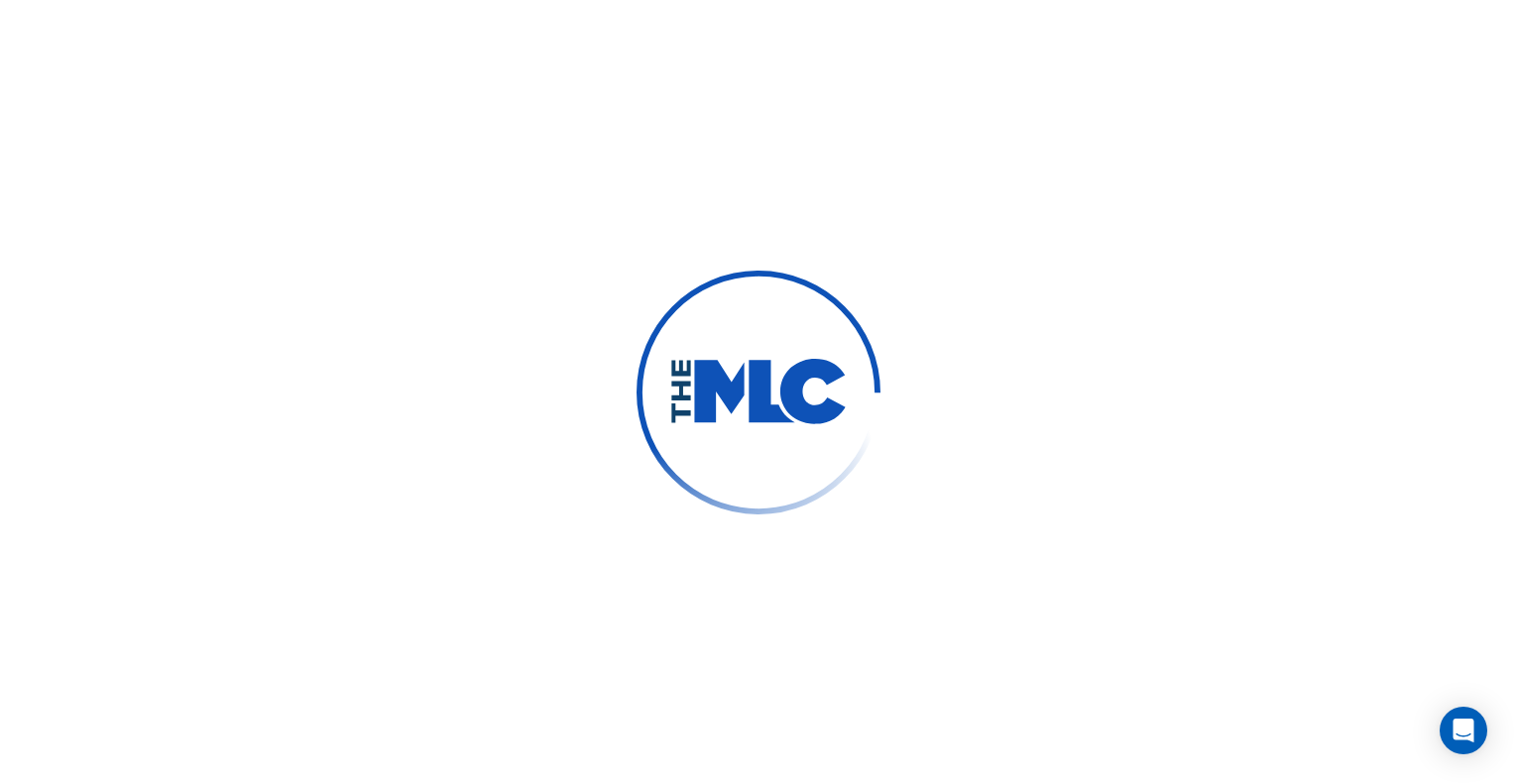 scroll, scrollTop: 0, scrollLeft: 0, axis: both 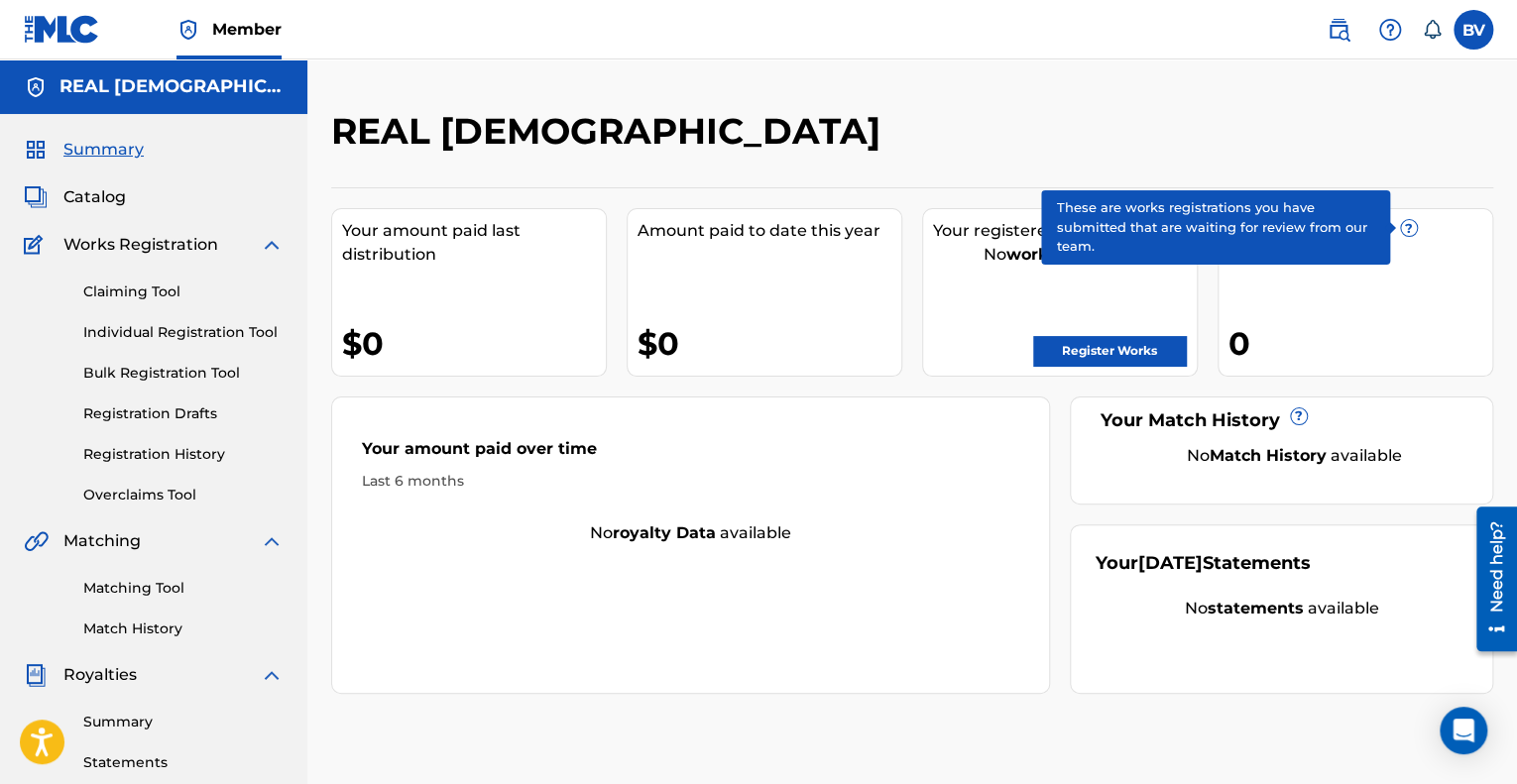 click on "?" at bounding box center (1409, 228) 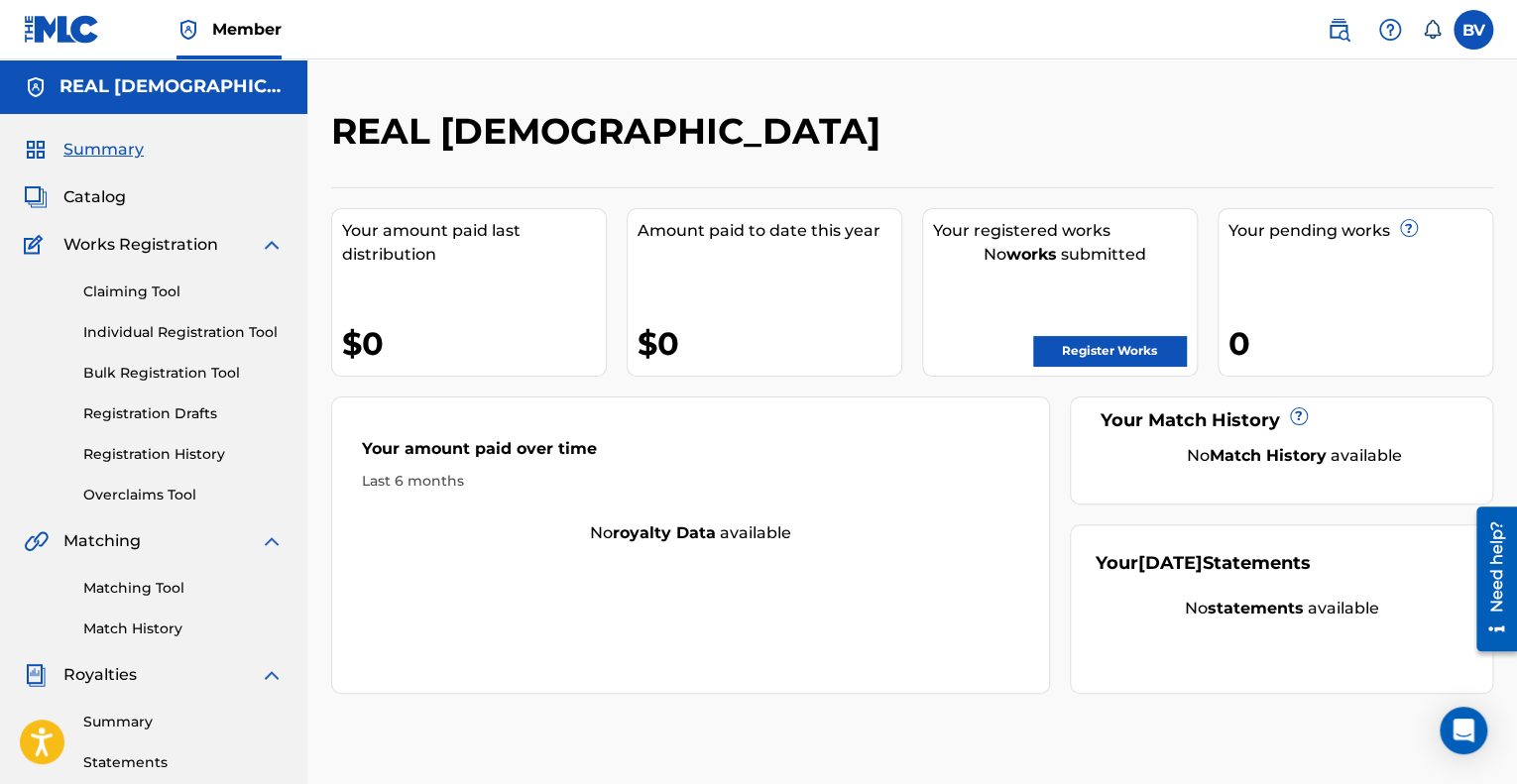click on "Works Registration" at bounding box center (141, 245) 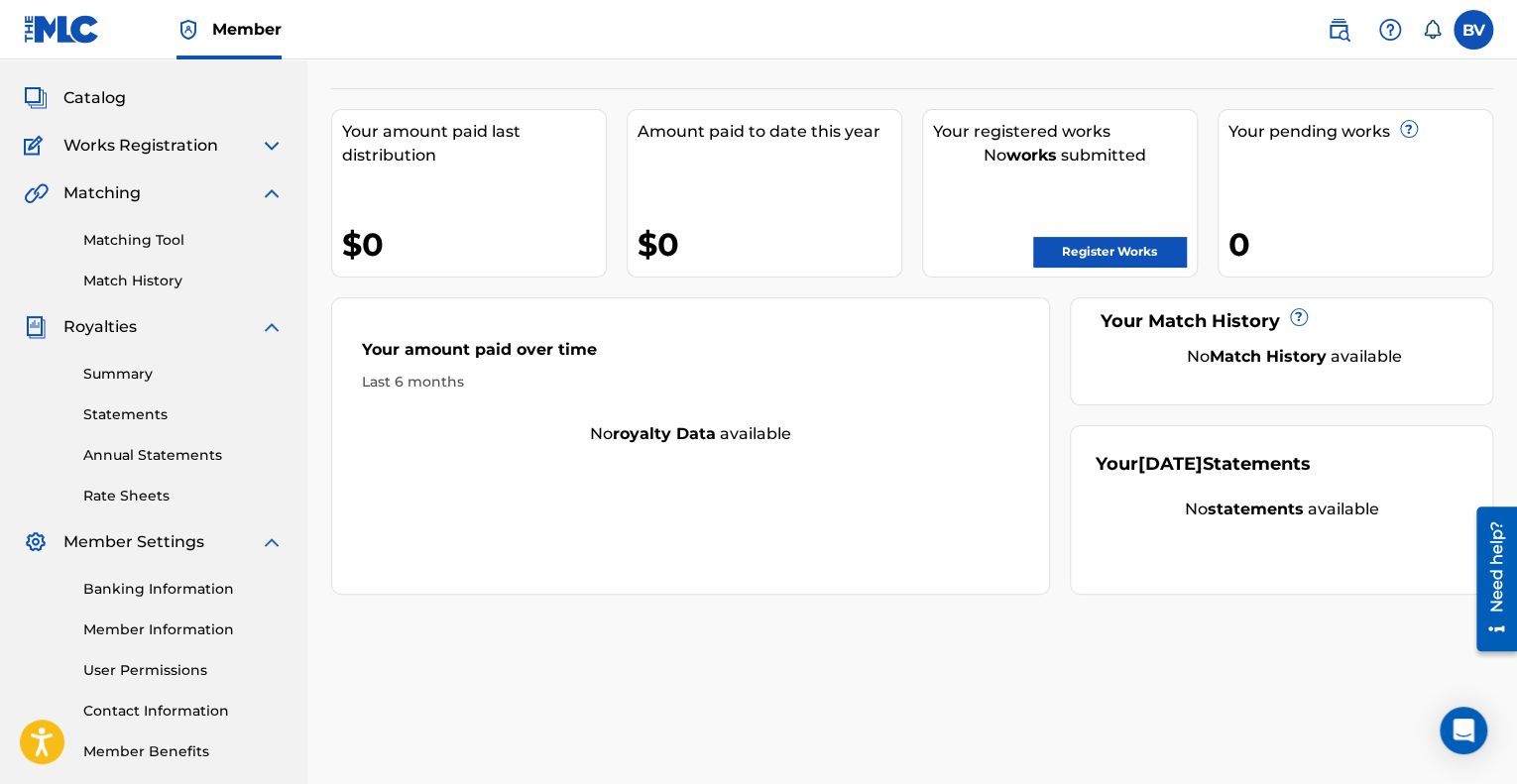 scroll, scrollTop: 195, scrollLeft: 0, axis: vertical 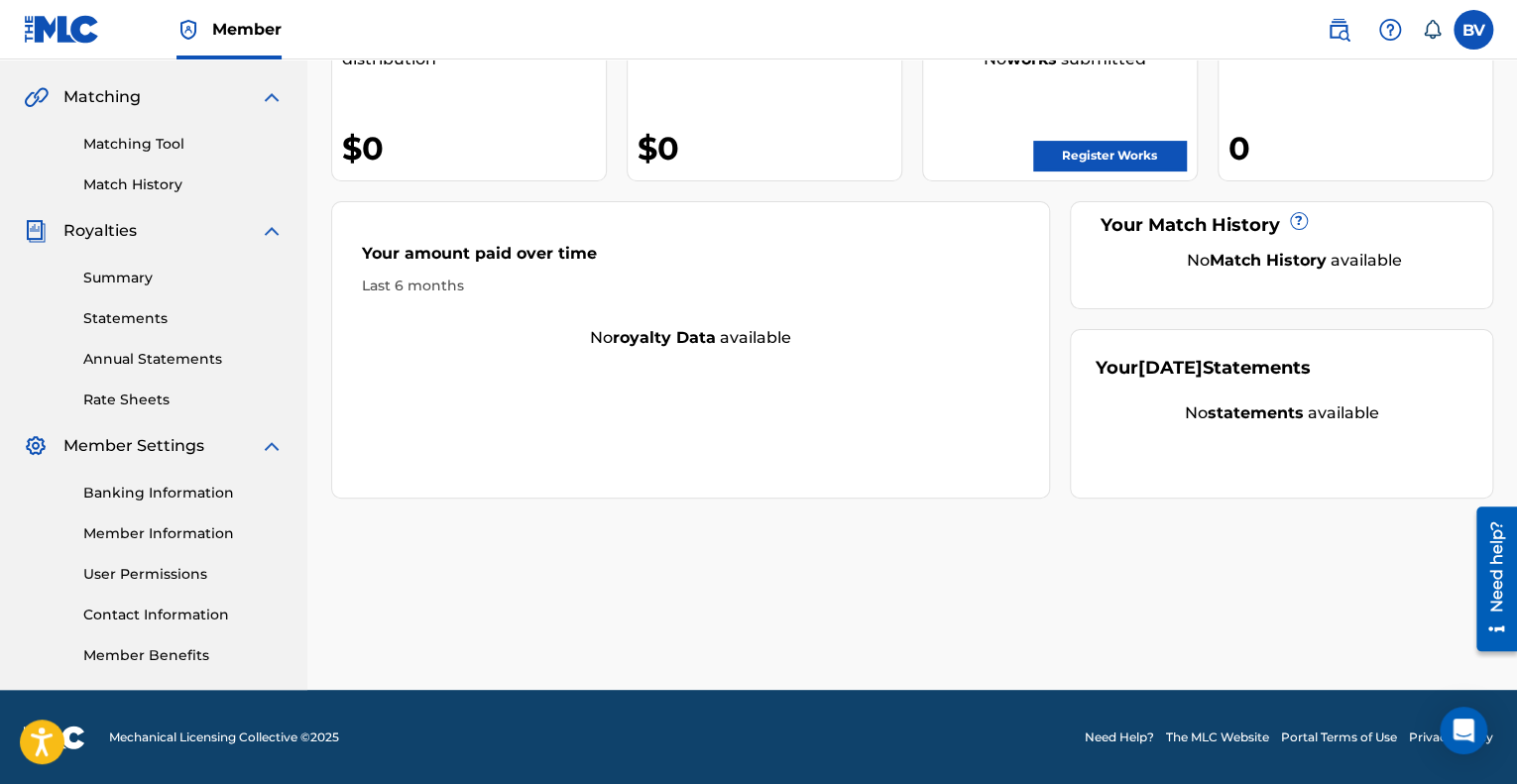 click on "Summary" at bounding box center (183, 278) 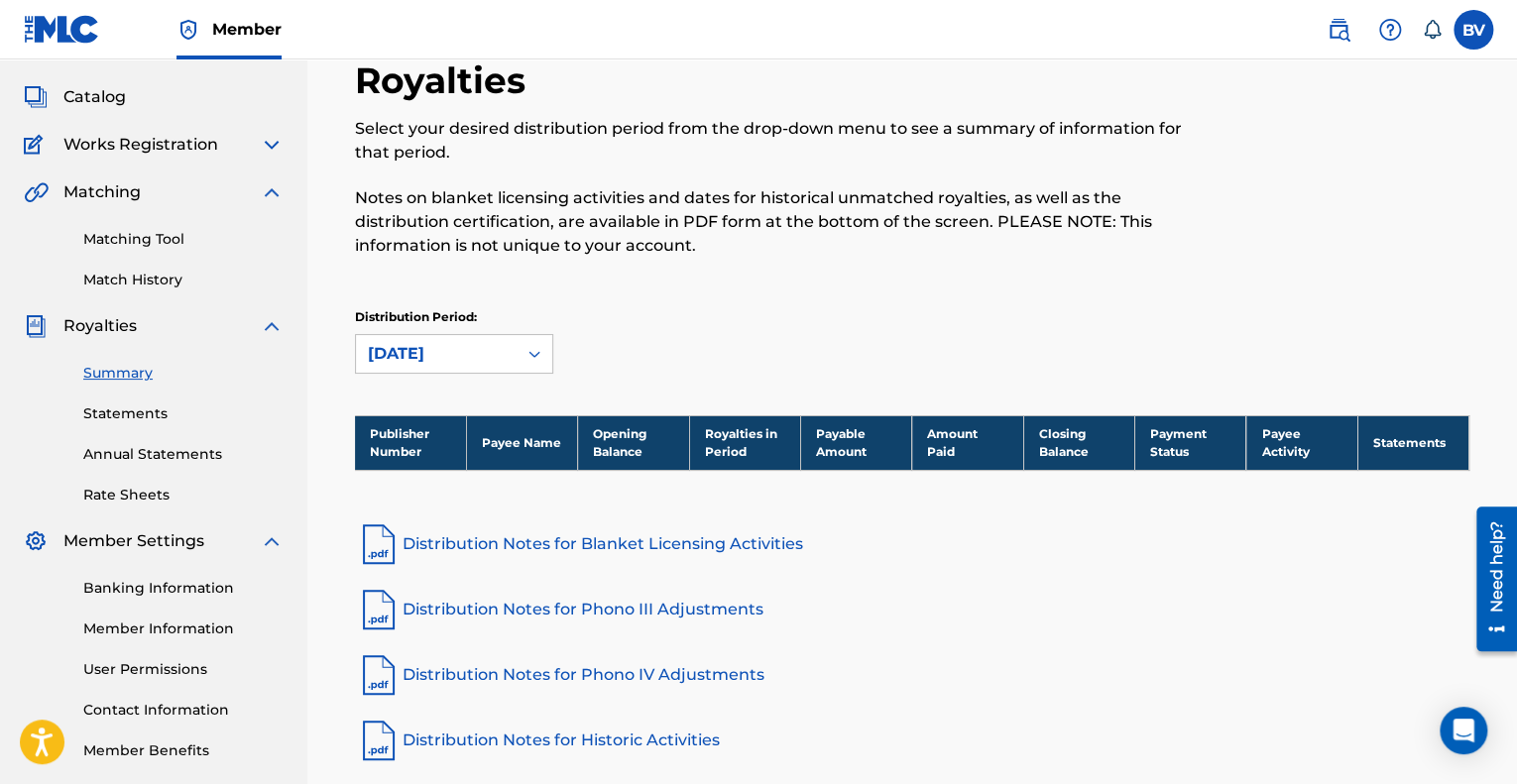 scroll, scrollTop: 198, scrollLeft: 0, axis: vertical 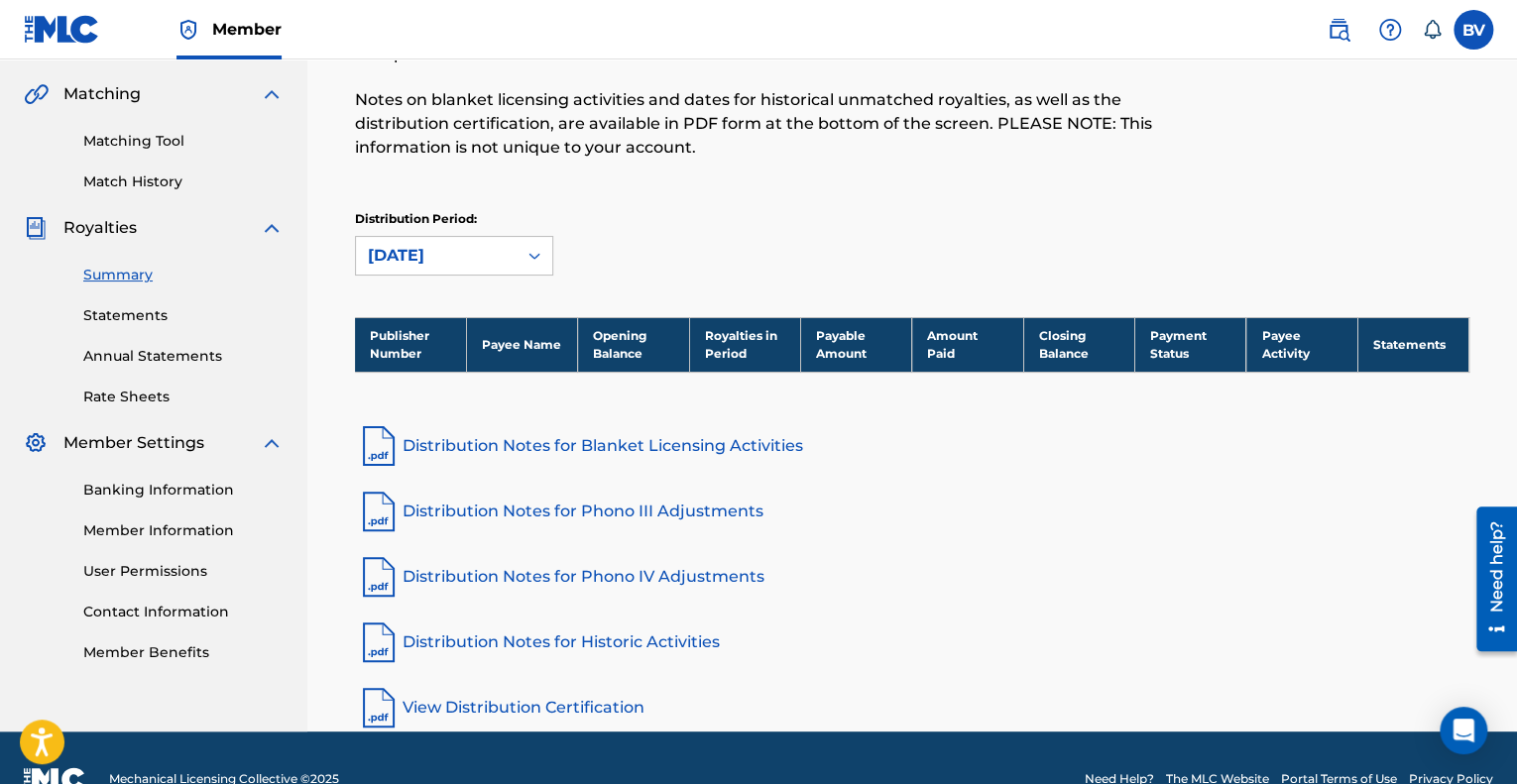 click on "Statements" at bounding box center [183, 315] 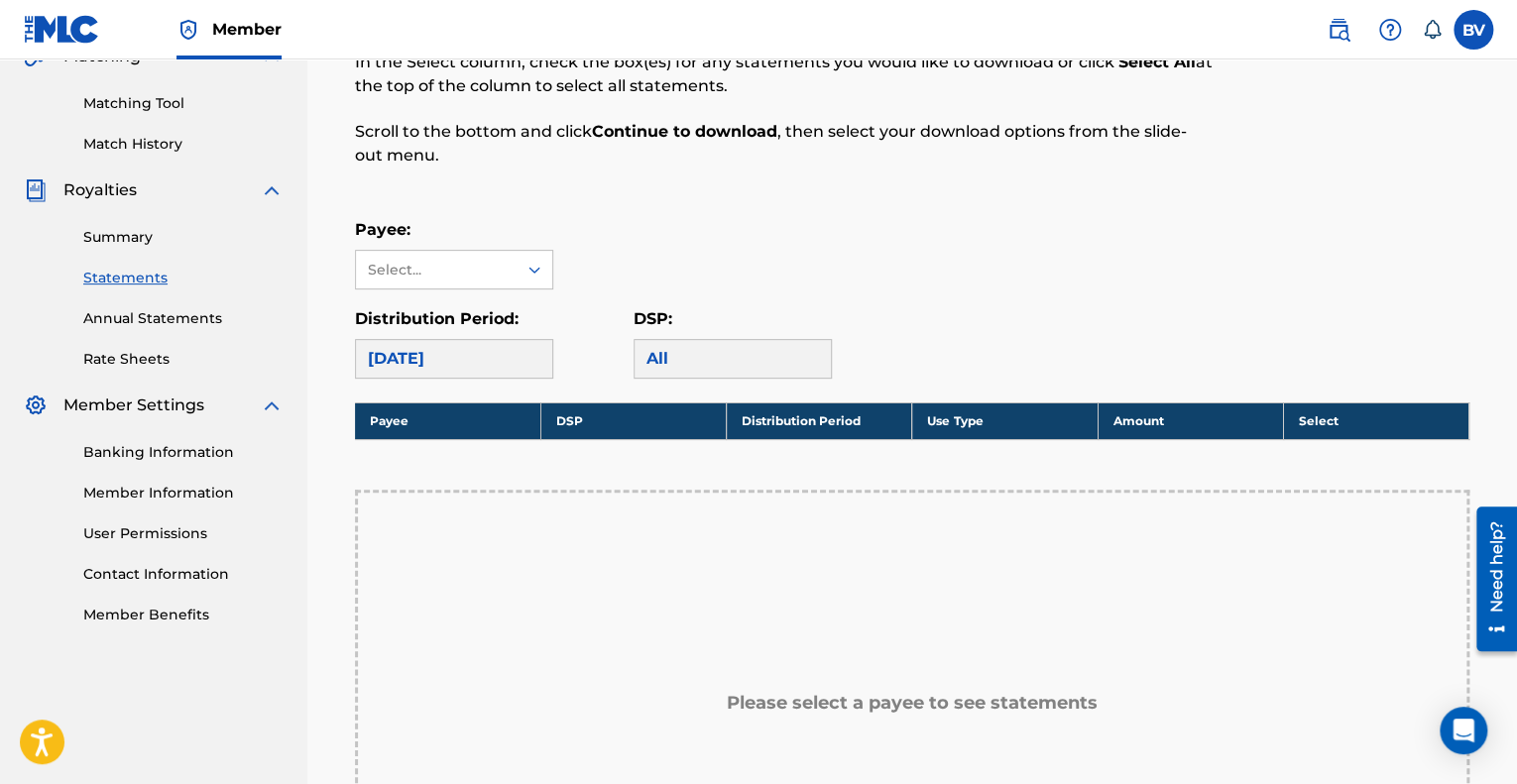 scroll, scrollTop: 396, scrollLeft: 0, axis: vertical 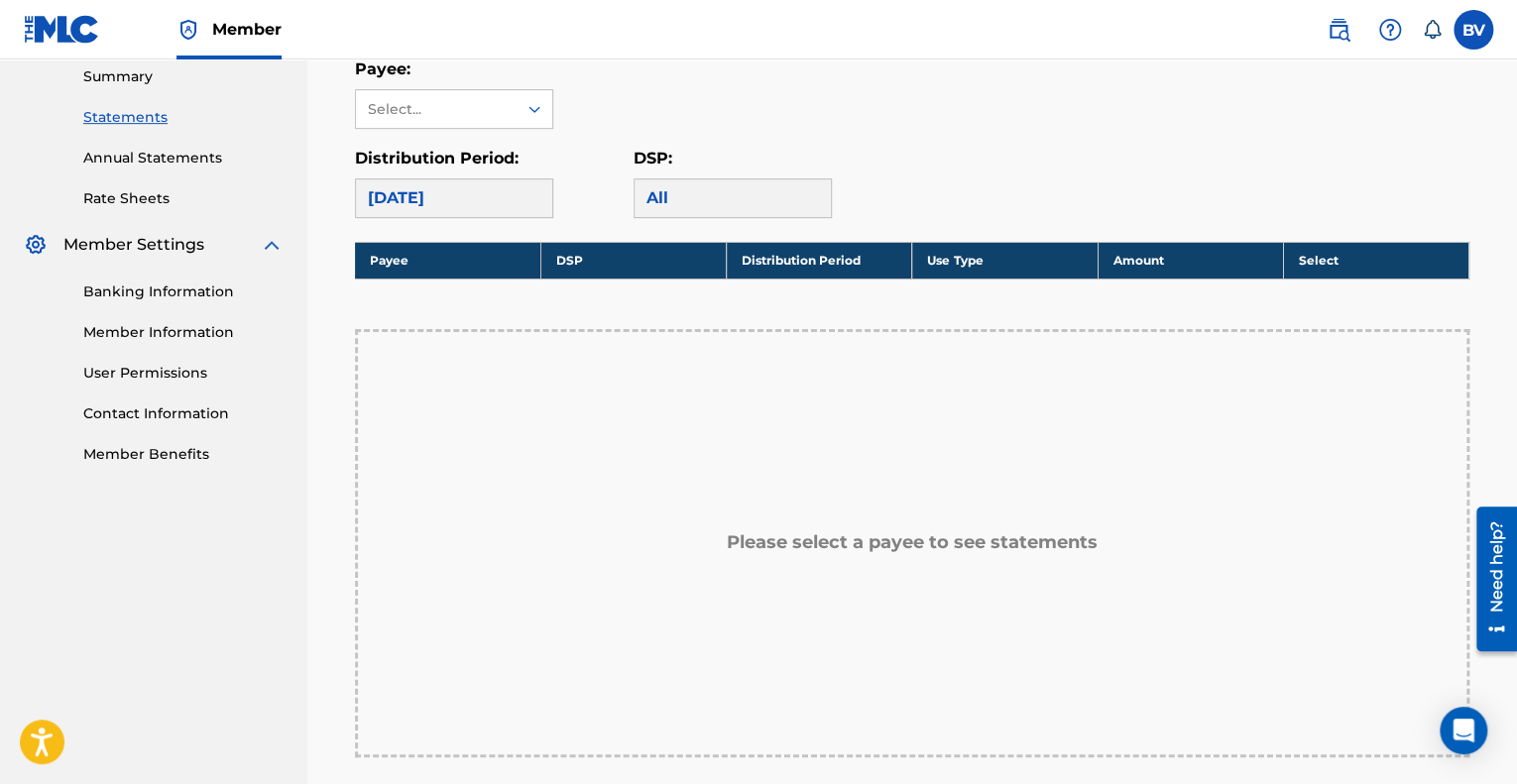 click on "Member Benefits" at bounding box center [183, 454] 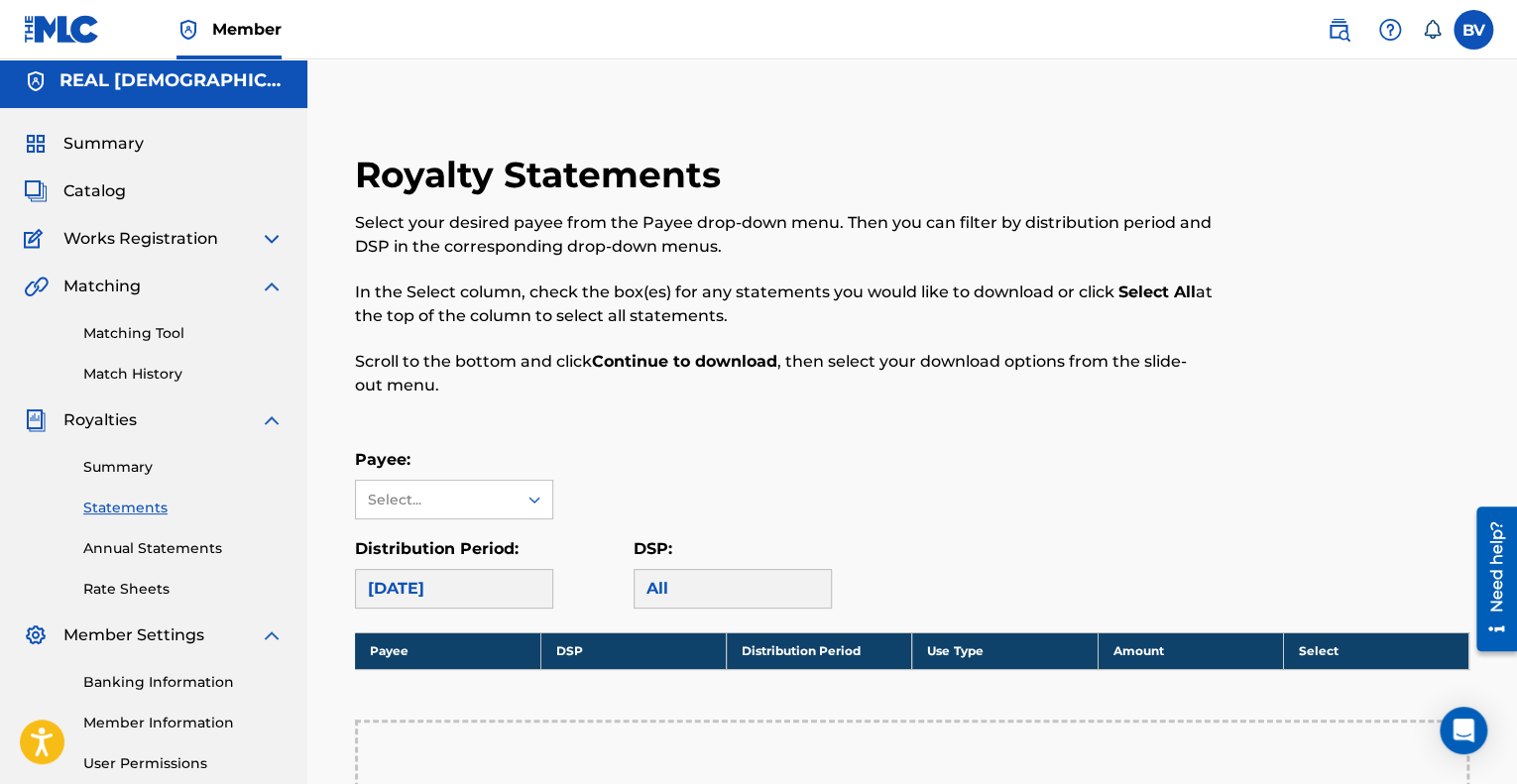 scroll, scrollTop: 0, scrollLeft: 0, axis: both 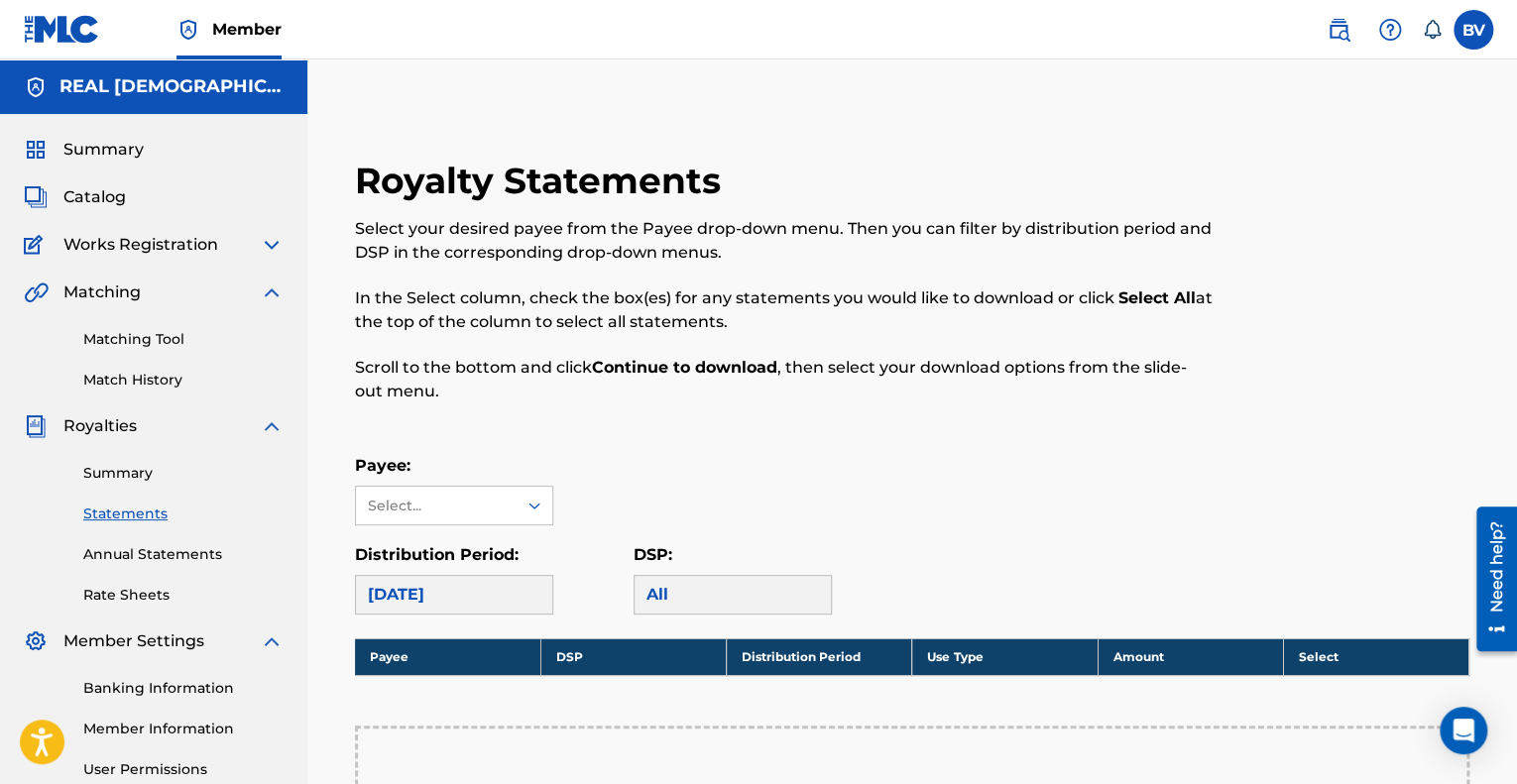 click on "Summary Catalog Works Registration Claiming Tool Individual Registration Tool Bulk Registration Tool Registration Drafts Registration History Overclaims Tool Matching Matching Tool Match History Royalties Summary Statements Annual Statements Rate Sheets Member Settings Banking Information Member Information User Permissions Contact Information Member Benefits" at bounding box center (154, 500) 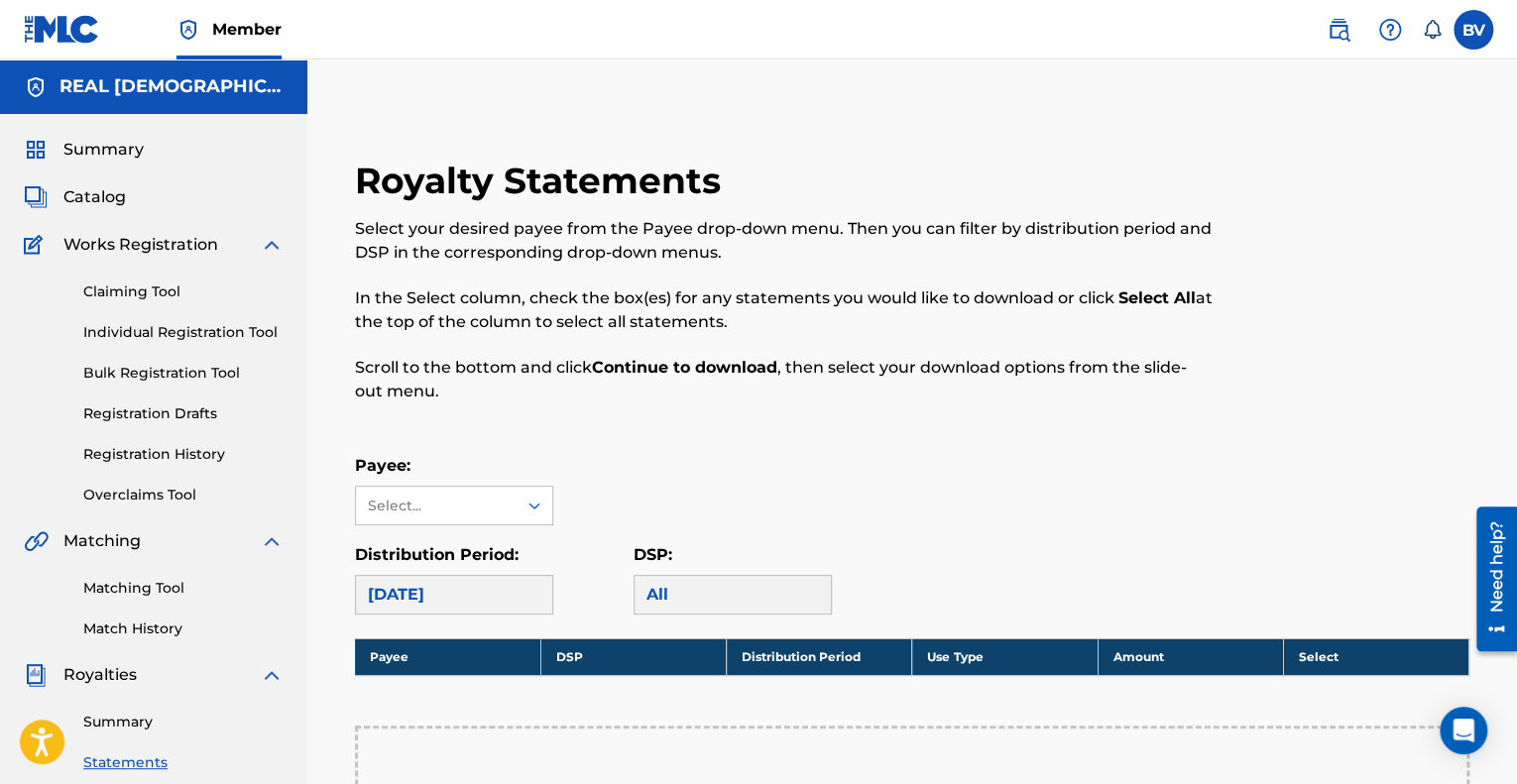 click on "Registration History" at bounding box center [183, 454] 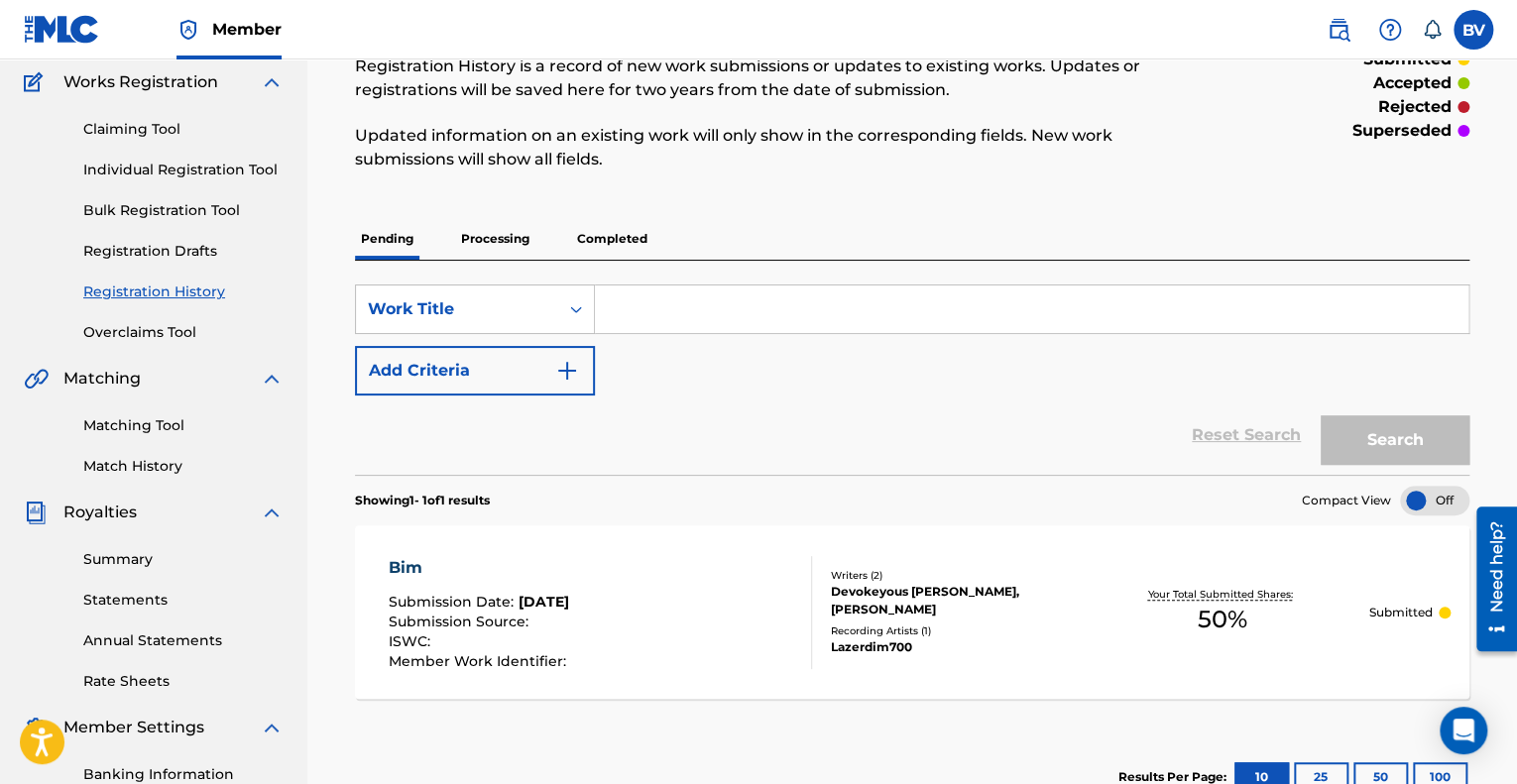 scroll, scrollTop: 198, scrollLeft: 0, axis: vertical 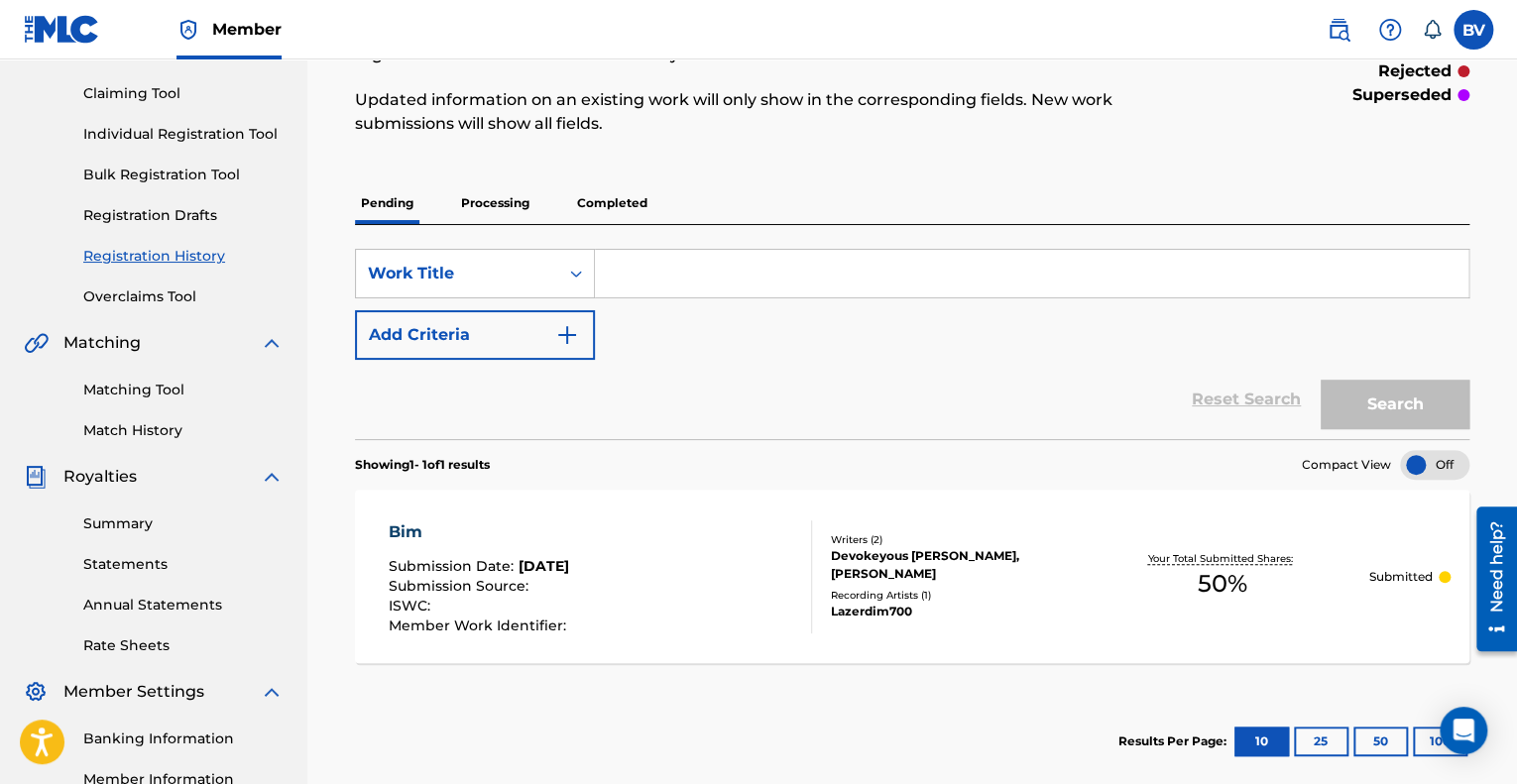 click on "Compact View" at bounding box center [1346, 465] 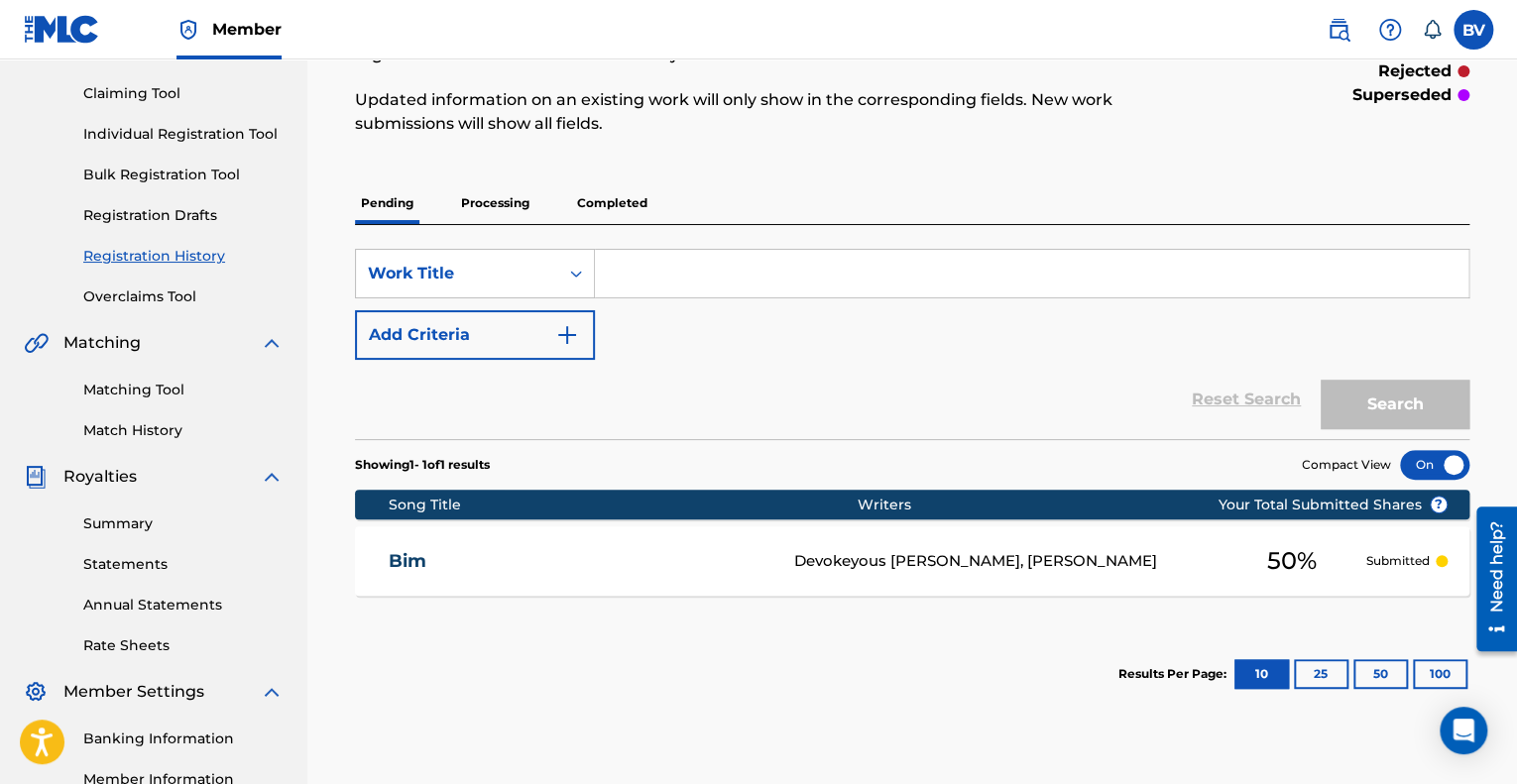 click at bounding box center [1435, 465] 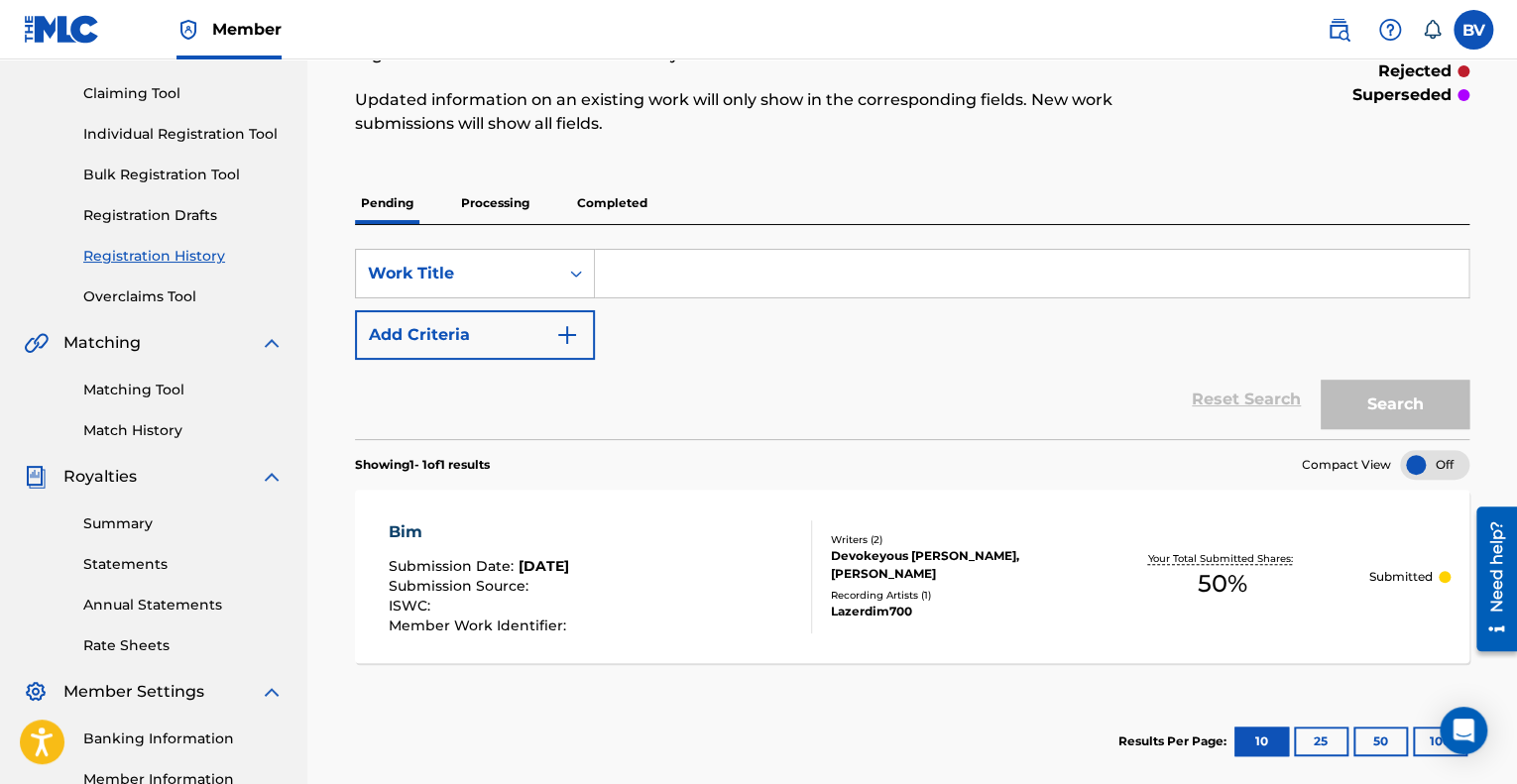 drag, startPoint x: 1182, startPoint y: 395, endPoint x: 1059, endPoint y: 378, distance: 124.169239 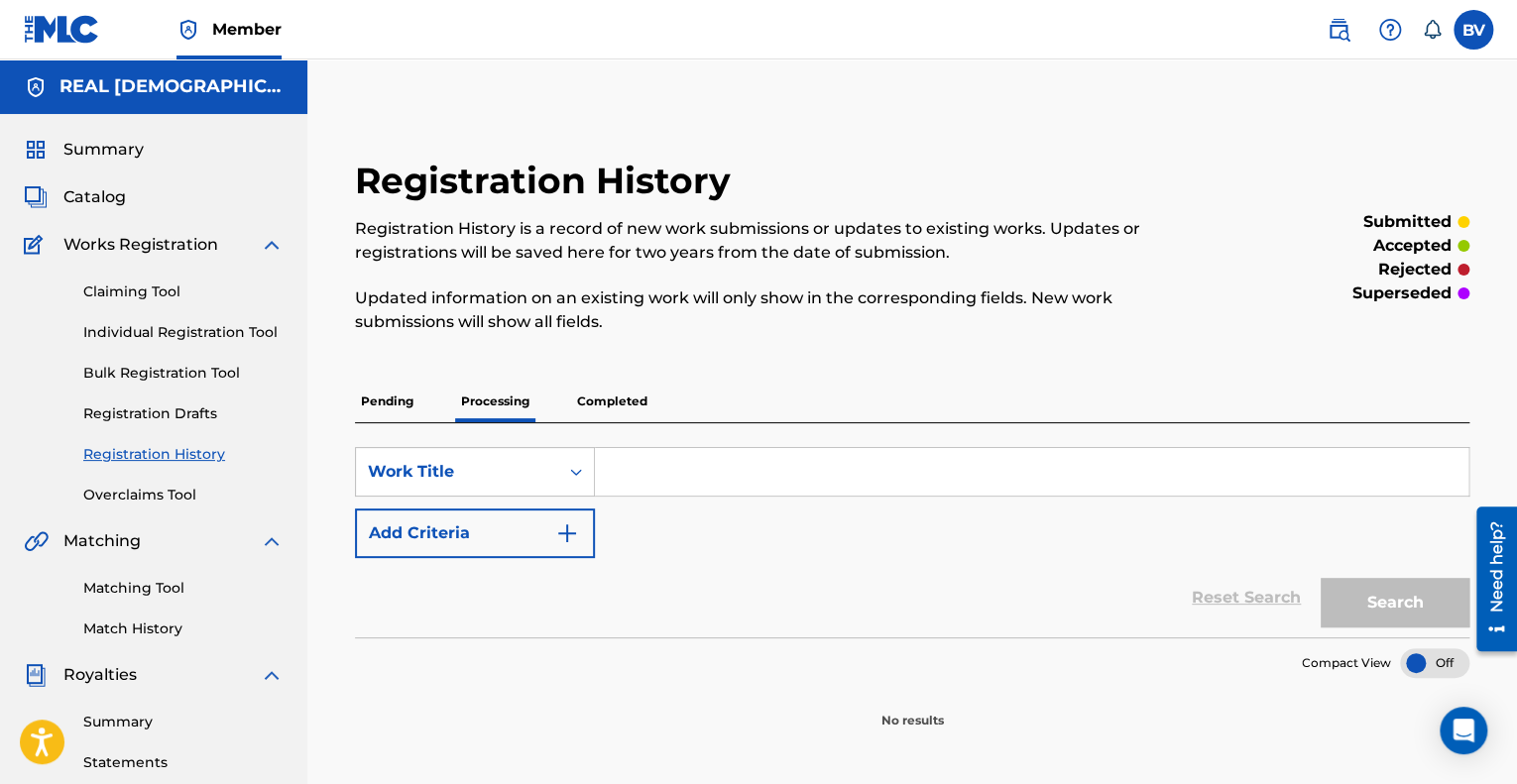 click on "Works Registration" at bounding box center (141, 245) 